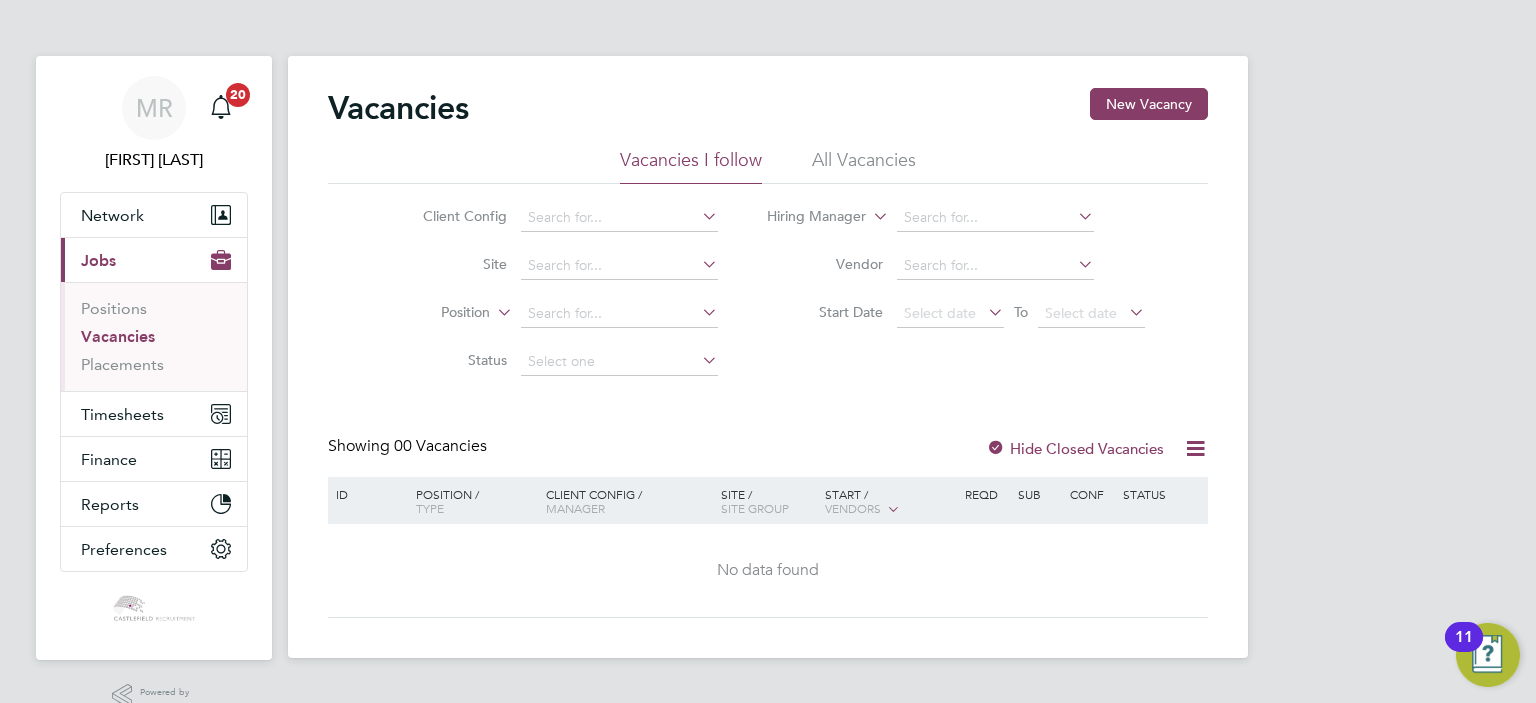 scroll, scrollTop: 0, scrollLeft: 0, axis: both 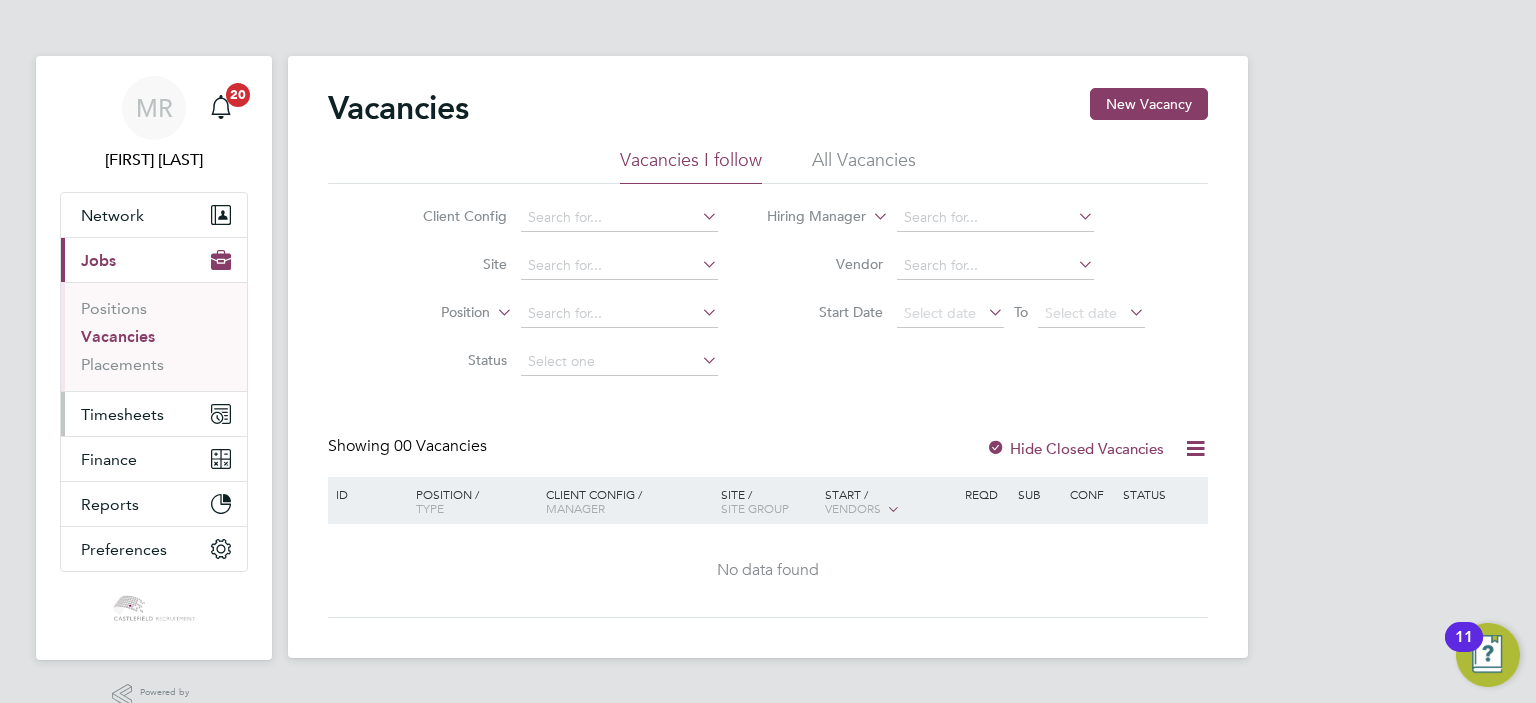 click on "Timesheets" at bounding box center (154, 414) 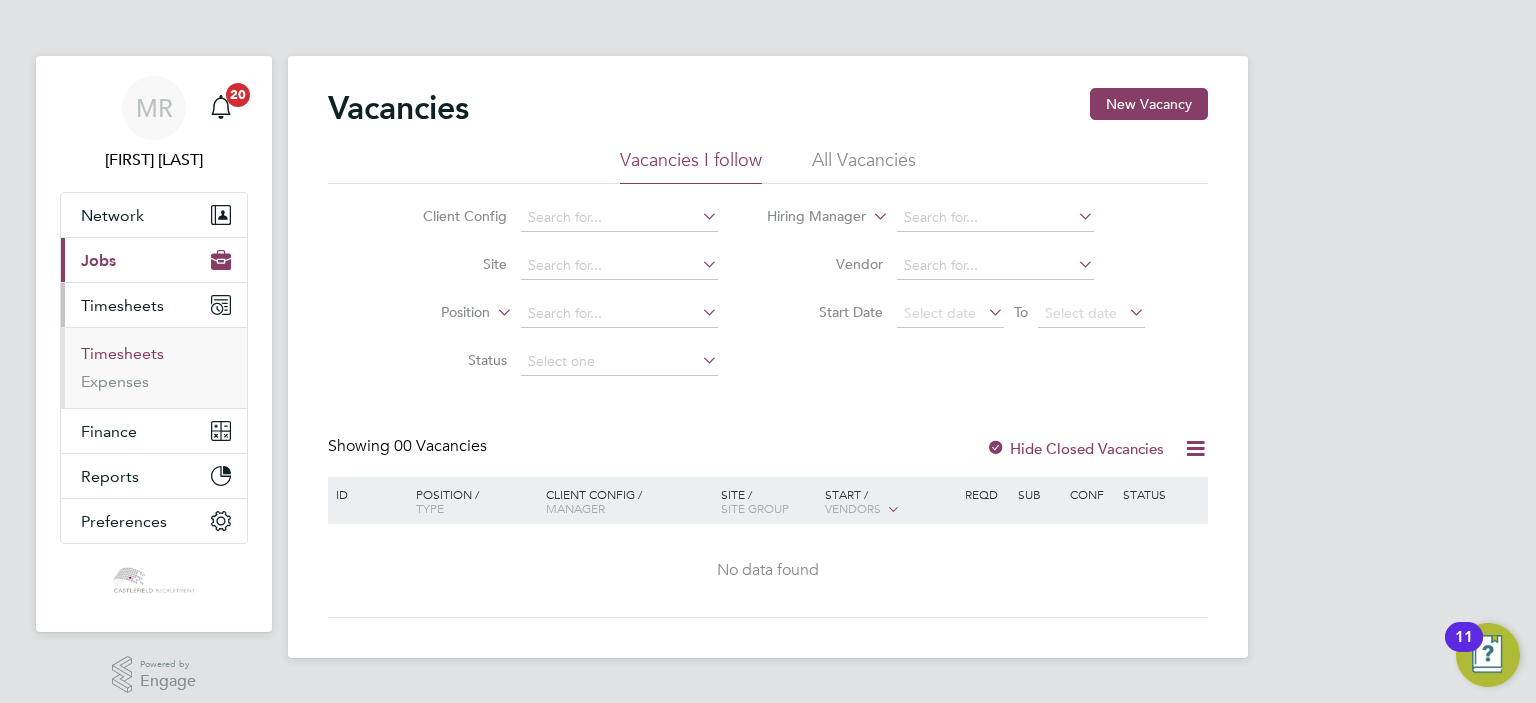 click on "Timesheets" at bounding box center [156, 358] 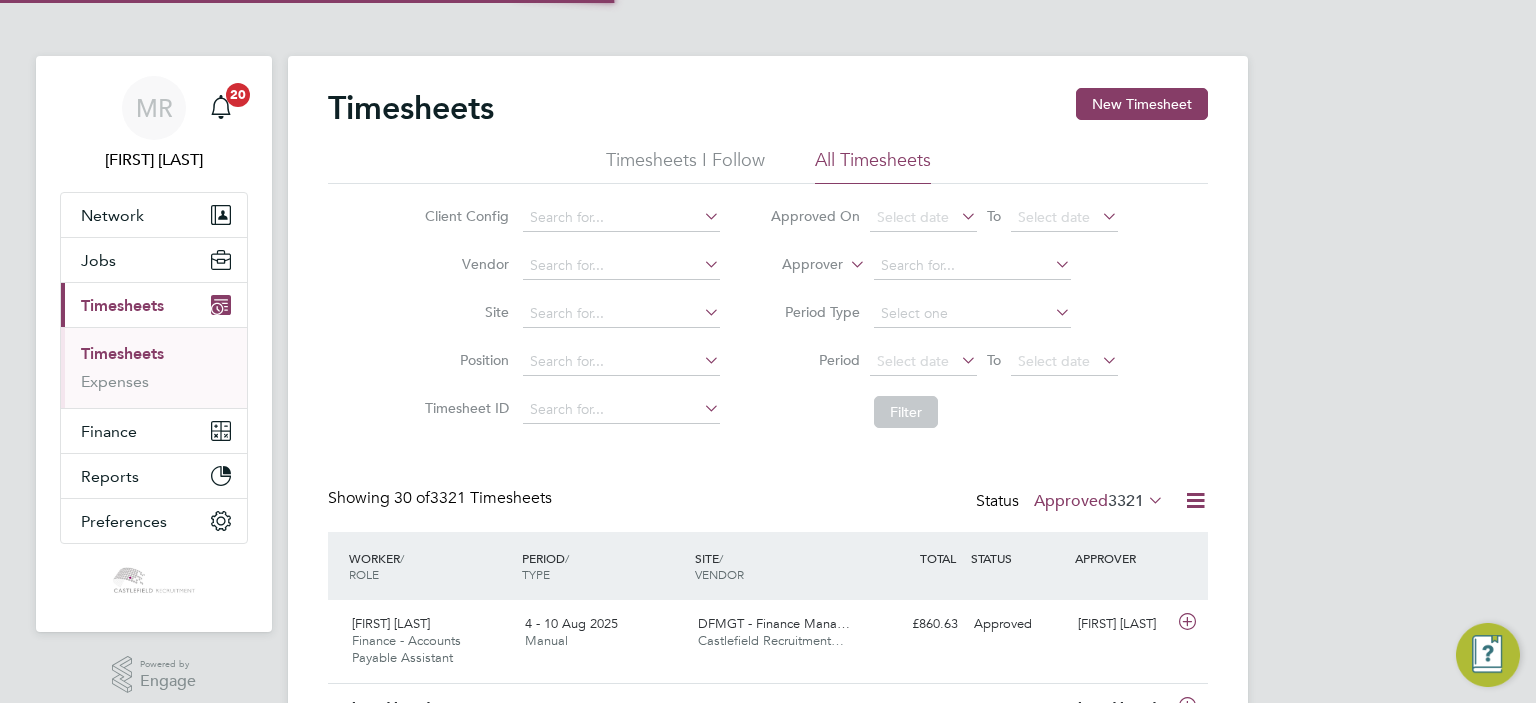 scroll, scrollTop: 10, scrollLeft: 10, axis: both 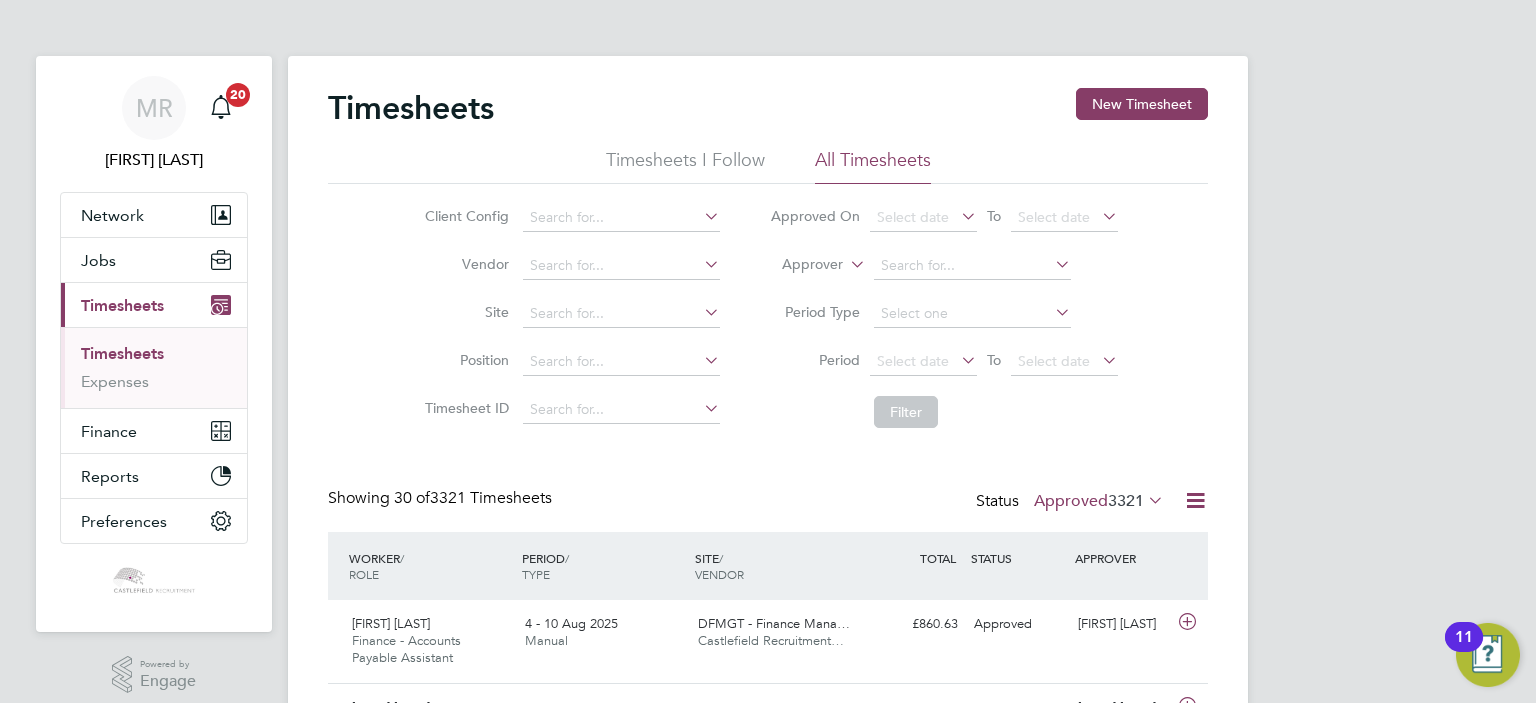 click on "Timesheets New Timesheet Timesheets I Follow All Timesheets Client Config   Vendor   Site   Position   Timesheet ID   Approved On
Select date
To
Select date
Approver     Period Type   Period
Select date
To
Select date
Filter Showing   30 of  3321 Timesheets Status  Approved  3321  WORKER  / ROLE WORKER  / PERIOD PERIOD  / TYPE SITE  / VENDOR TOTAL   TOTAL  / STATUS STATUS APPROVER Bolaji Okaigbua Finance - Accounts Payable Assistant   4 - 10 Aug 2025 4 - 10 Aug 2025 Manual DFMGT - Finance Mana… Castlefield Recruitment… £860.63 Approved Approved Toni Lawrenson Benedict Press Rent Control Officer   28 Jul - 3 Aug 2025 28 Jul - 3 Aug 2025 Manual DFMGT - Finance Mana… Castlefield Recruitment… £776.06 Approved Approved Peter Eiselt Simon Mclachlan Asset - Senior Project Manager   28 Jul - 3 Aug 2025 28 Jul - 3 Aug 2025 Manual BAAMT - Asset Manage… Castlefield Recruitment… £2,044.44 Approved Approved Mike Austin Lewis Kain Asset - Fire Surveyor   Manual" 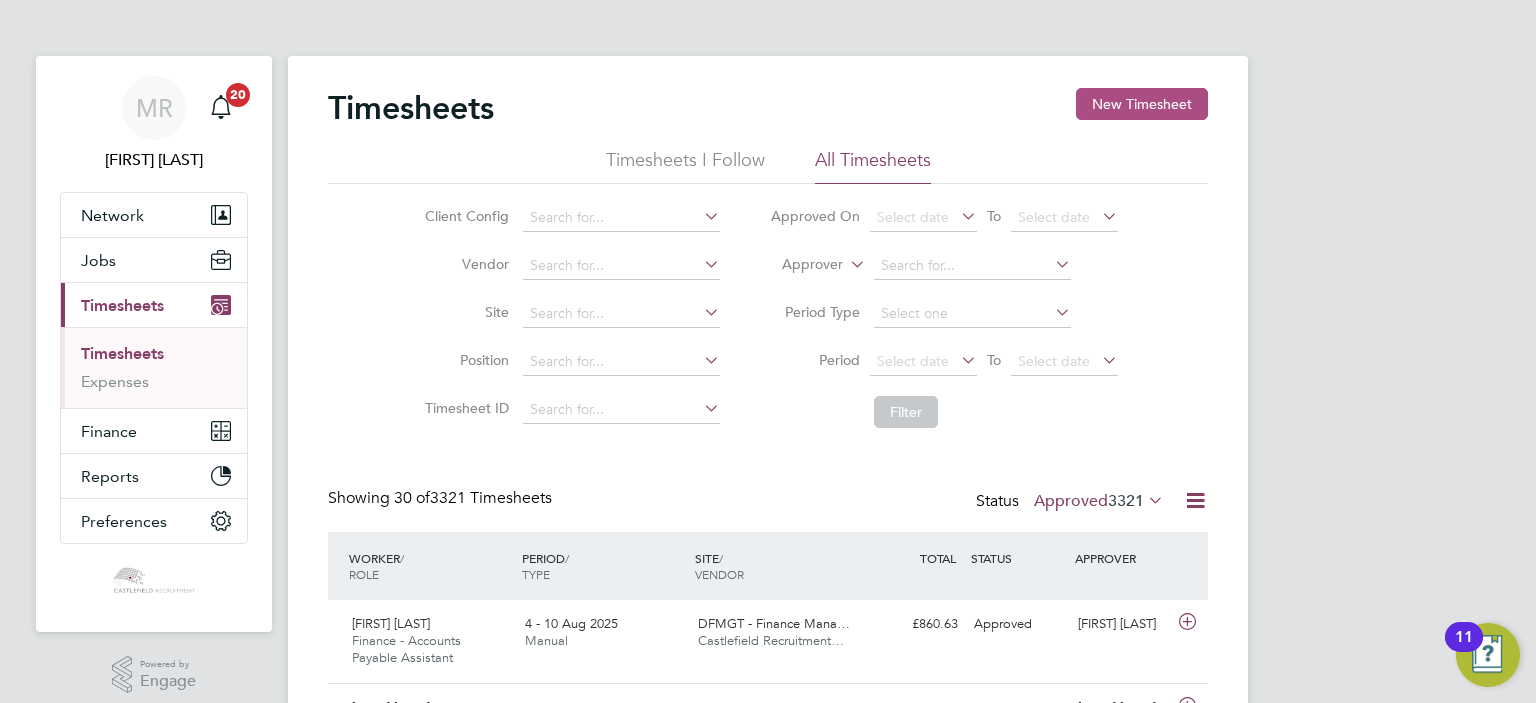 click on "New Timesheet" 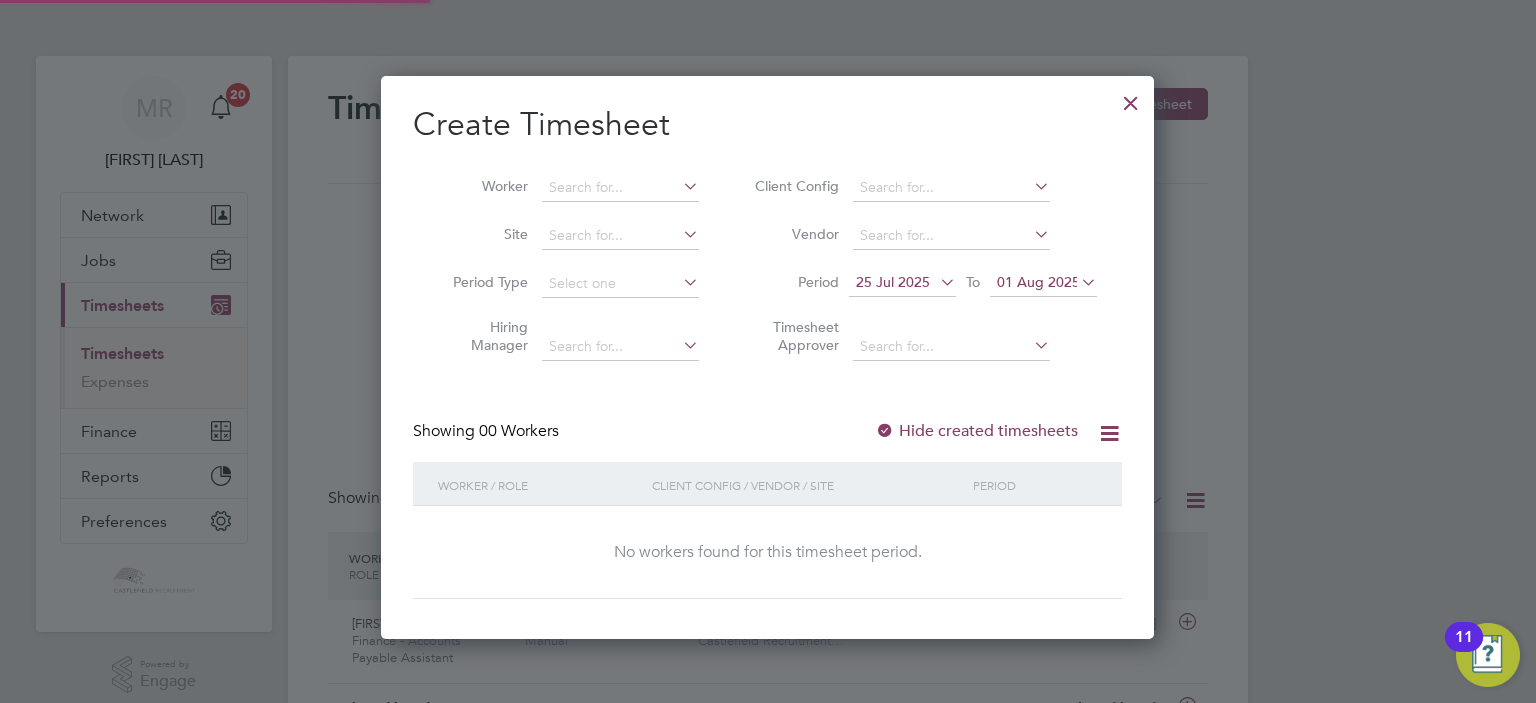 click on "Period
25 Jul 2025
To
01 Aug 2025" at bounding box center [923, 284] 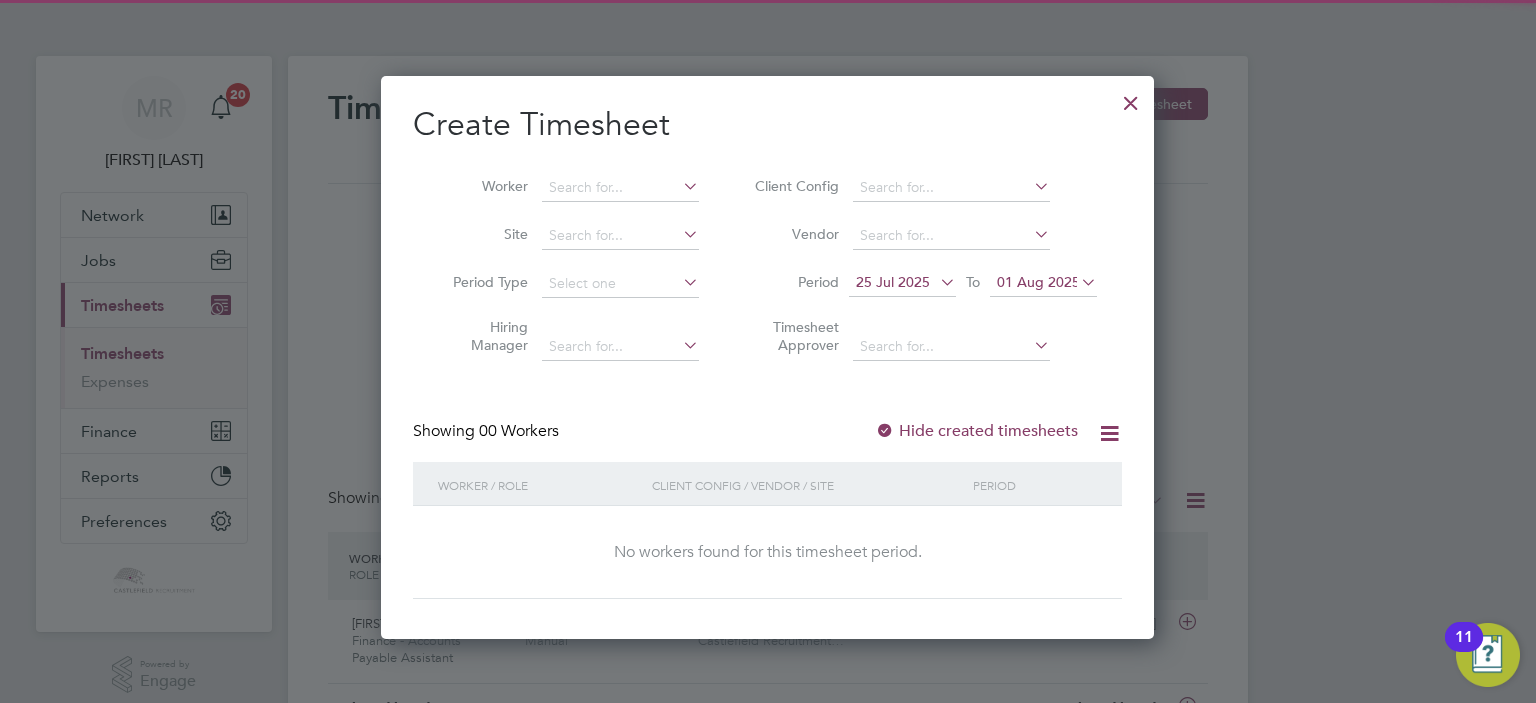 click on "01 Aug 2025" at bounding box center (1043, 283) 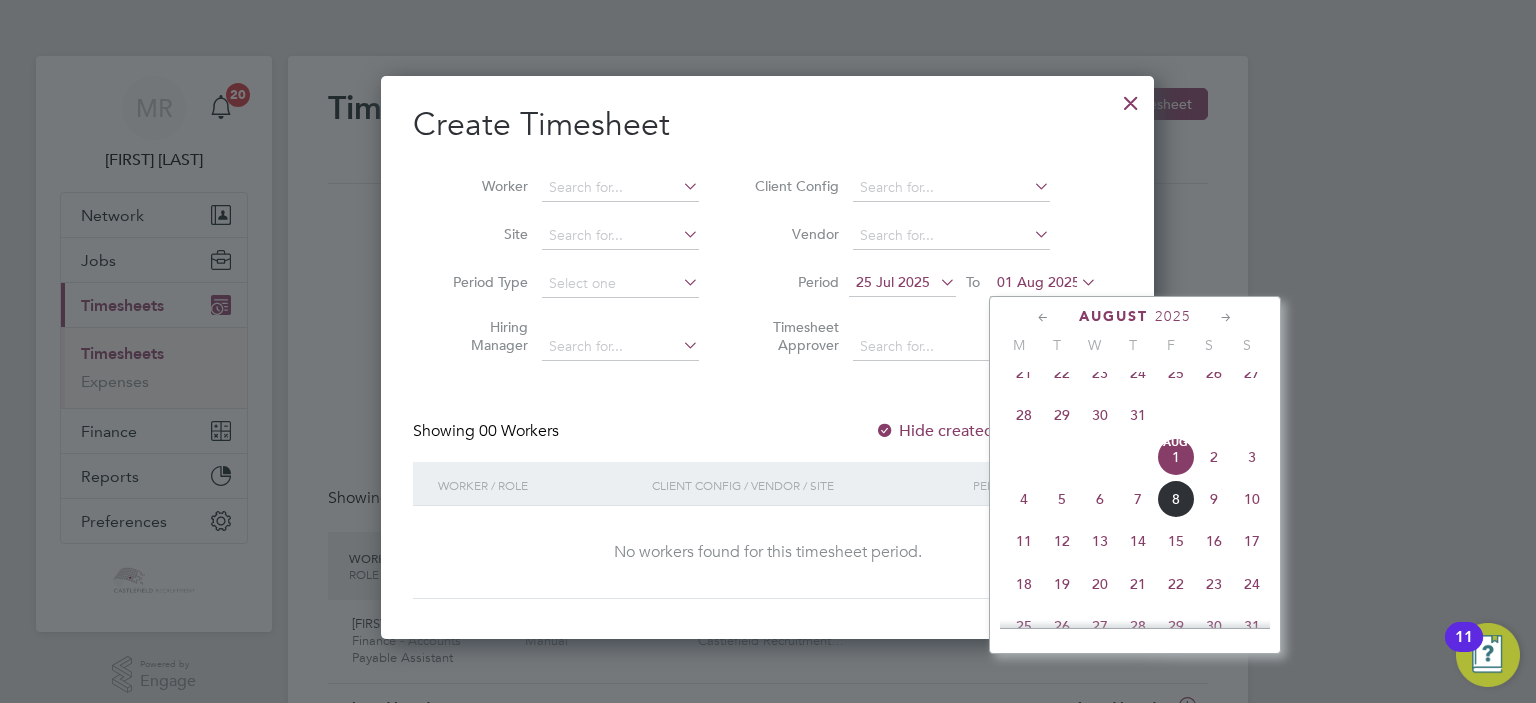 click on "8" 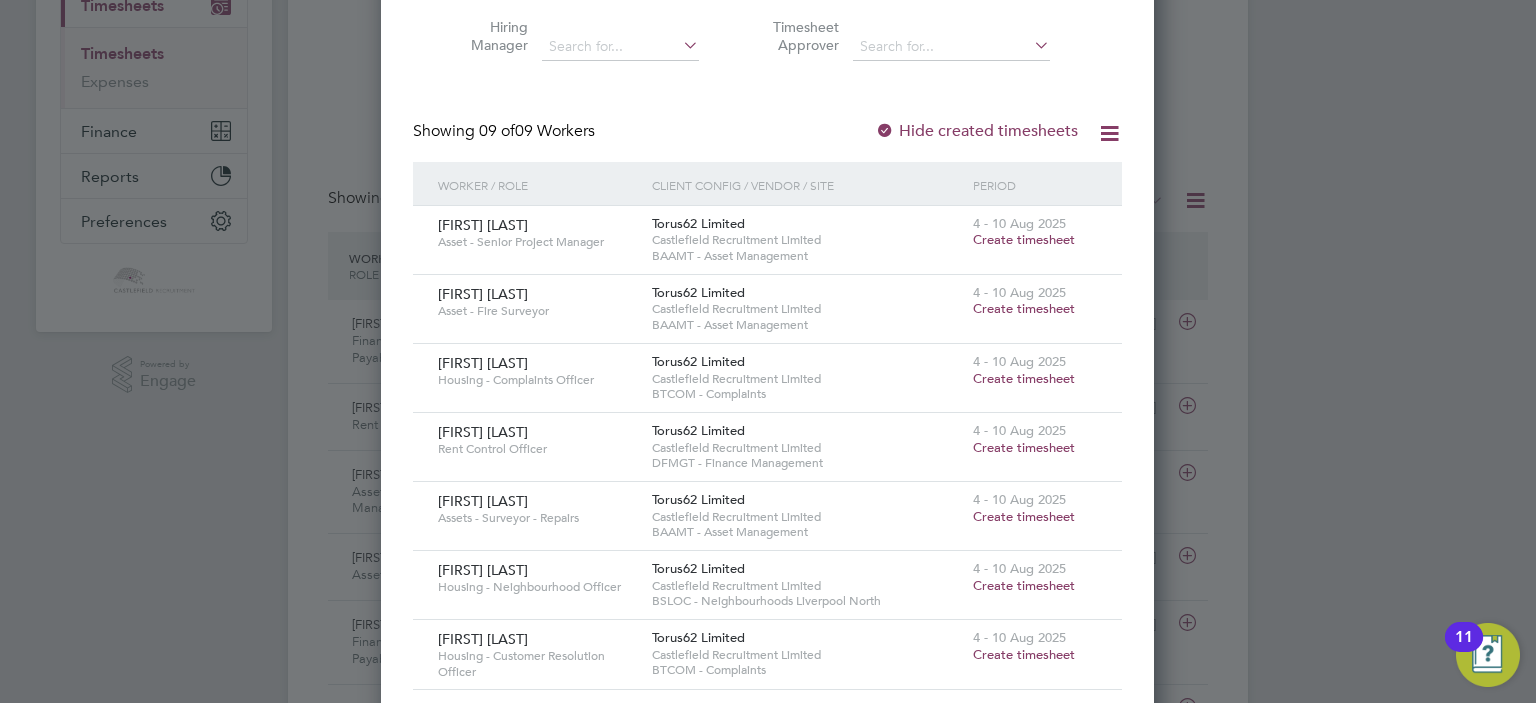 click on "Create timesheet" at bounding box center (1024, 378) 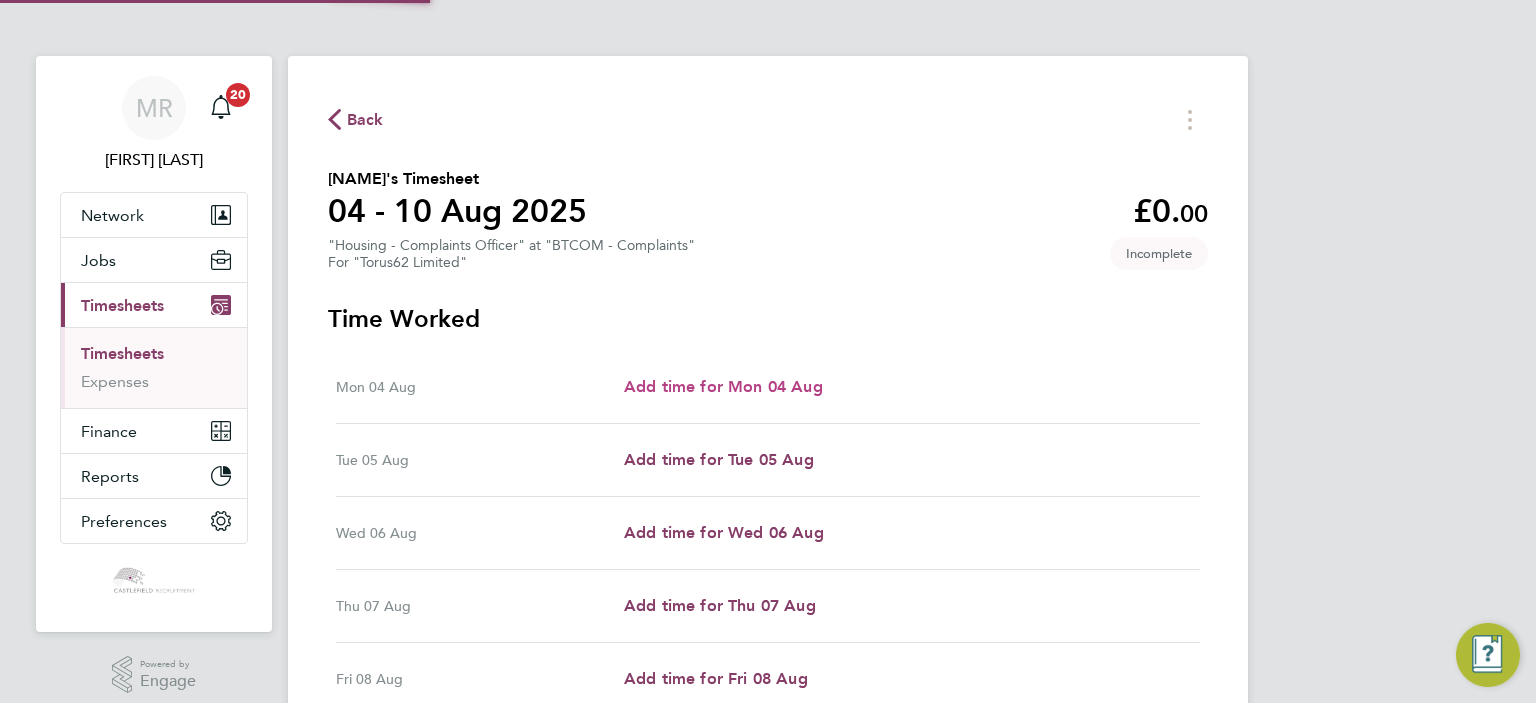 click on "Add time for Mon 04 Aug" at bounding box center (723, 387) 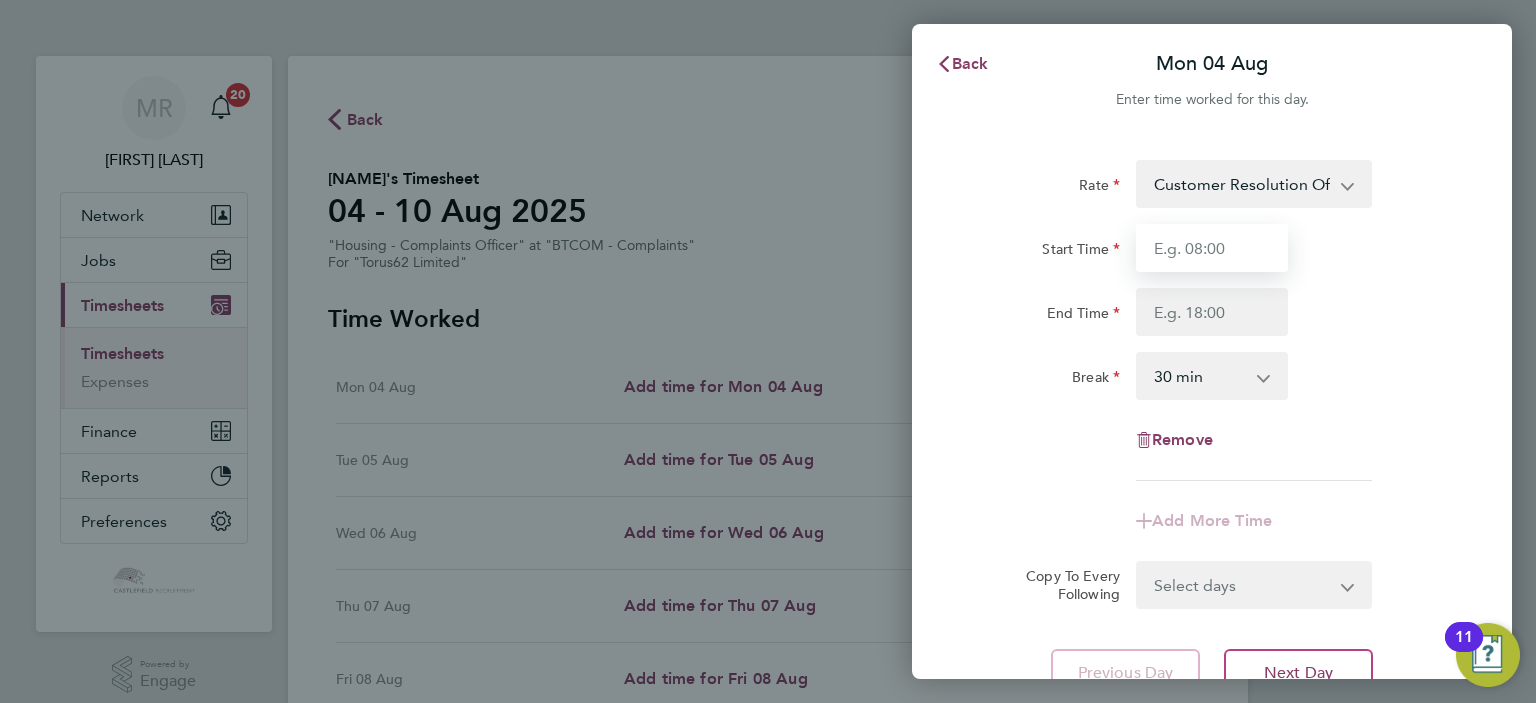 click on "Start Time" at bounding box center [1212, 248] 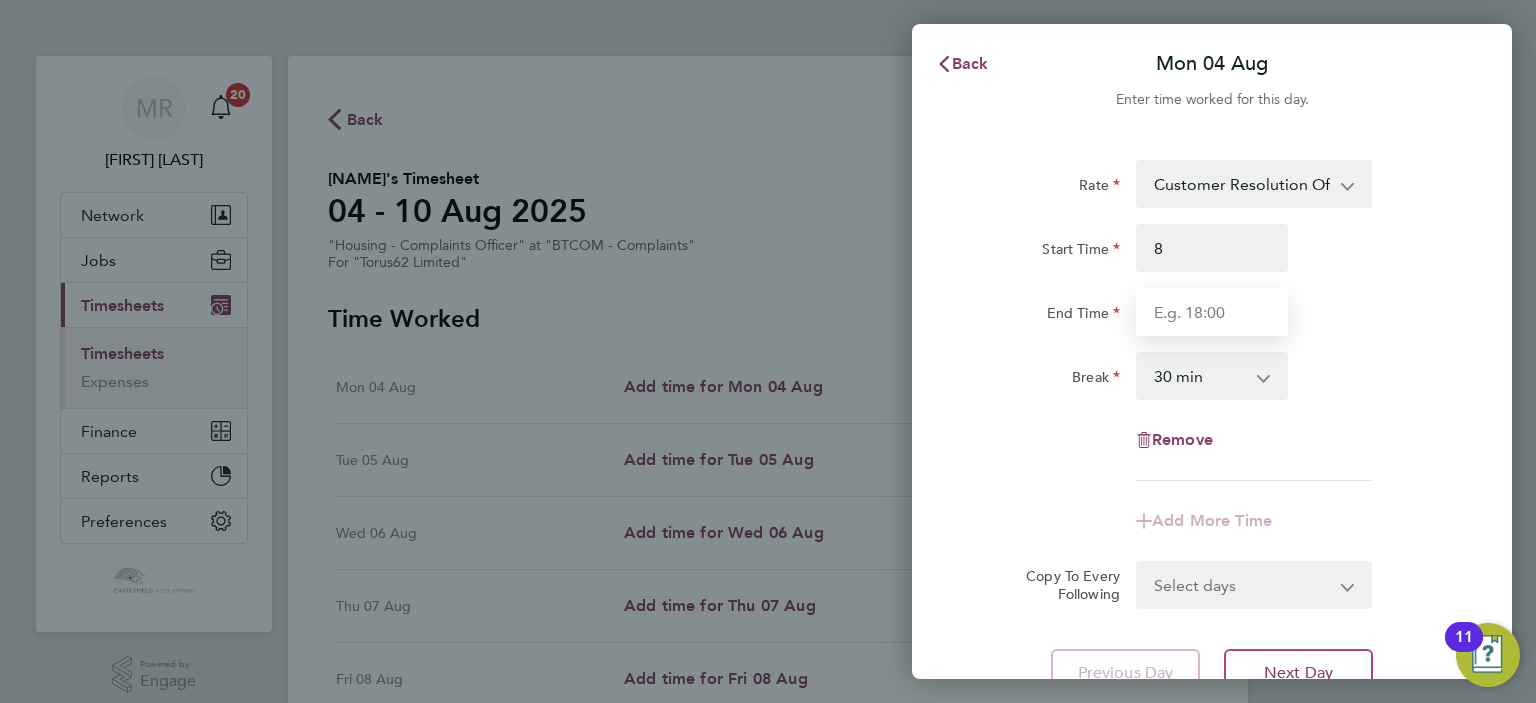 type on "08:00" 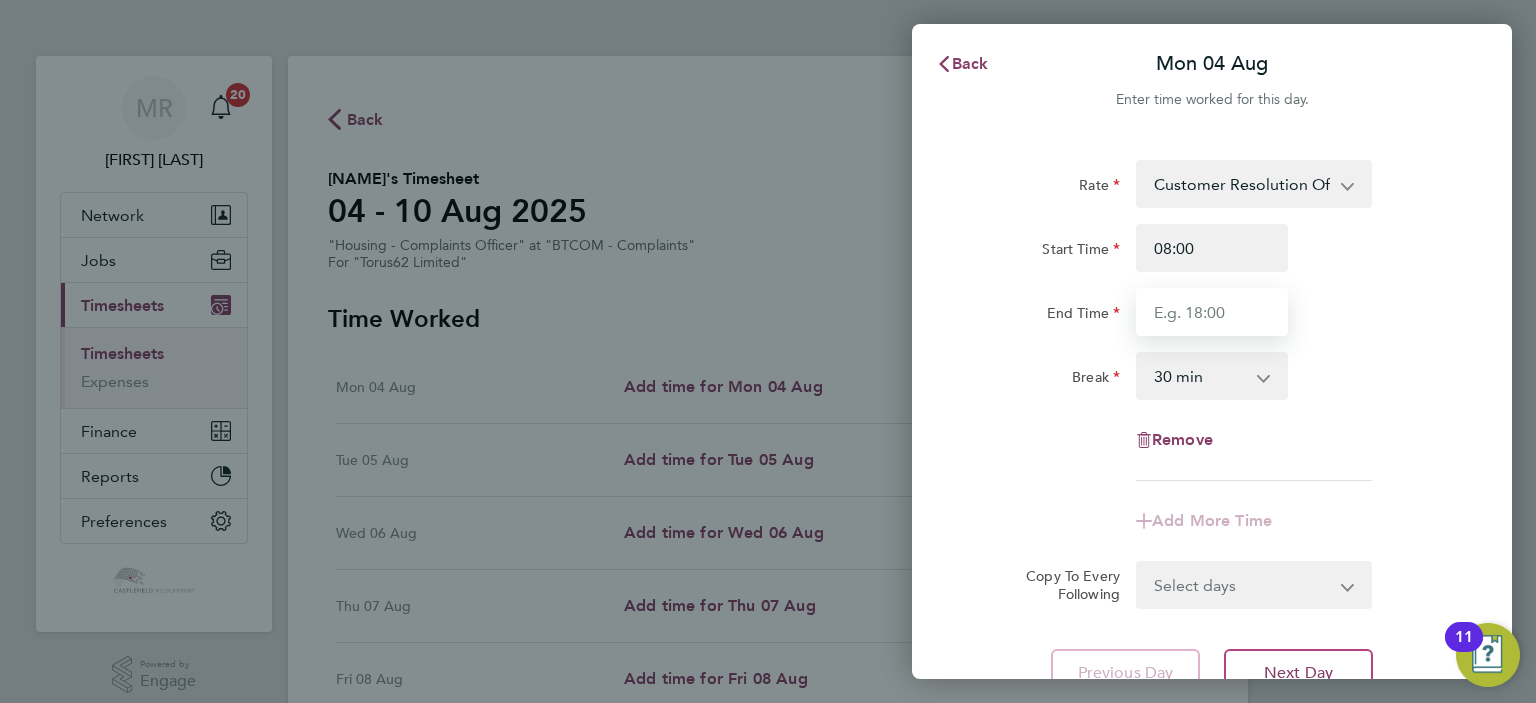 drag, startPoint x: 1165, startPoint y: 315, endPoint x: 1182, endPoint y: 312, distance: 17.262676 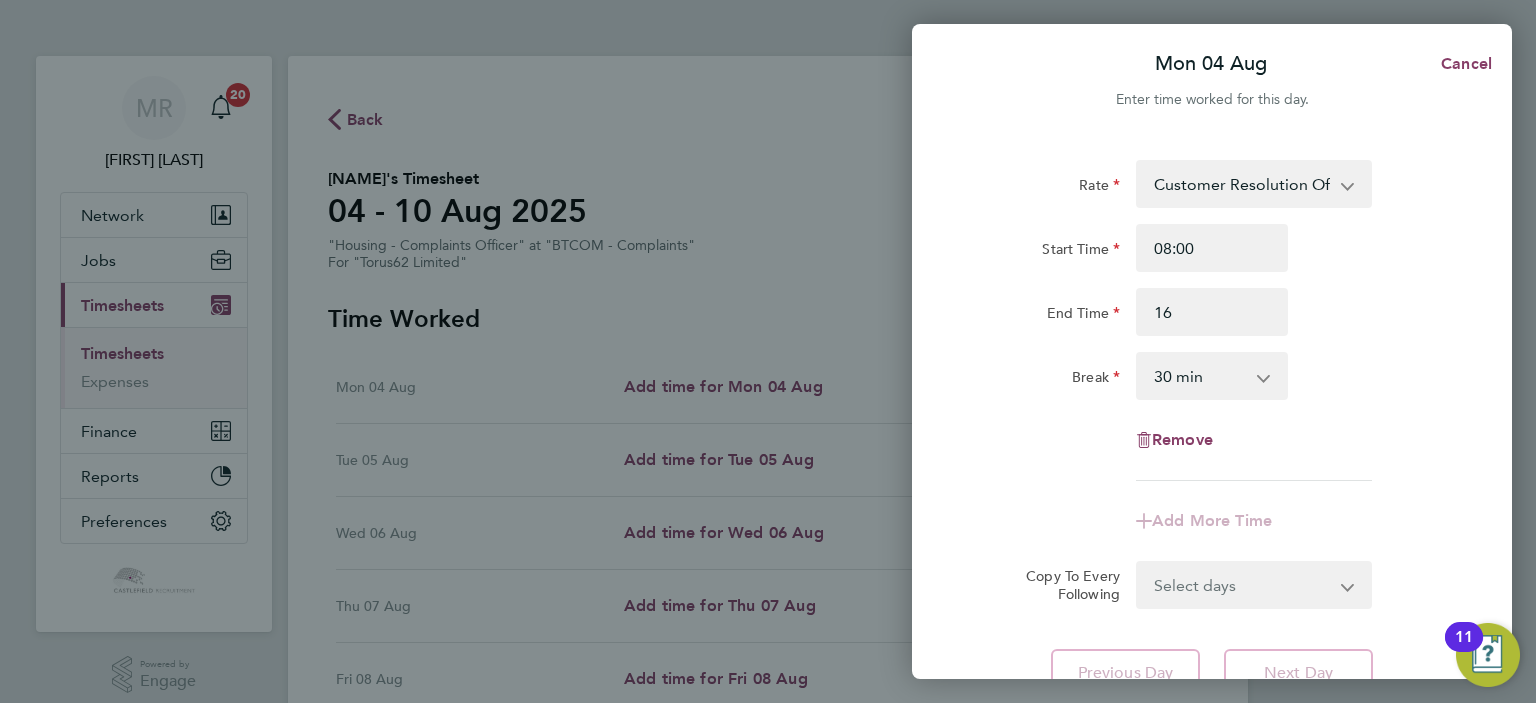 type on "16:00" 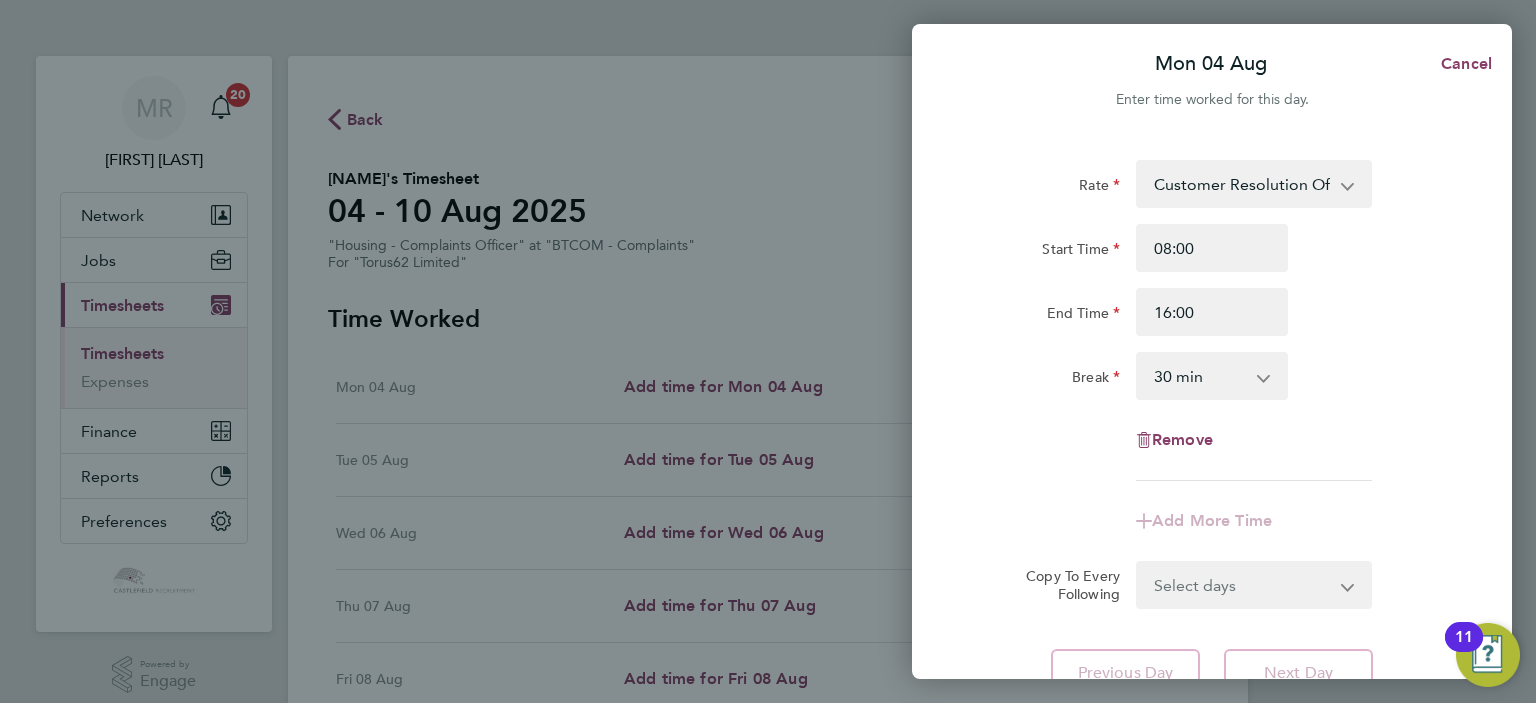 click on "Start Time 08:00" 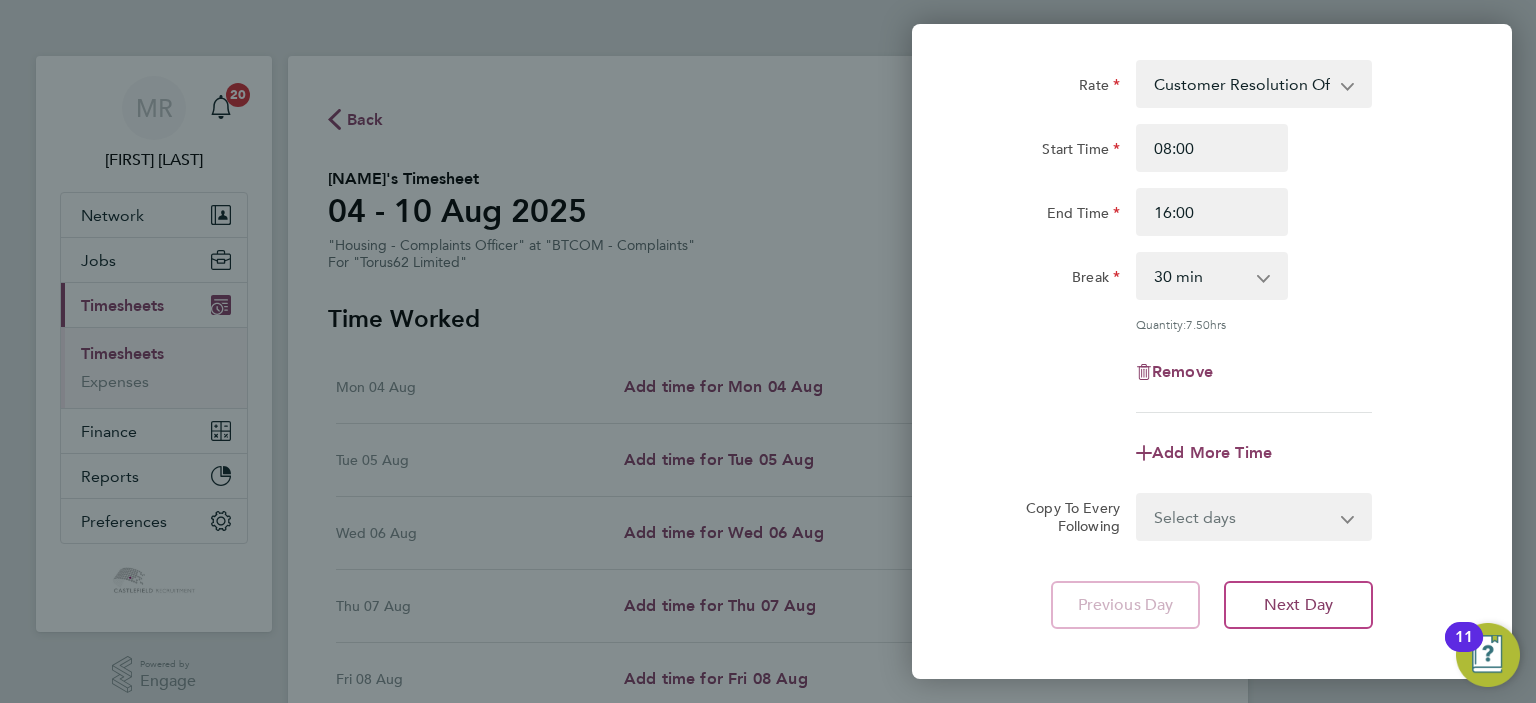 click on "Rate  Customer Resolution Officer - 29.19
Start Time 08:00 End Time 16:00 Break  0 min   15 min   30 min   45 min   60 min   75 min   90 min
Quantity:  7.50  hrs
Remove
Add More Time  Copy To Every Following  Select days   Day   Weekday (Mon-Fri)   Weekend (Sat-Sun)   Tuesday   Wednesday   Thursday   Friday   Saturday   Sunday
Previous Day   Next Day" 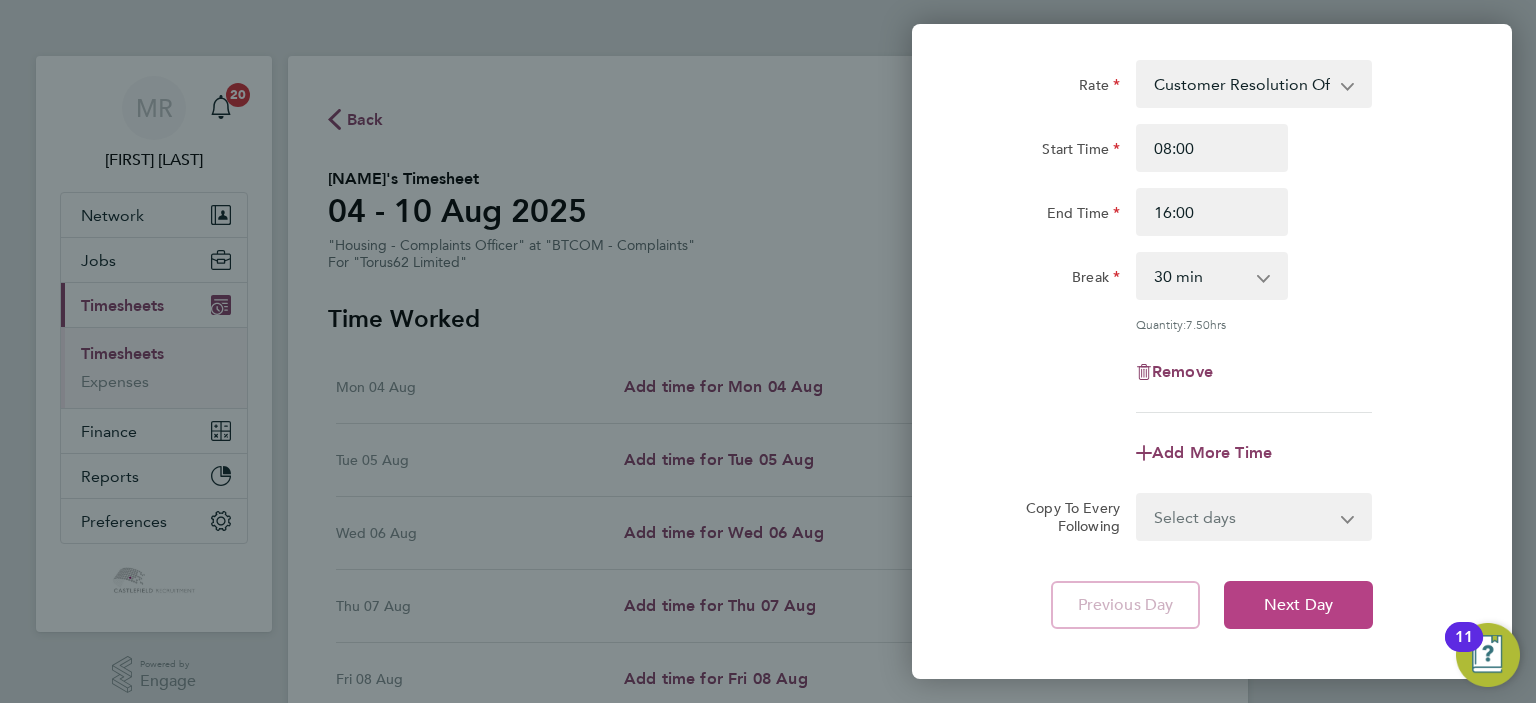 click on "Next Day" 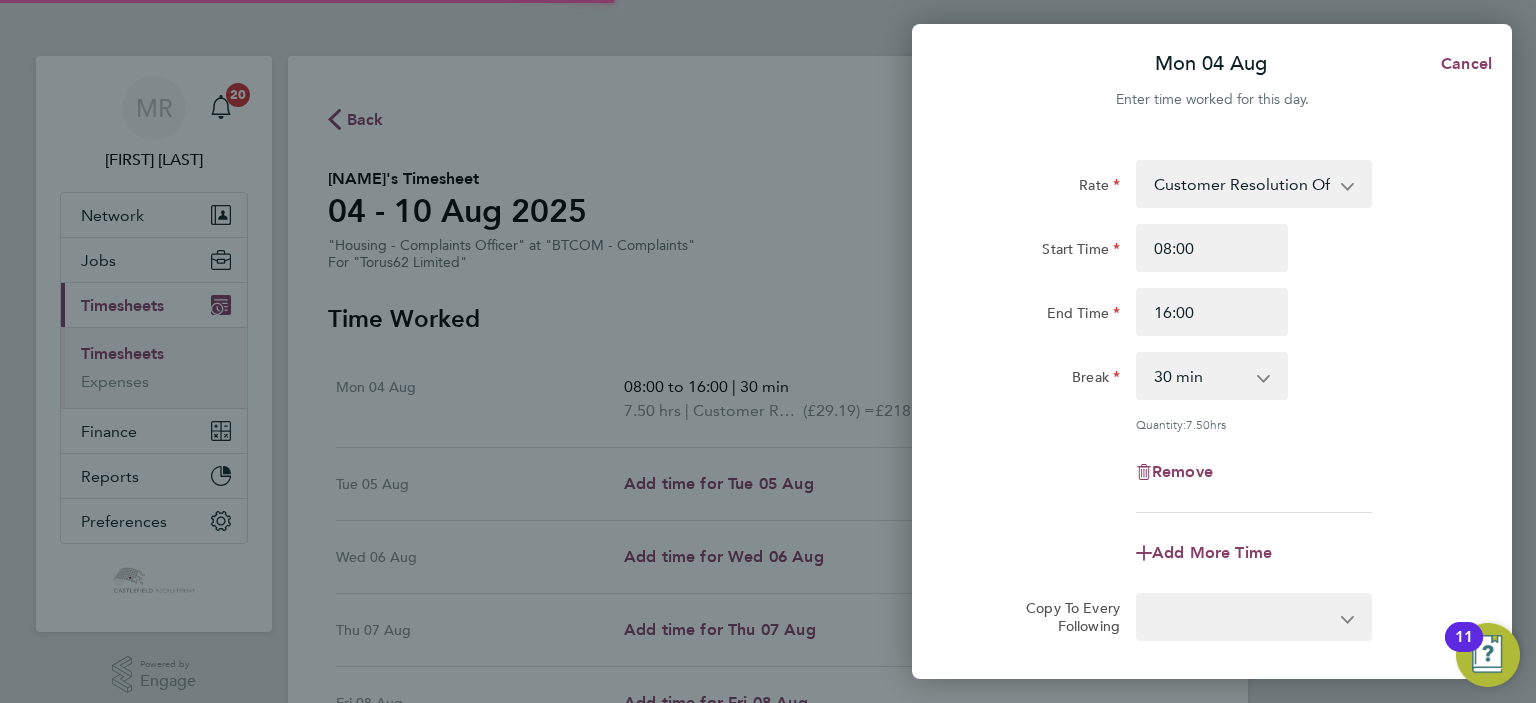 select on "30" 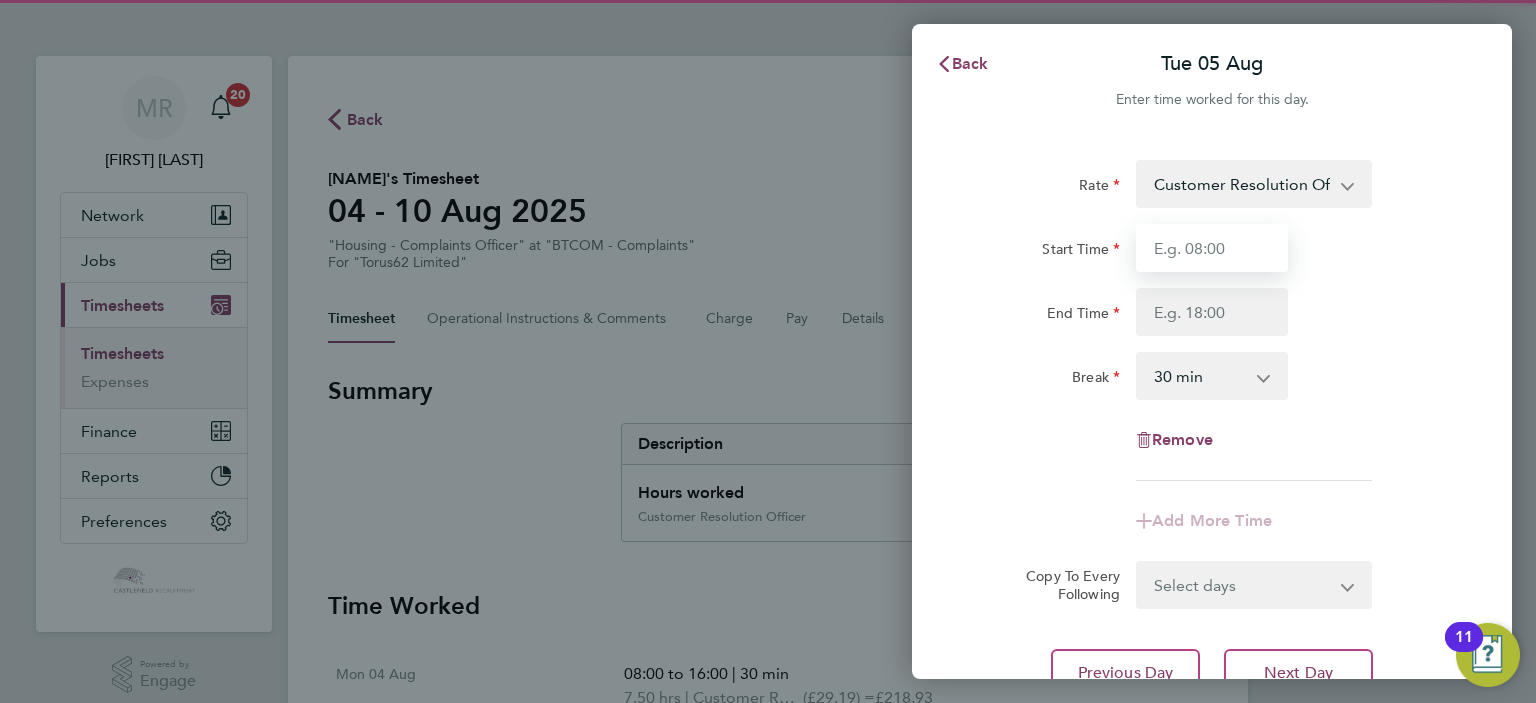 click on "Start Time" at bounding box center (1212, 248) 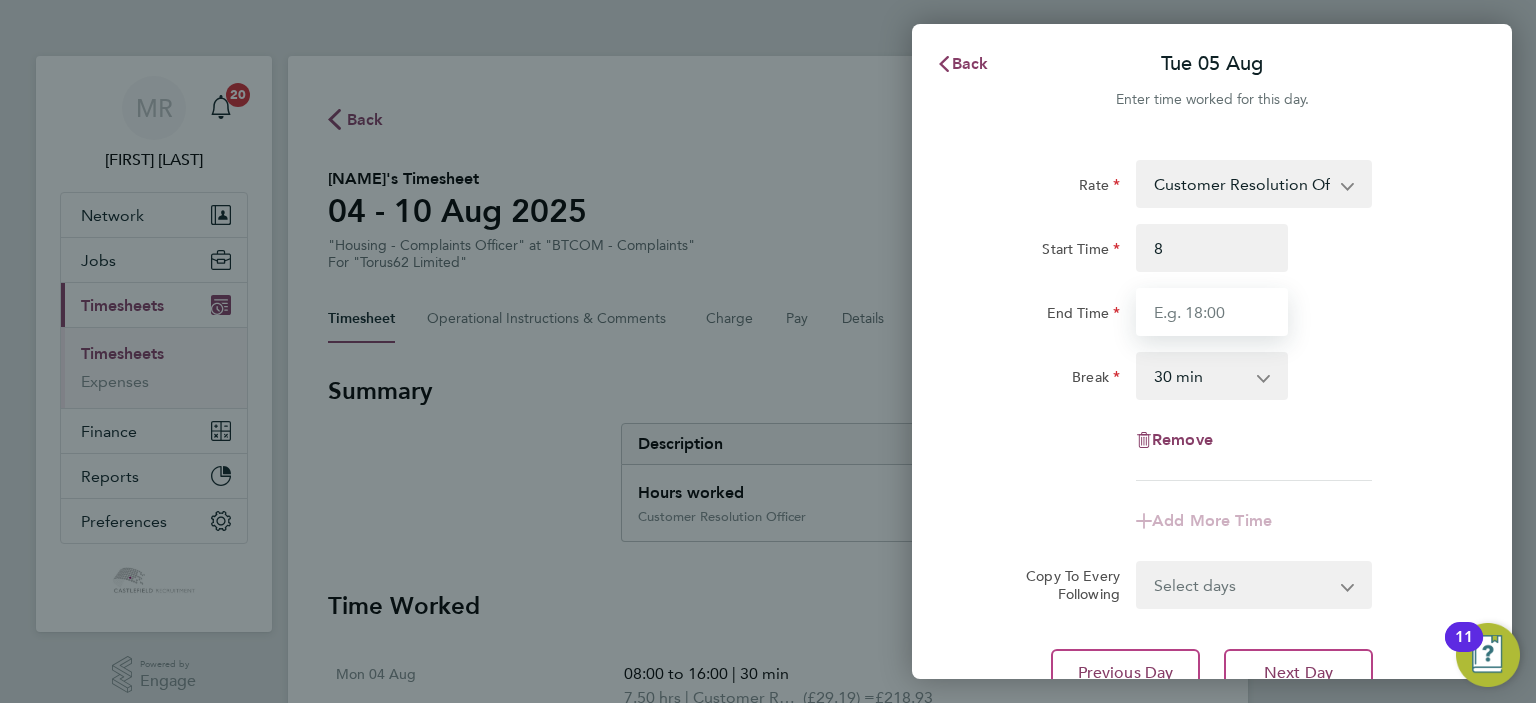 type on "08:00" 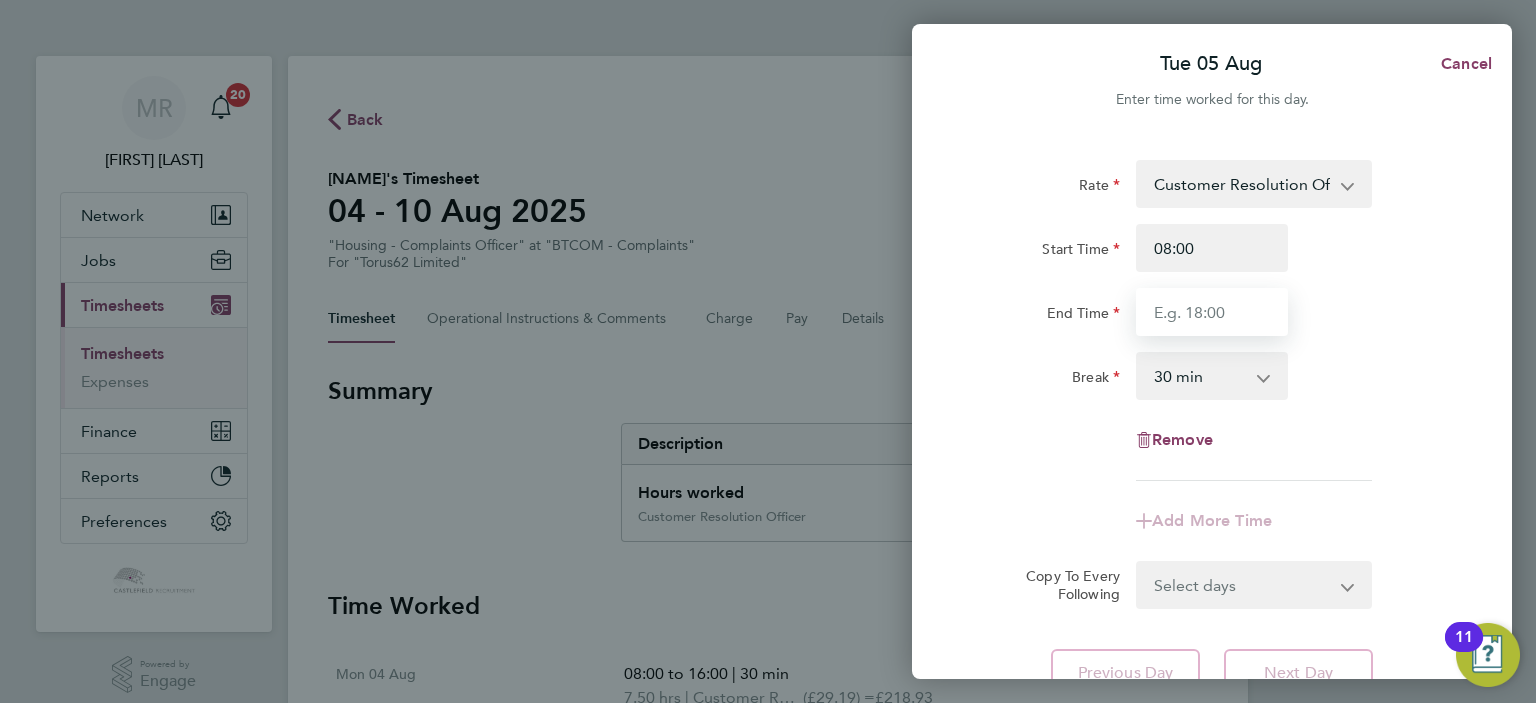 click on "End Time" at bounding box center (1212, 312) 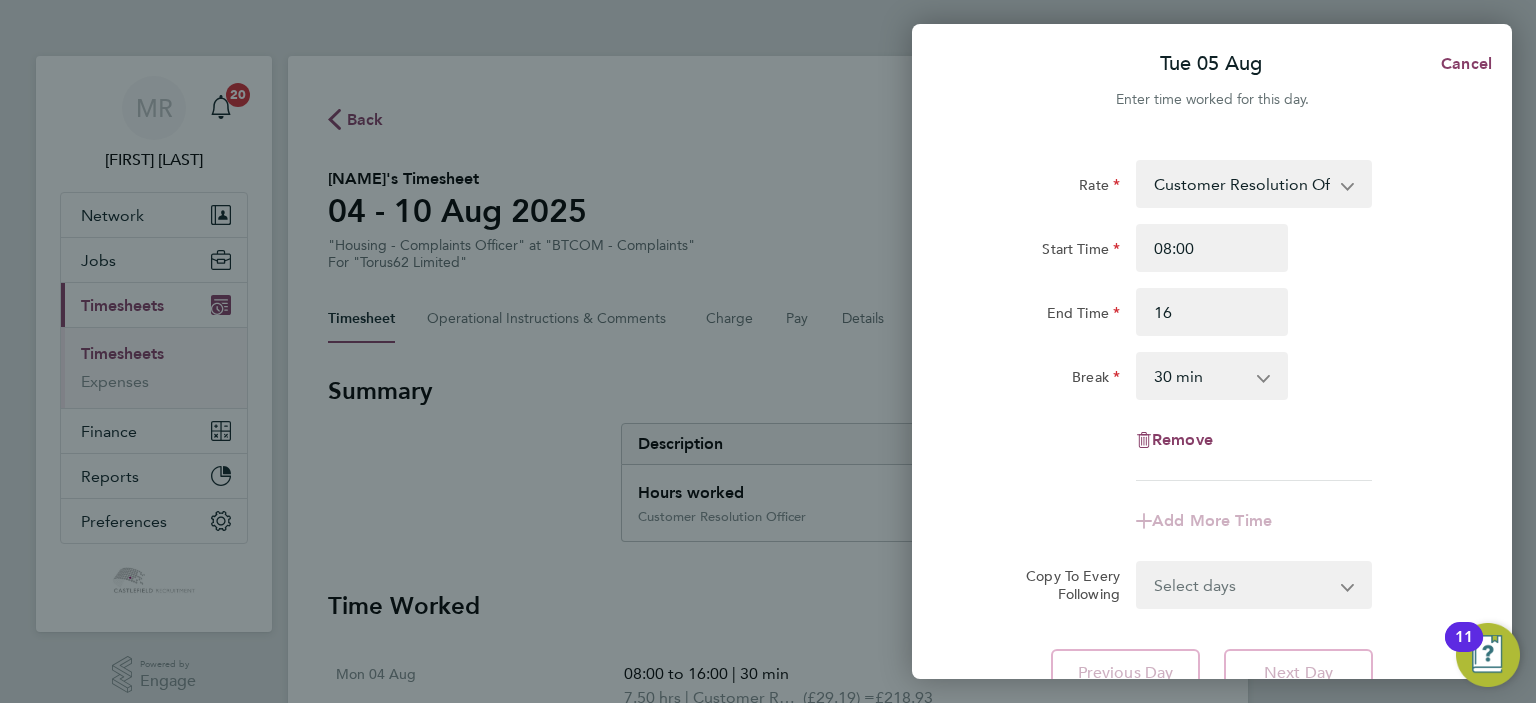 type on "16:00" 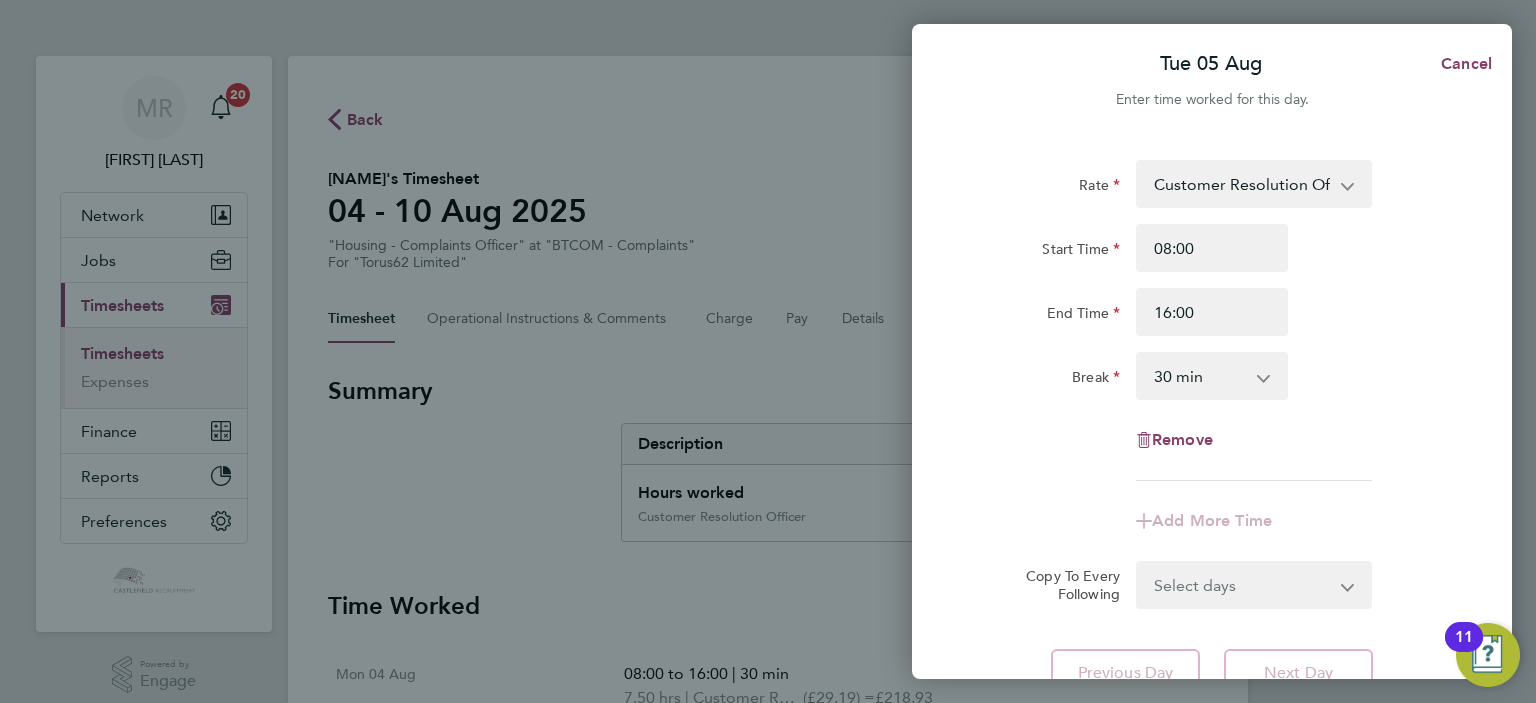click on "Start Time 08:00 End Time 16:00" 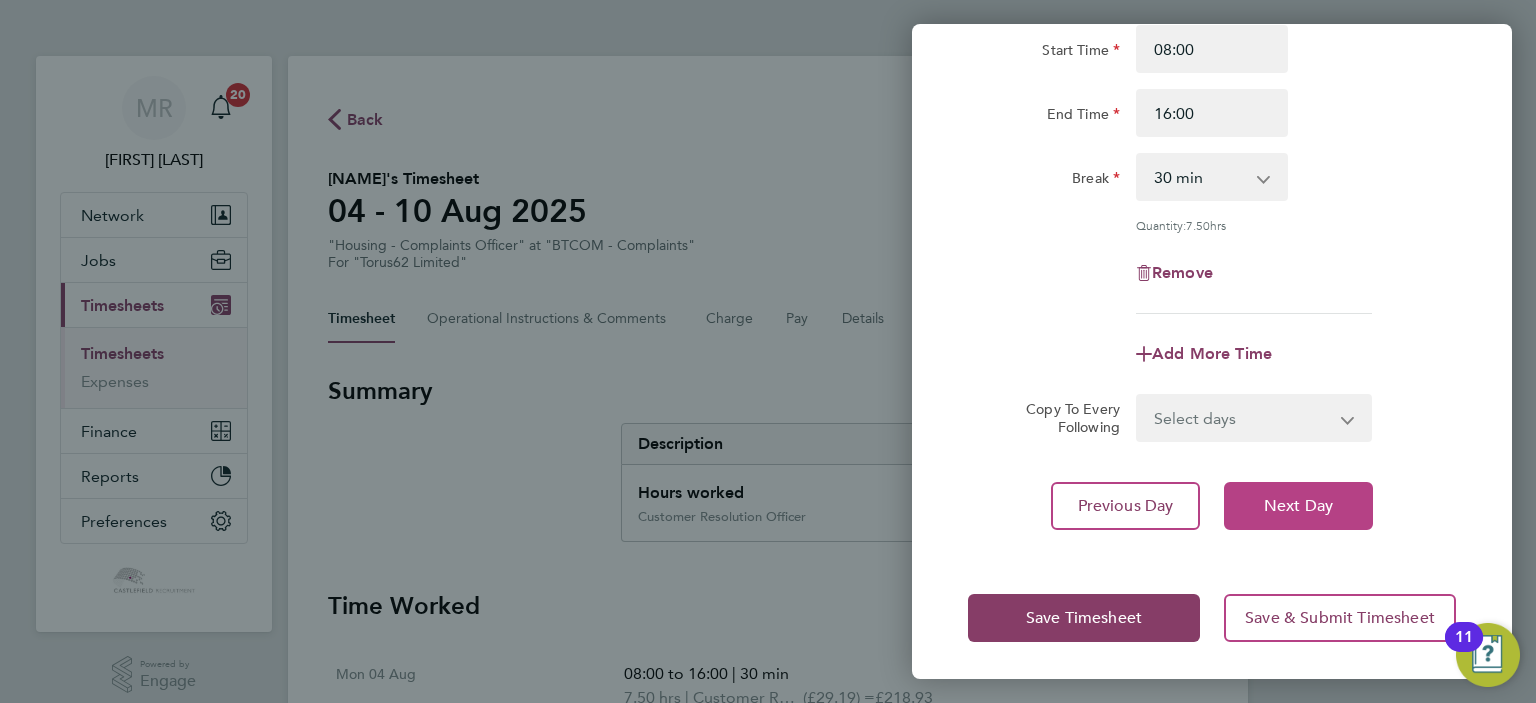 click on "Next Day" 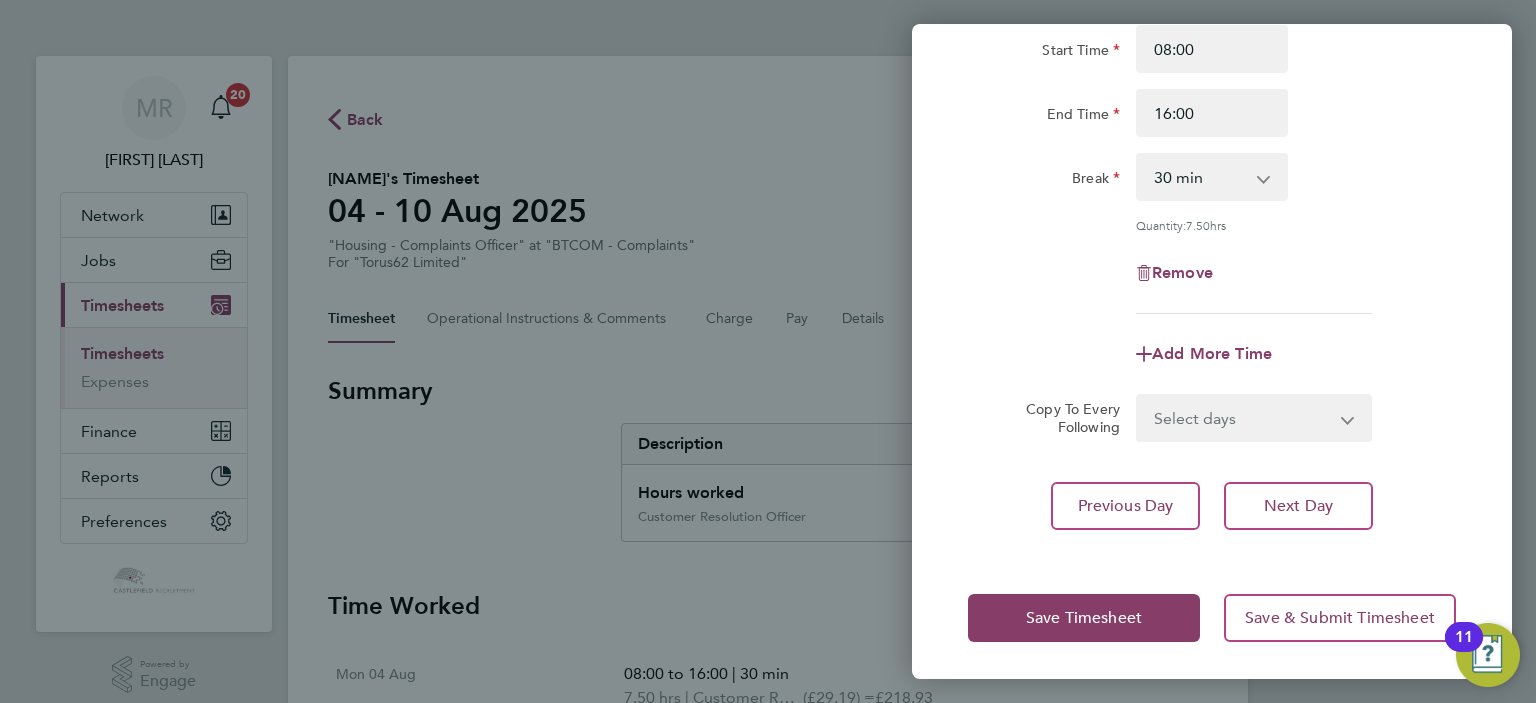 click on "Next Day" 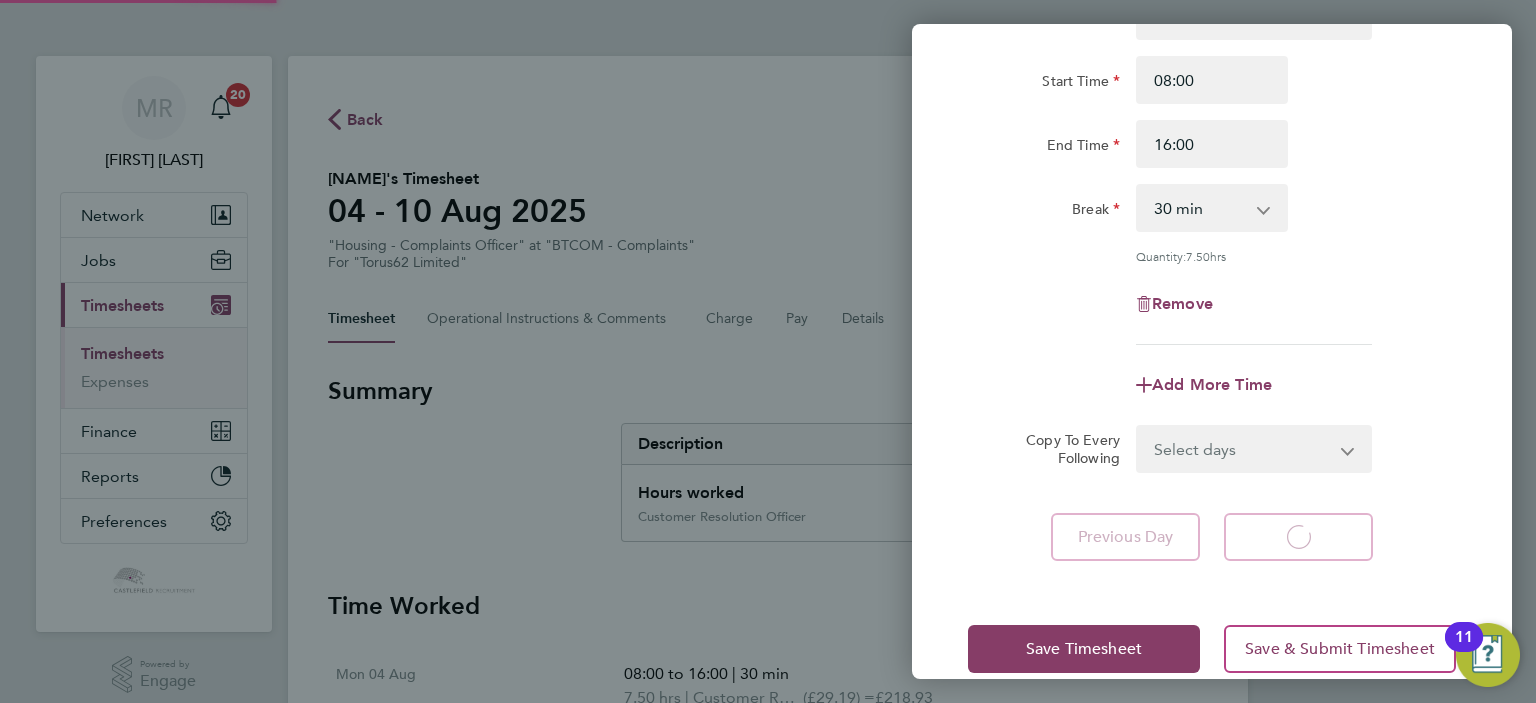 select on "30" 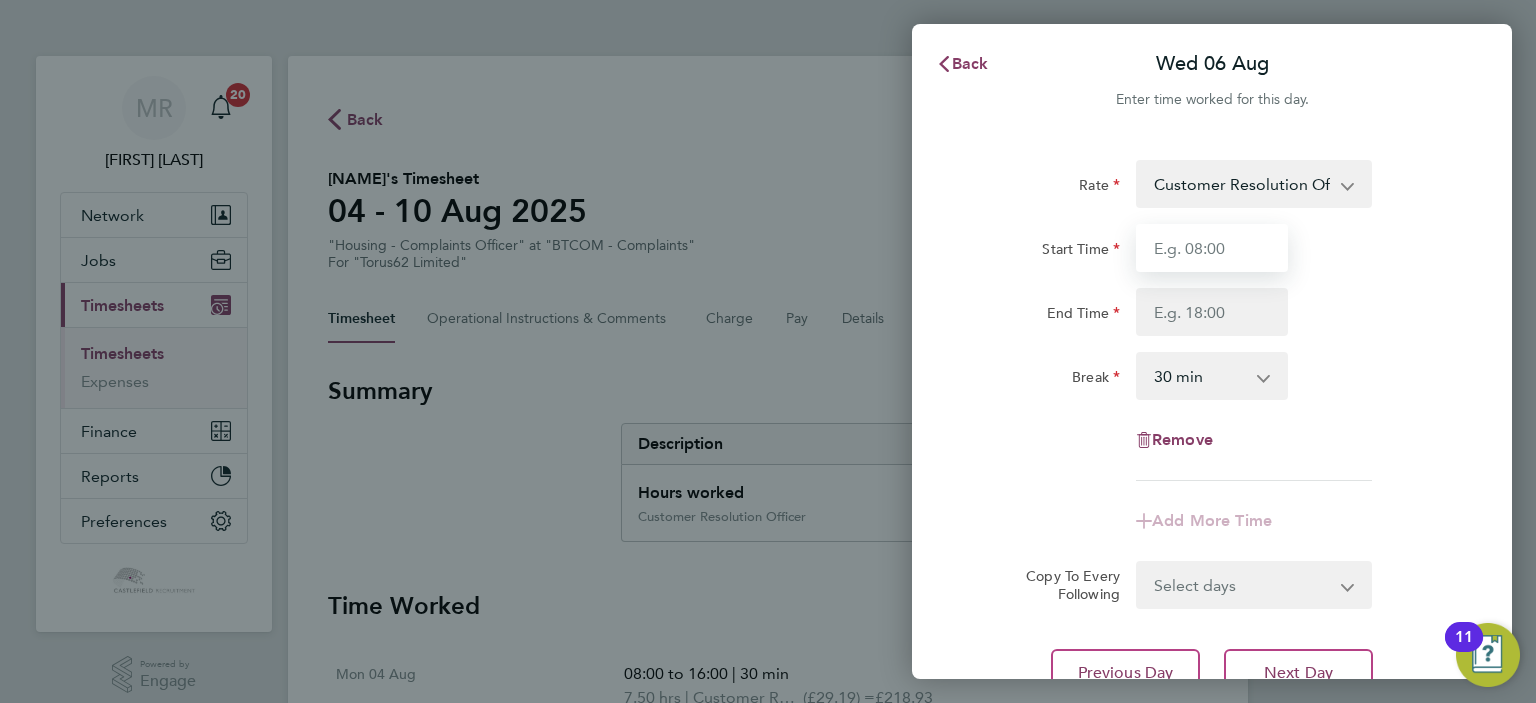drag, startPoint x: 1181, startPoint y: 245, endPoint x: 1154, endPoint y: 284, distance: 47.434166 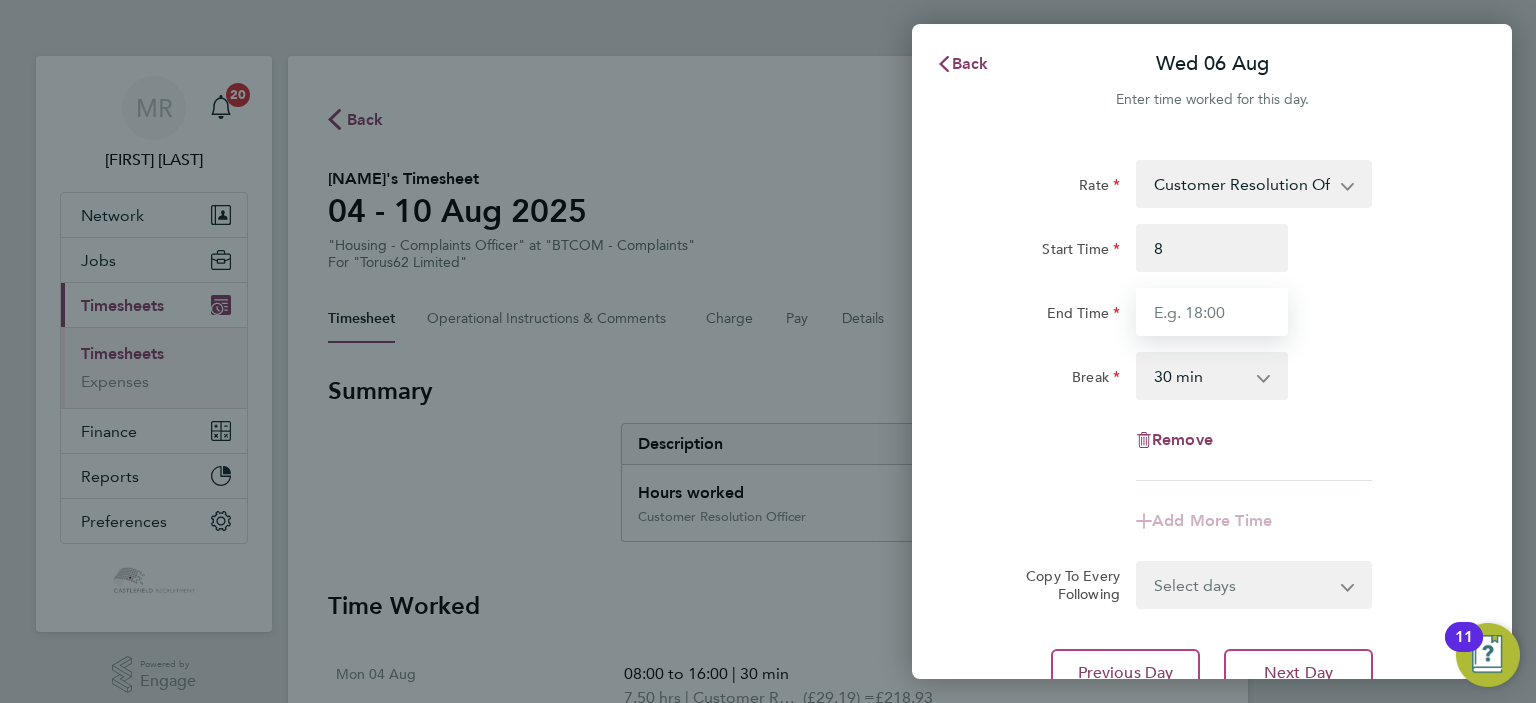 type on "08:00" 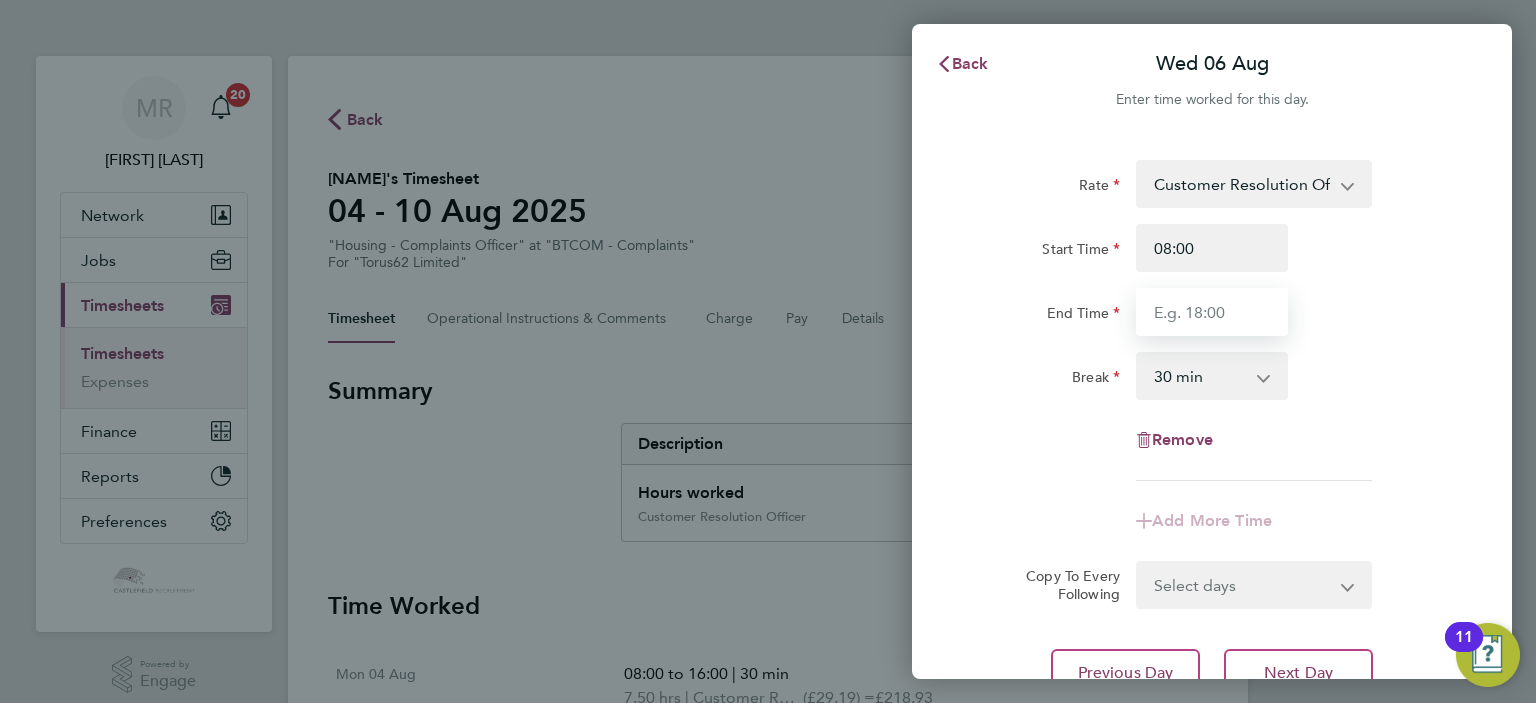 click on "End Time" at bounding box center [1212, 312] 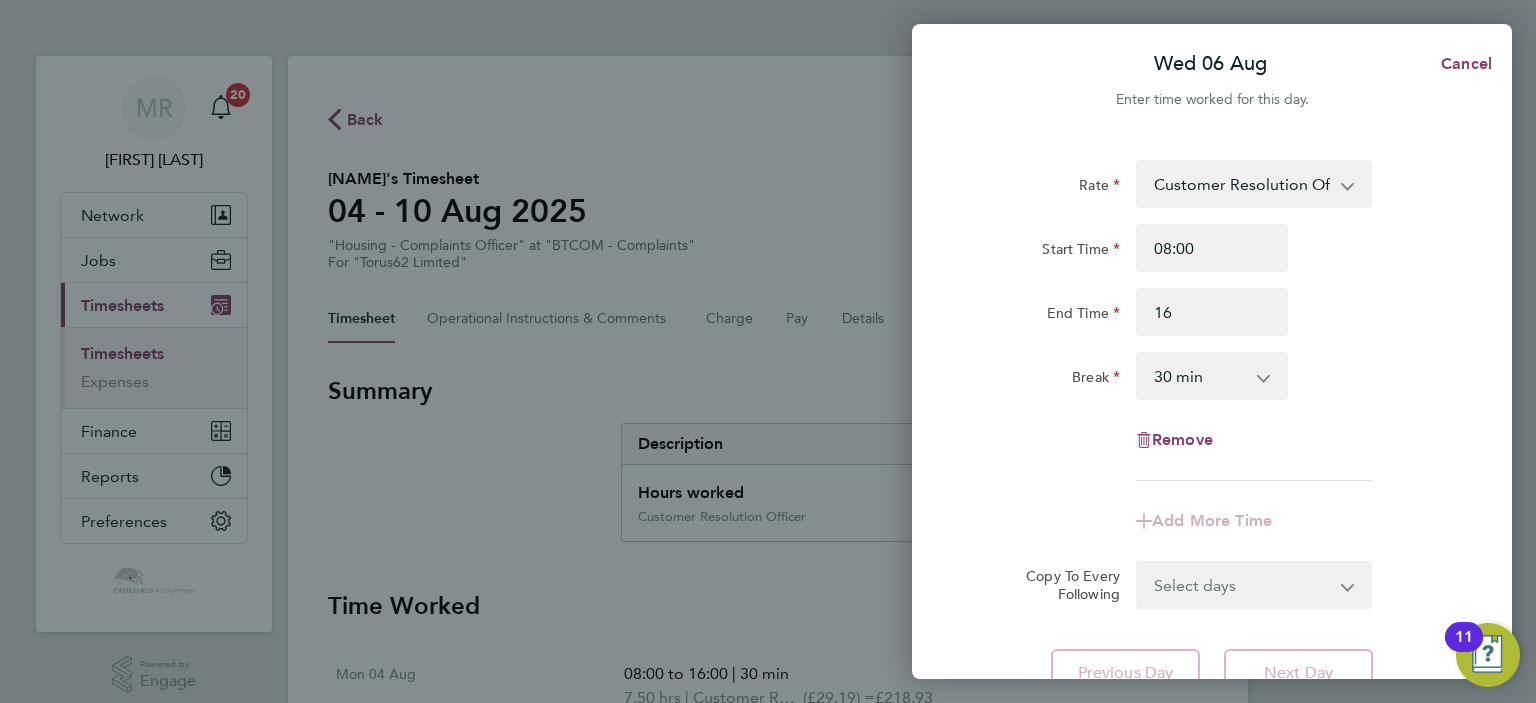 type on "16:00" 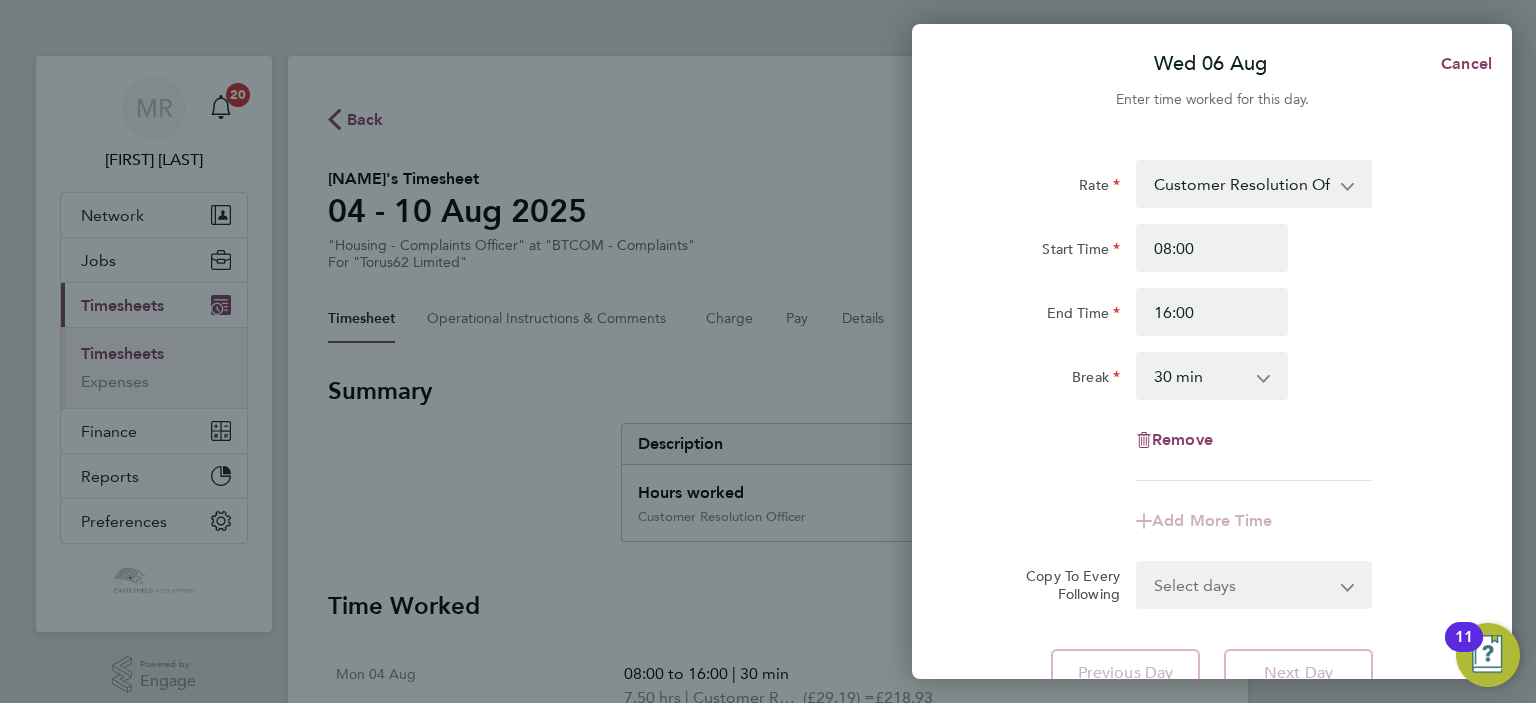 click on "Start Time 08:00 End Time 16:00" 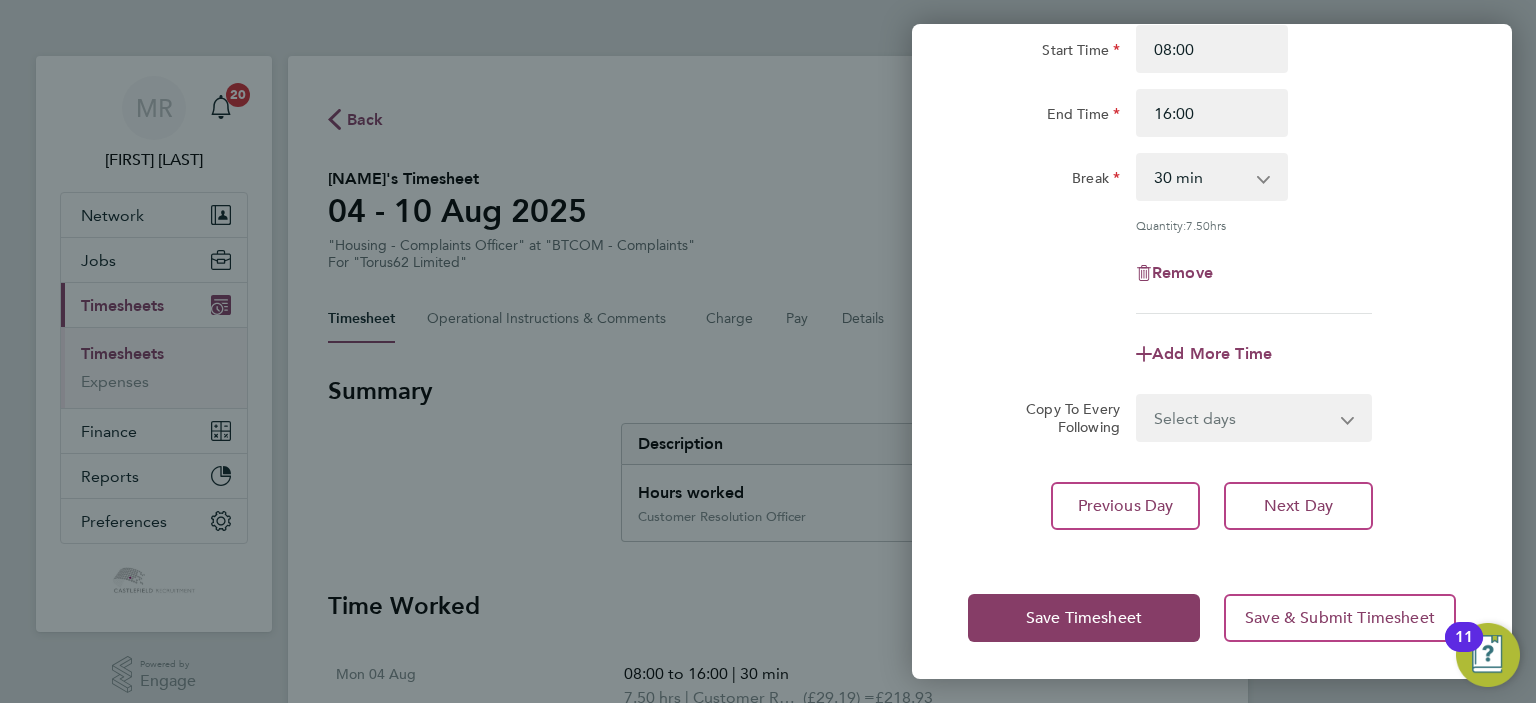 click on "Rate  Customer Resolution Officer - 29.19
Start Time 08:00 End Time 16:00 Break  0 min   15 min   30 min   45 min   60 min   75 min   90 min
Quantity:  7.50  hrs
Remove
Add More Time  Copy To Every Following  Select days   Day   Weekday (Mon-Fri)   Weekend (Sat-Sun)   Thursday   Friday   Saturday   Sunday
Previous Day   Next Day" 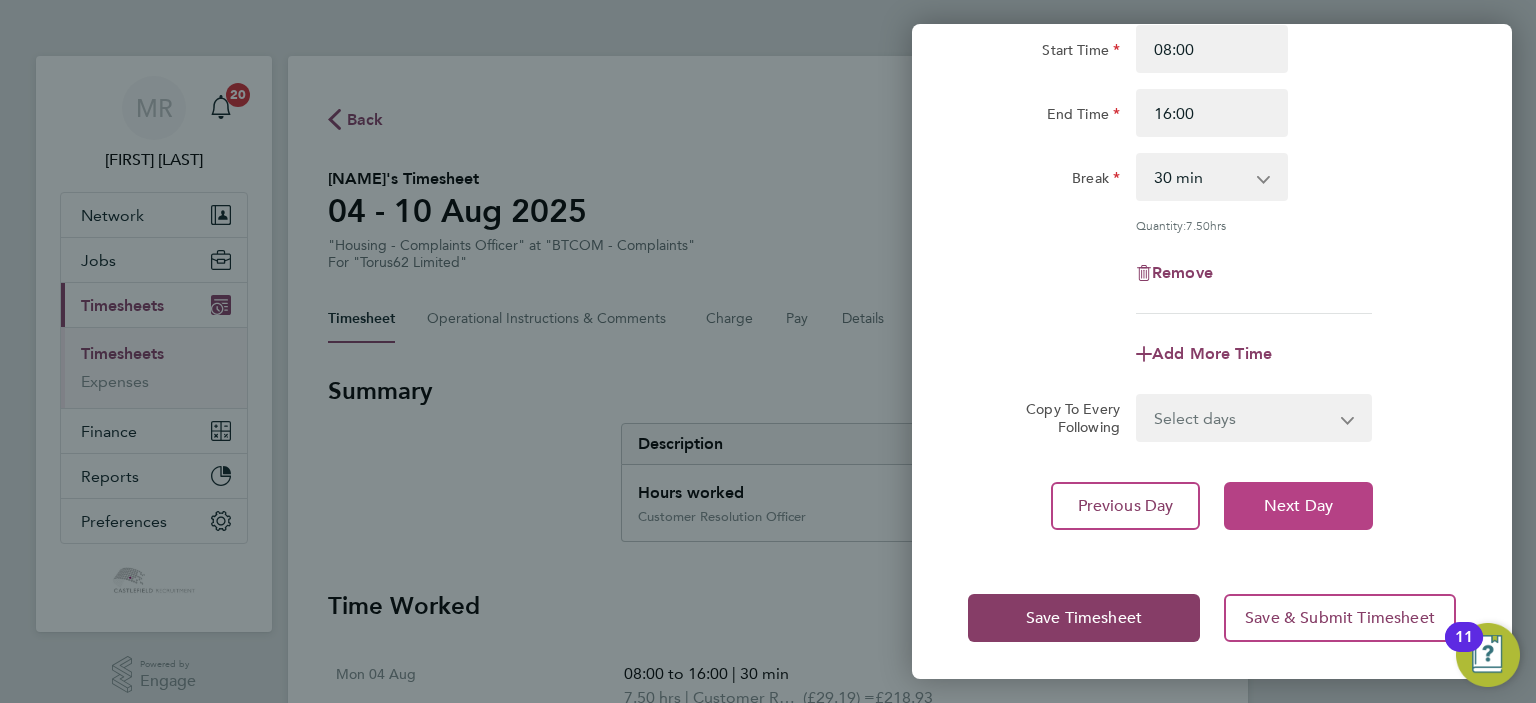 click on "Next Day" 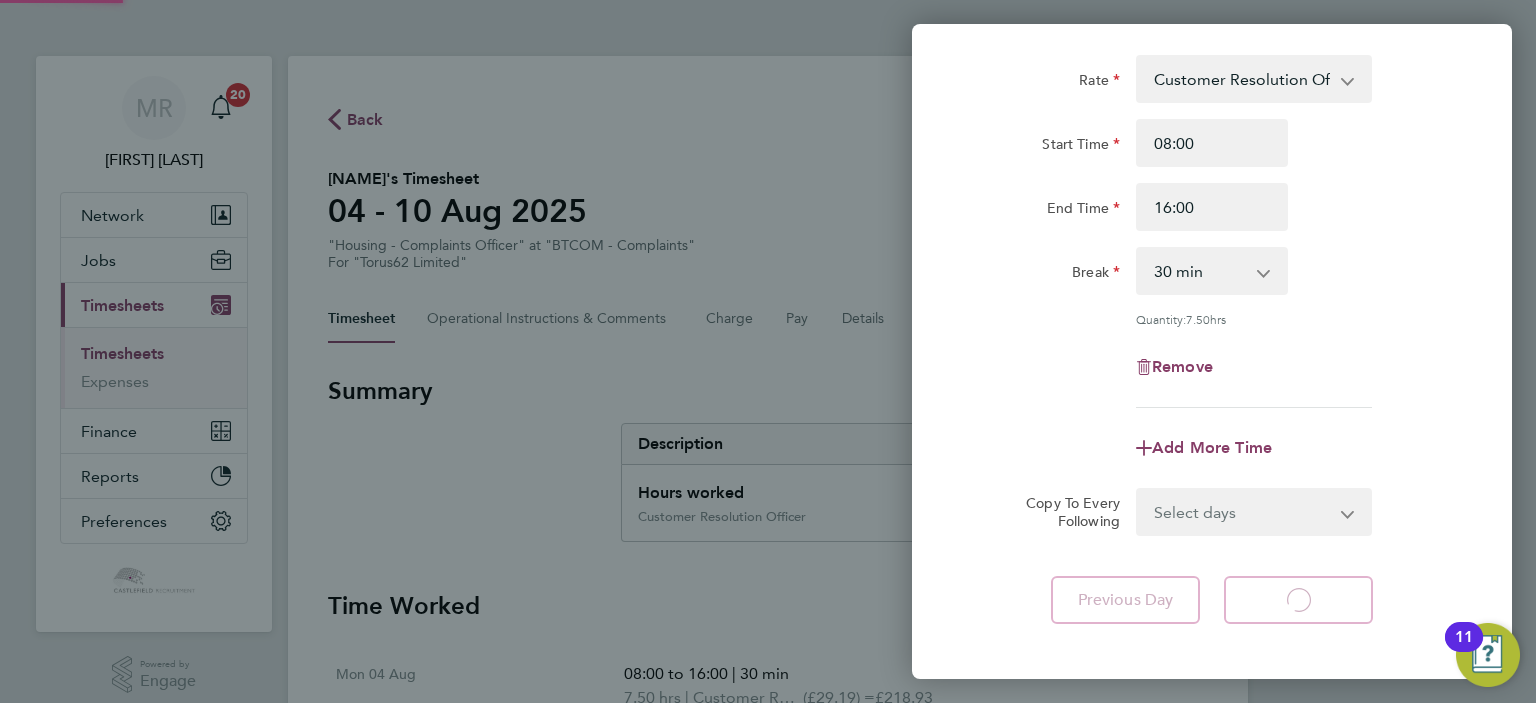select on "30" 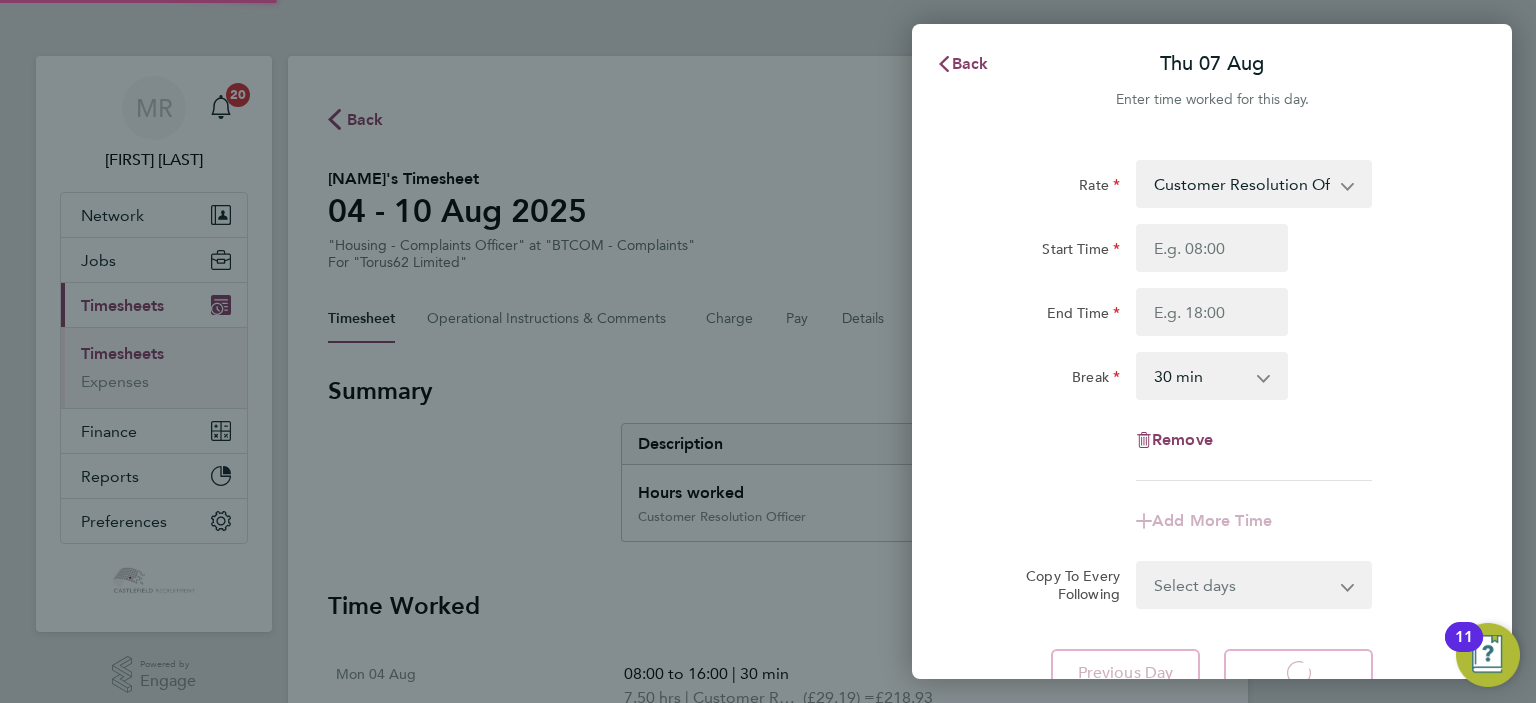 select on "30" 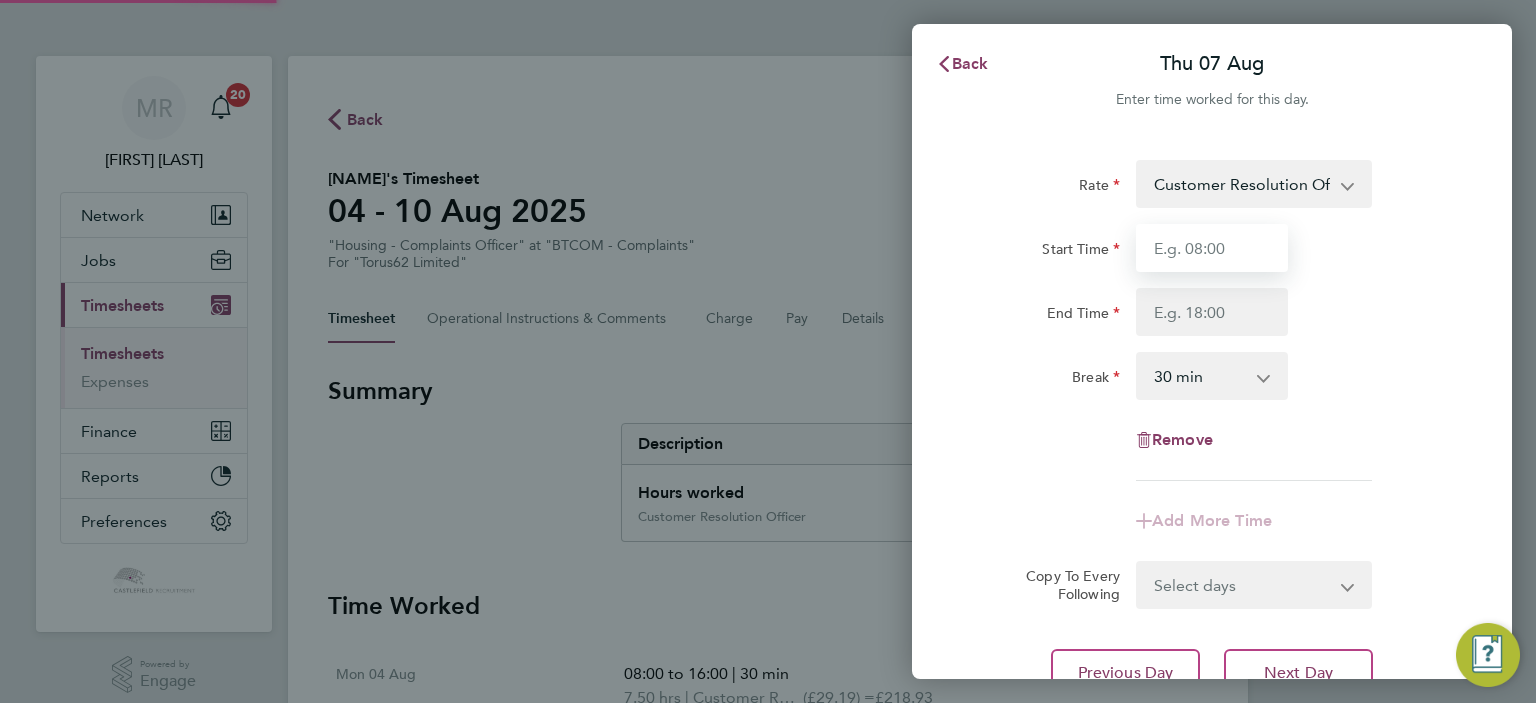 click on "Start Time" at bounding box center (1212, 248) 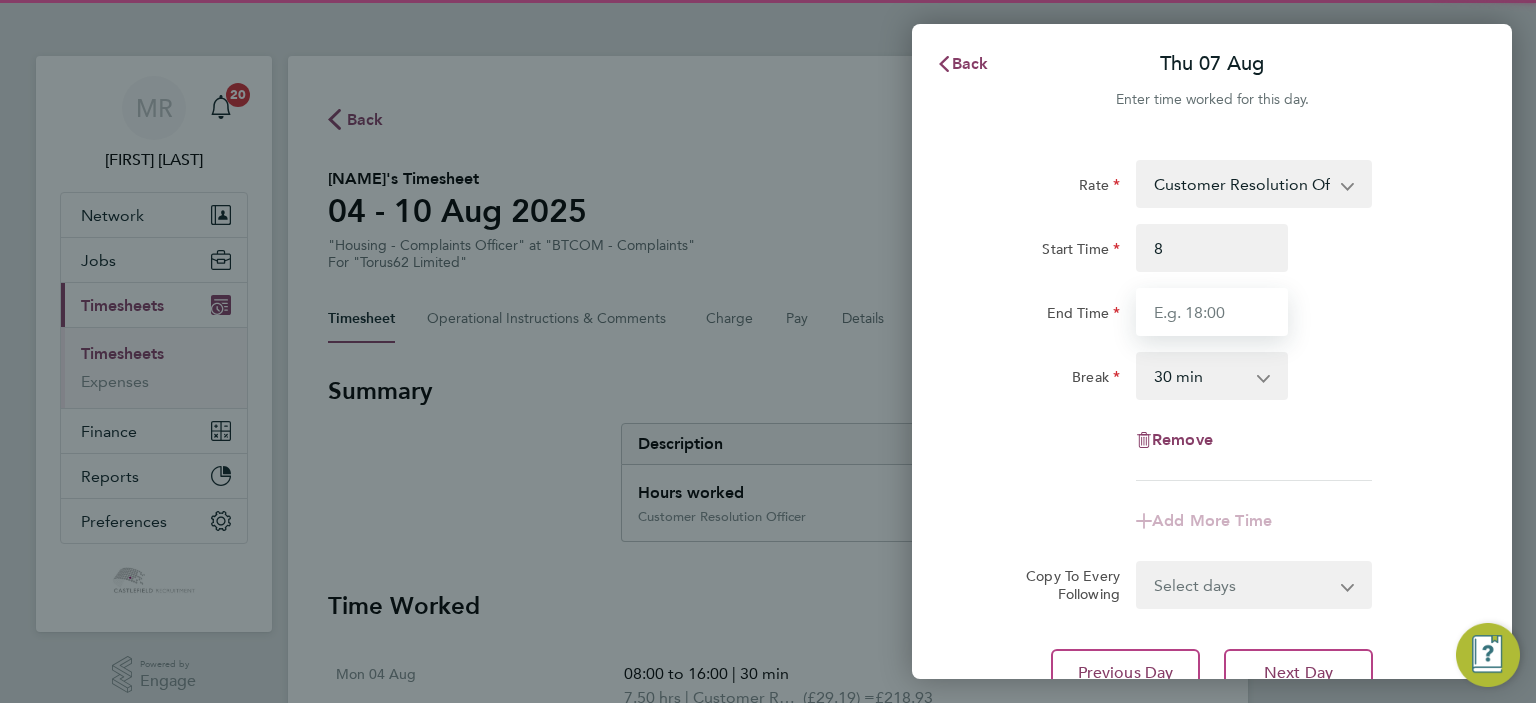 type on "08:00" 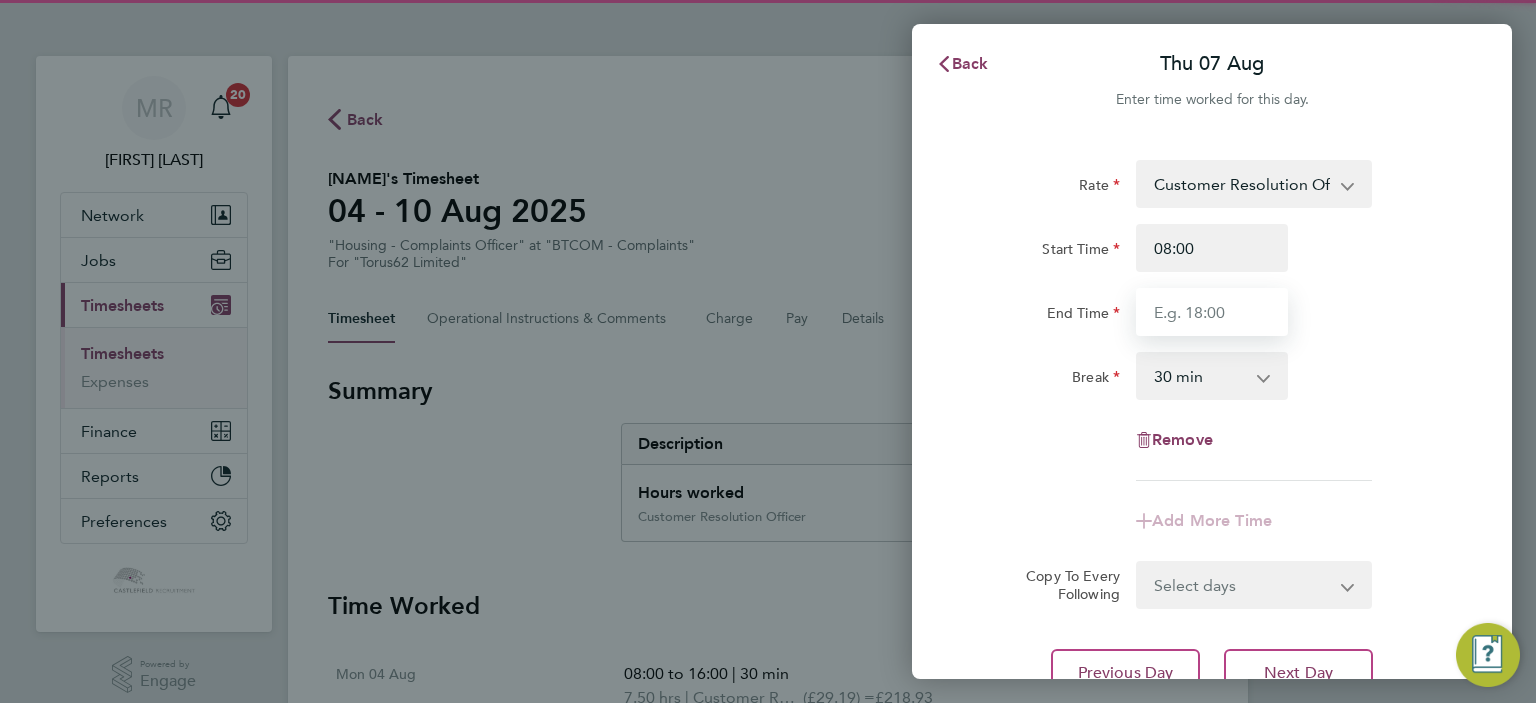 click on "End Time" at bounding box center [1212, 312] 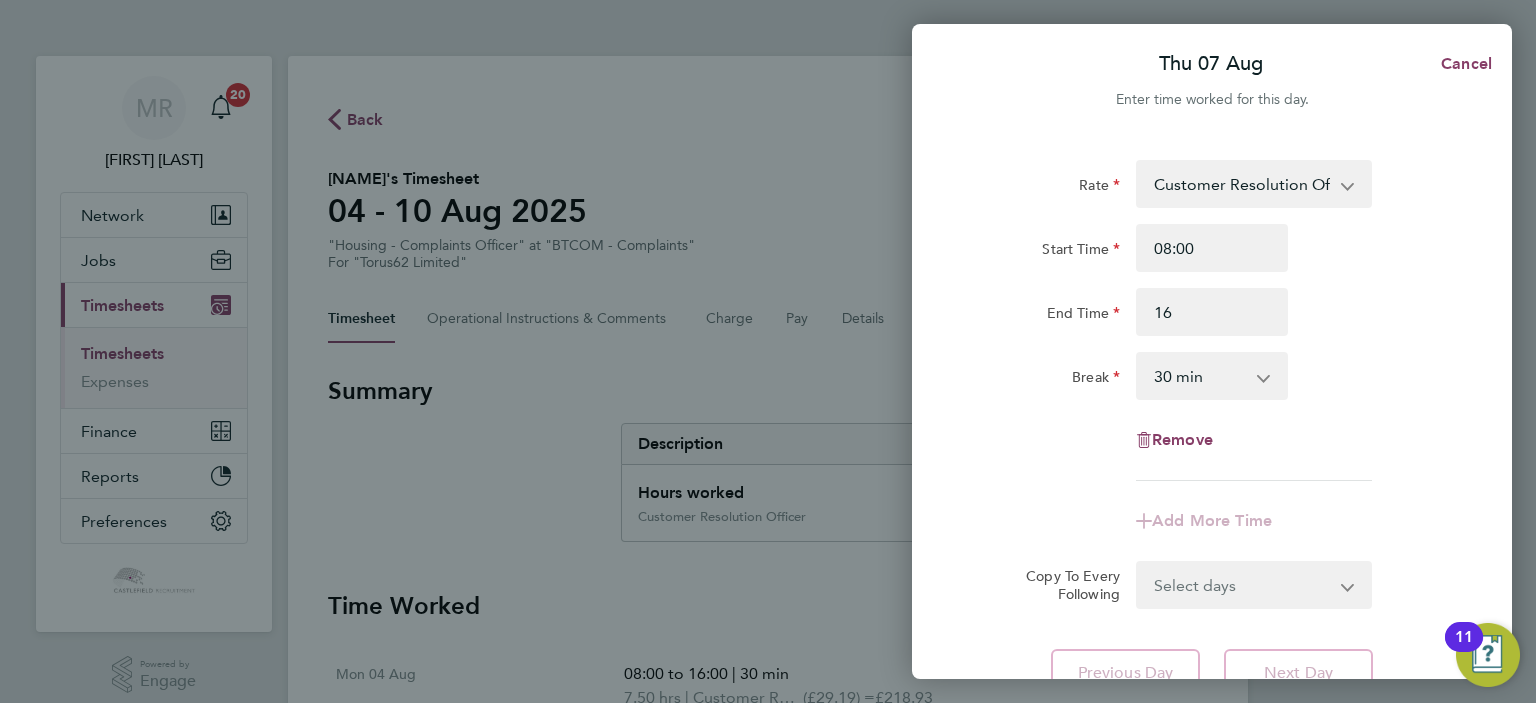 type on "16:00" 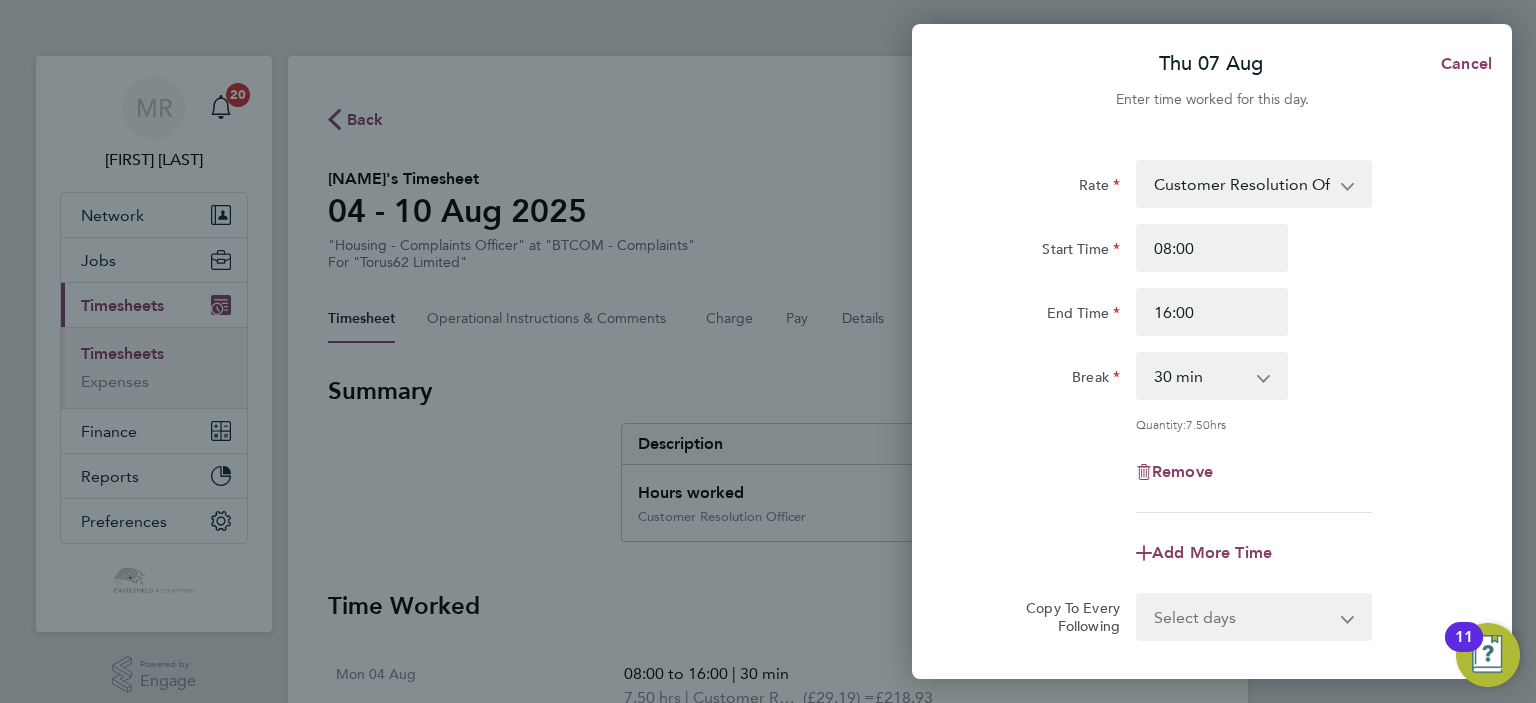 click on "Start Time 08:00 End Time 16:00" 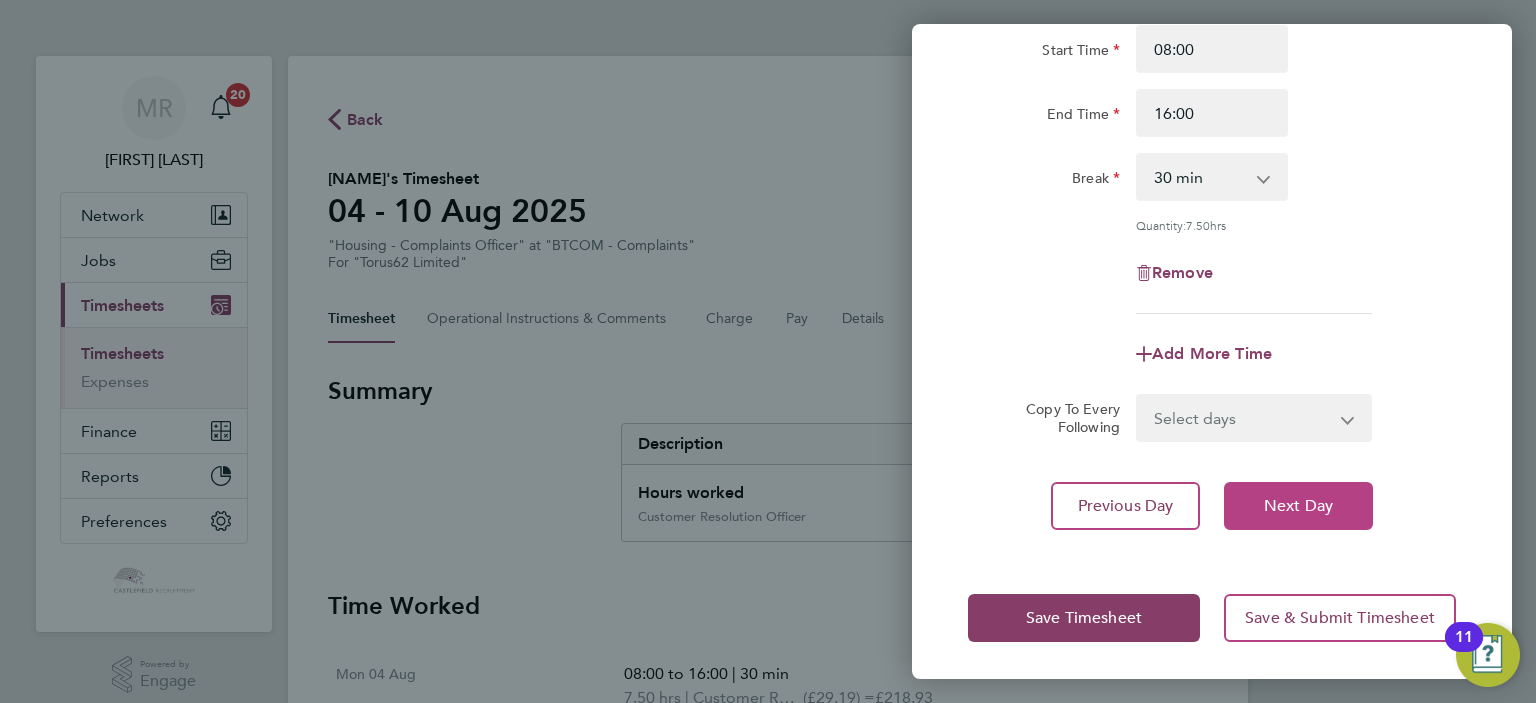 click on "Next Day" 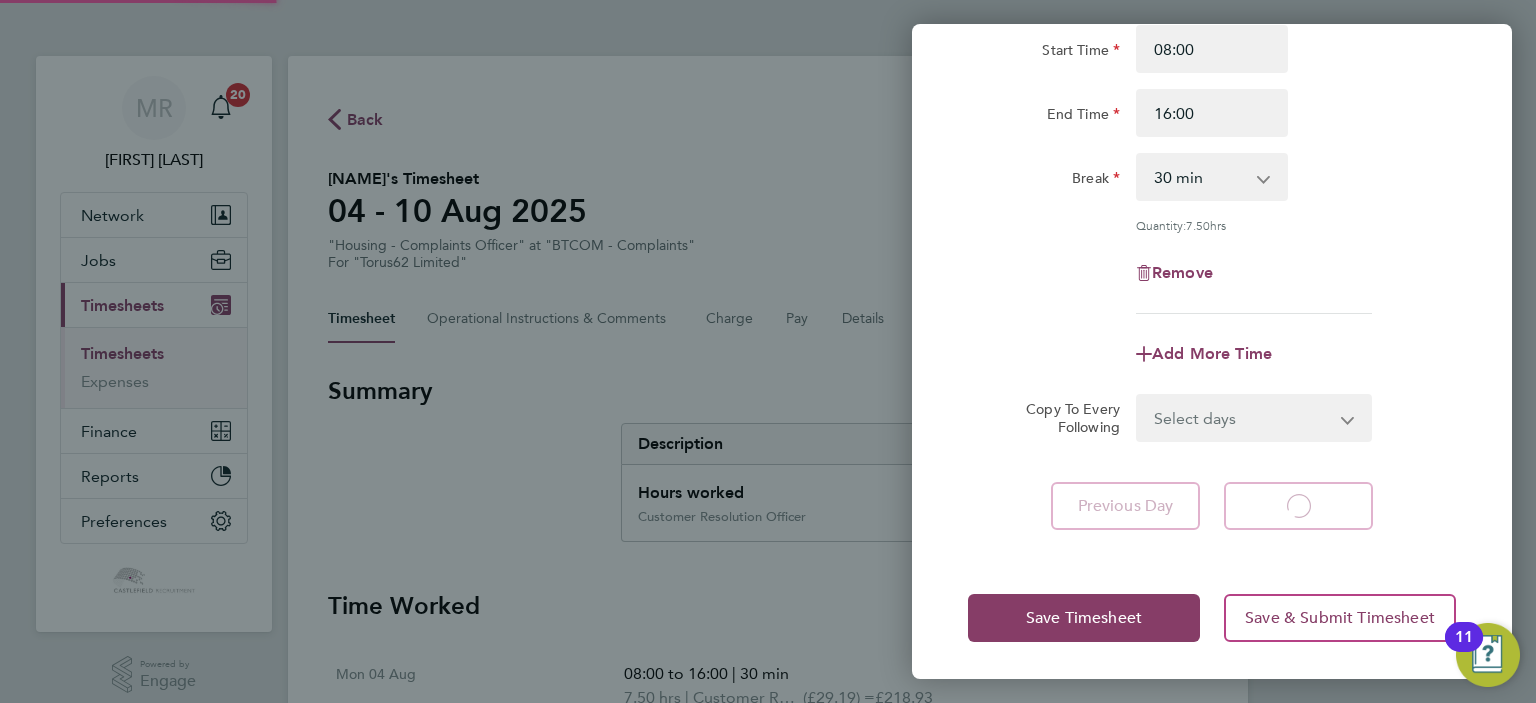 select on "30" 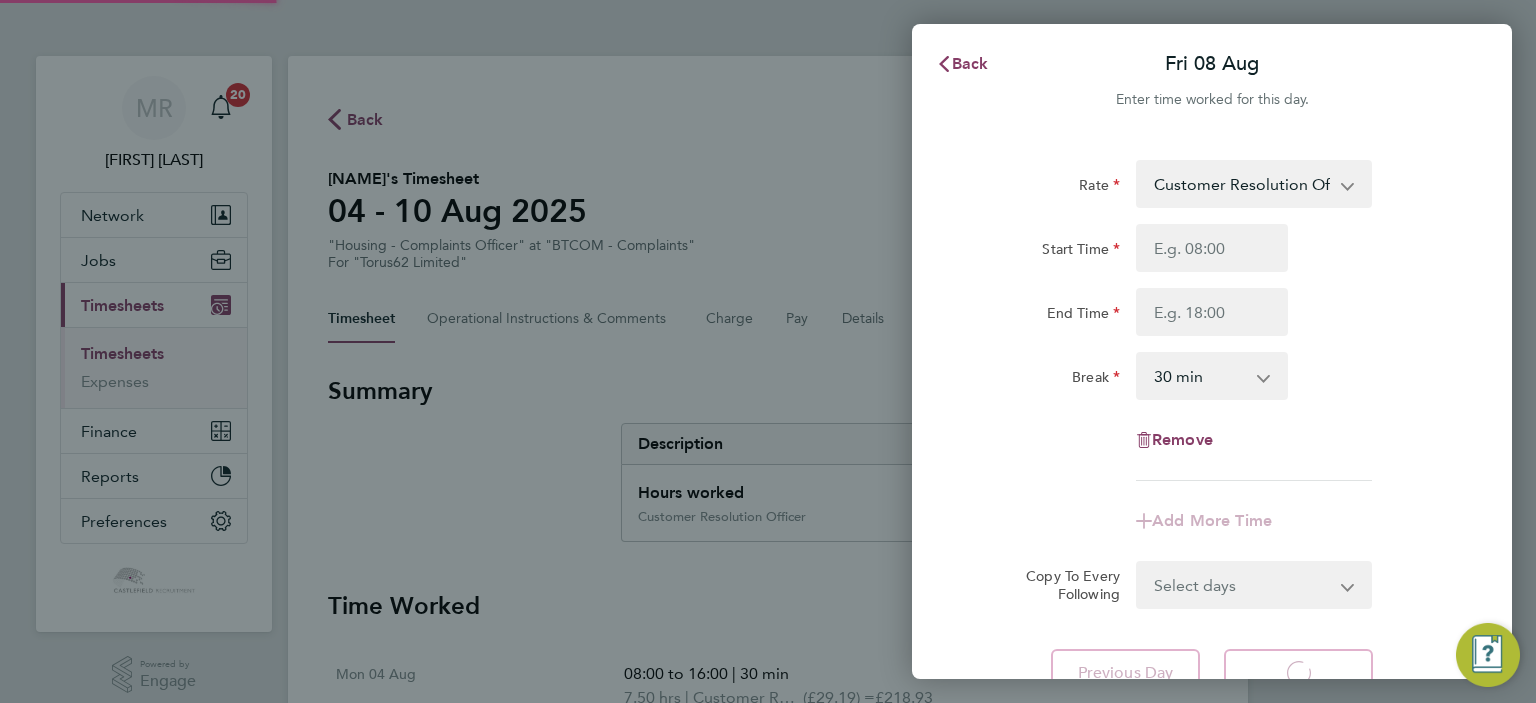 select on "30" 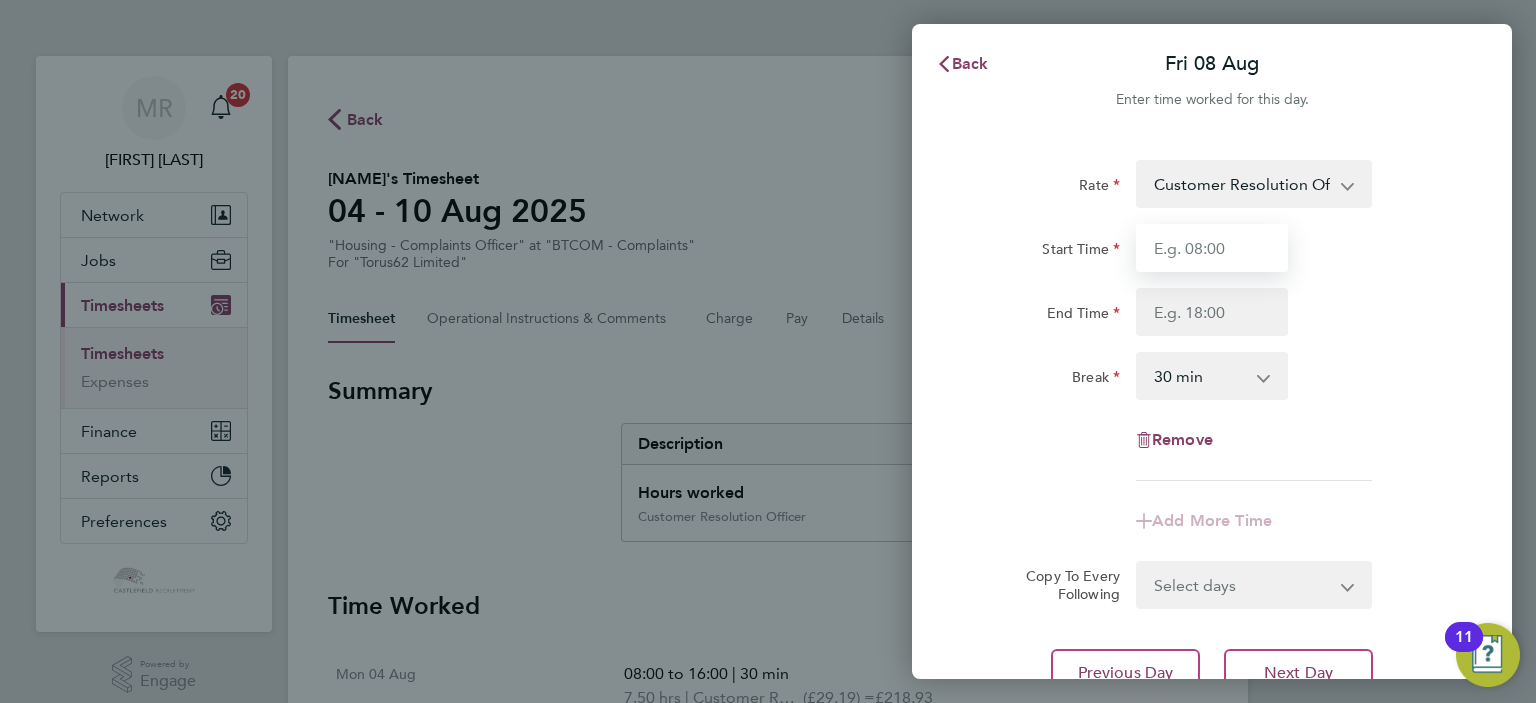 click on "Start Time" at bounding box center [1212, 248] 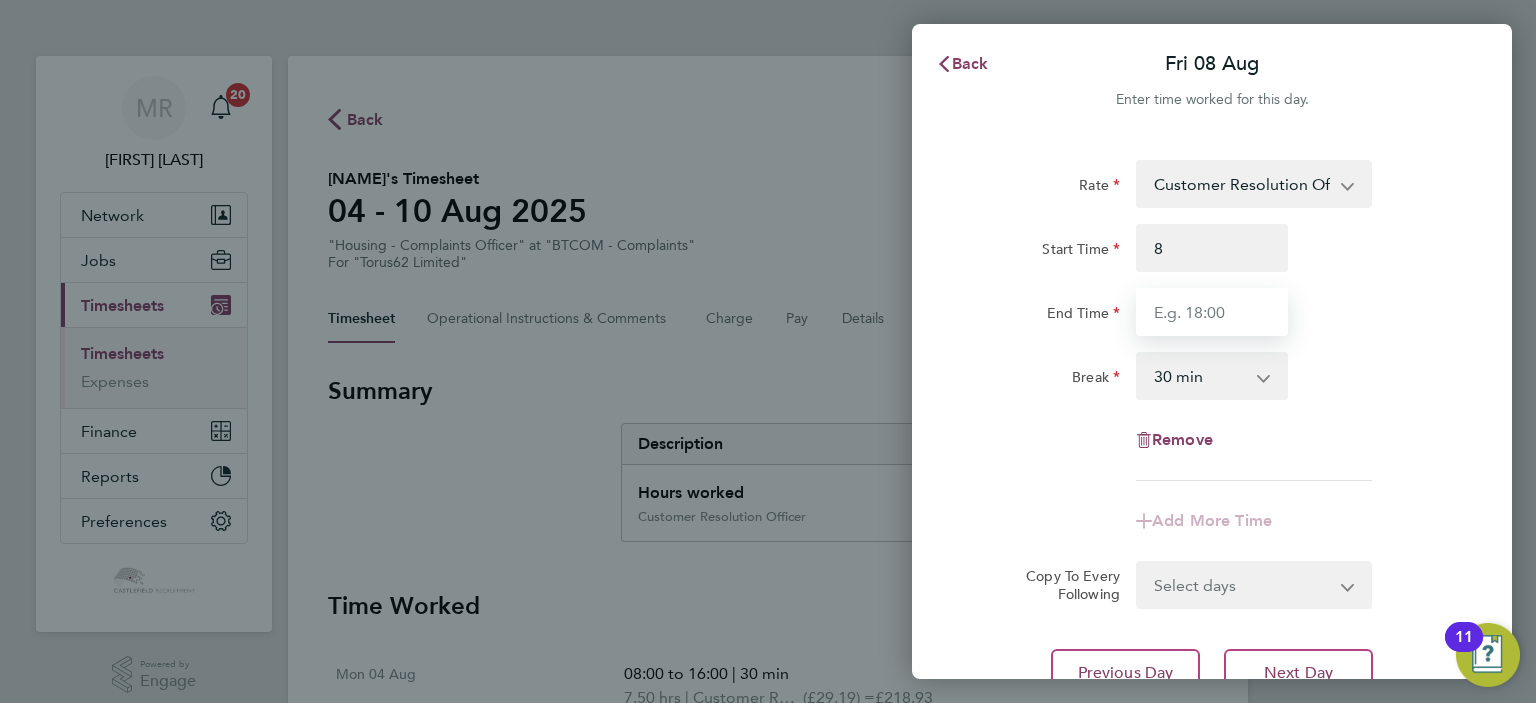 type on "08:00" 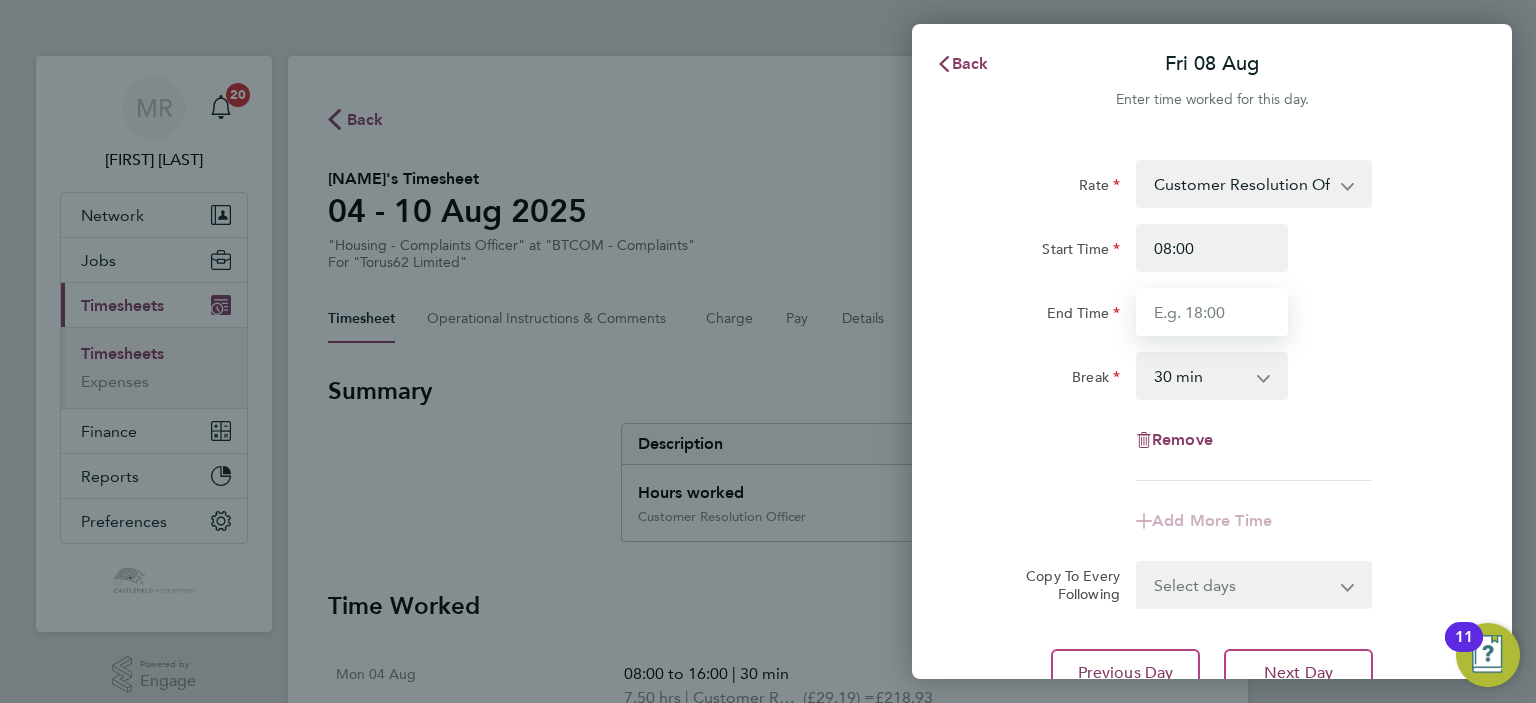 click on "End Time" at bounding box center (1212, 312) 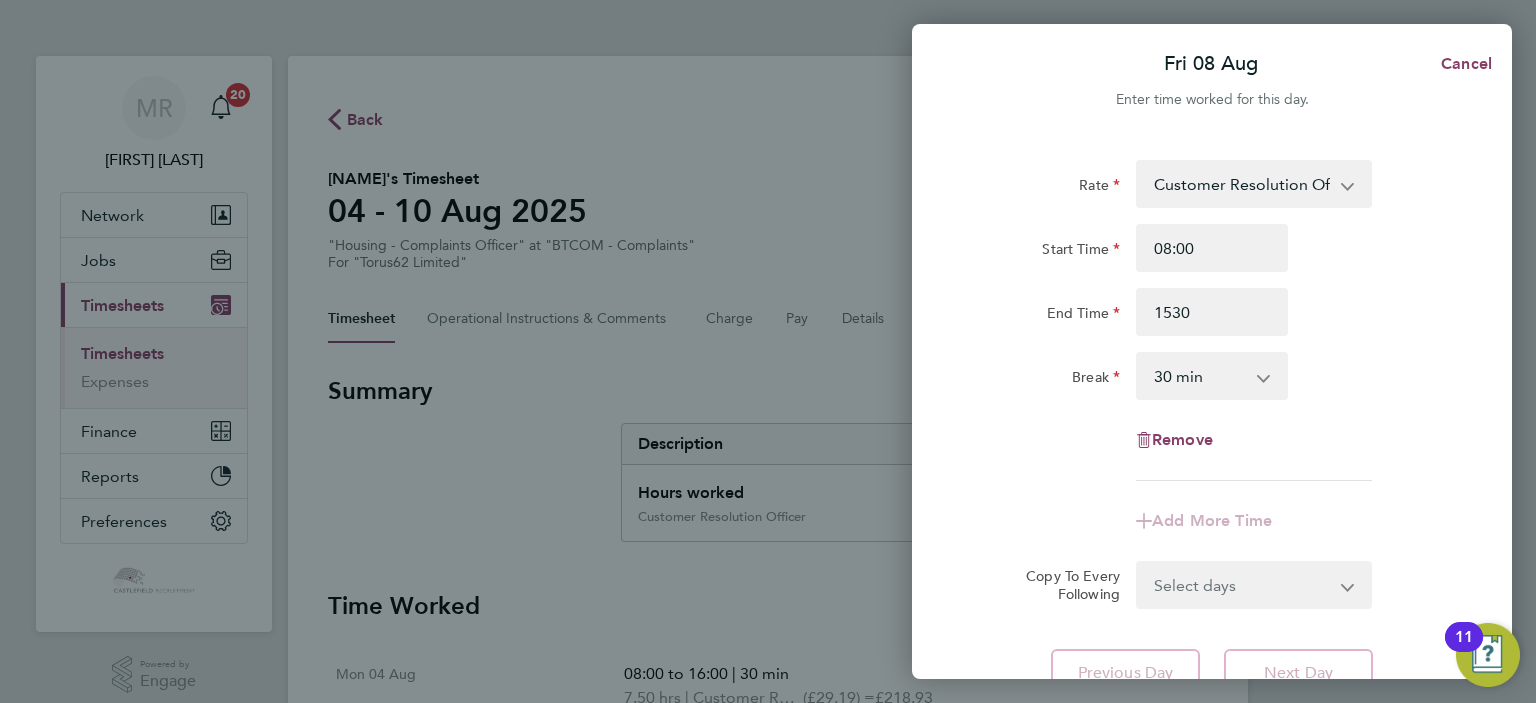 type on "15:30" 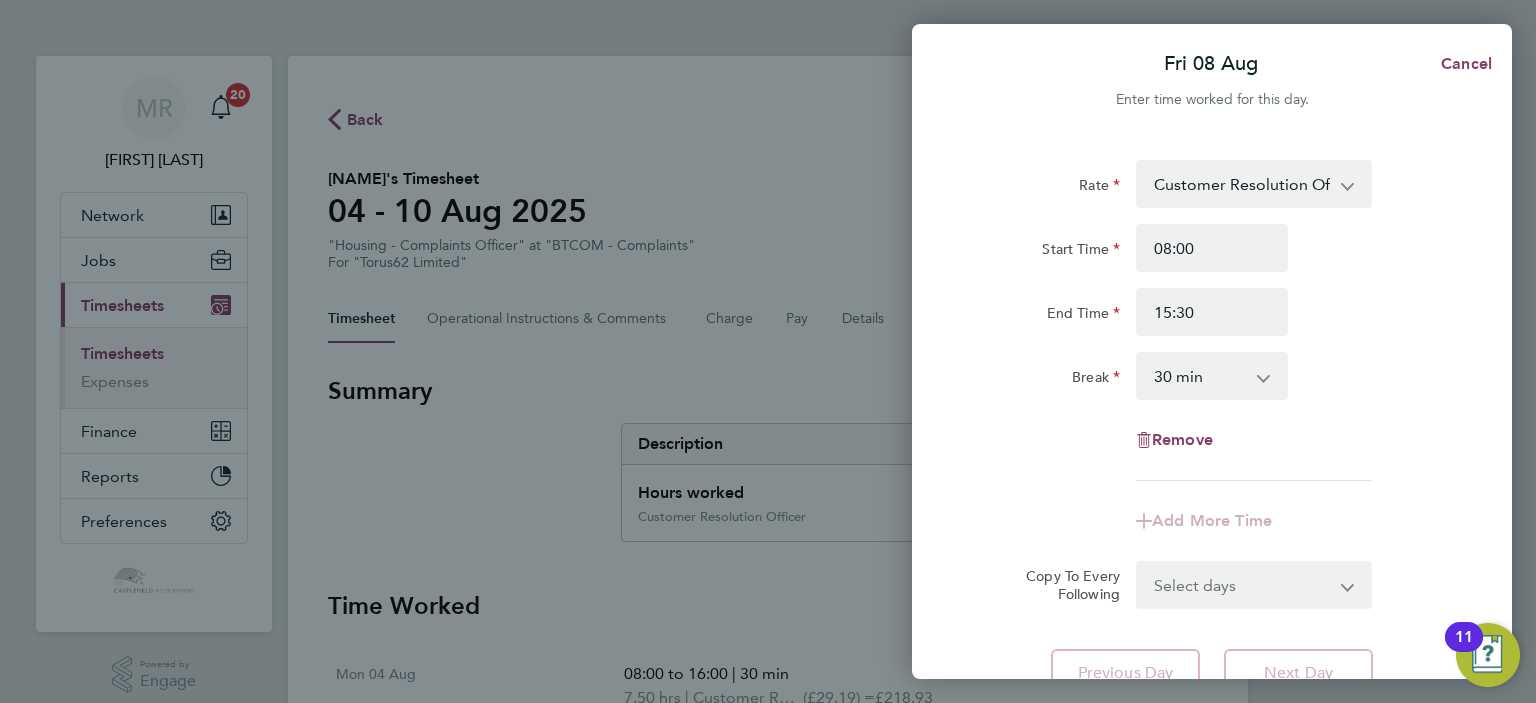 drag, startPoint x: 1355, startPoint y: 296, endPoint x: 1330, endPoint y: 325, distance: 38.28838 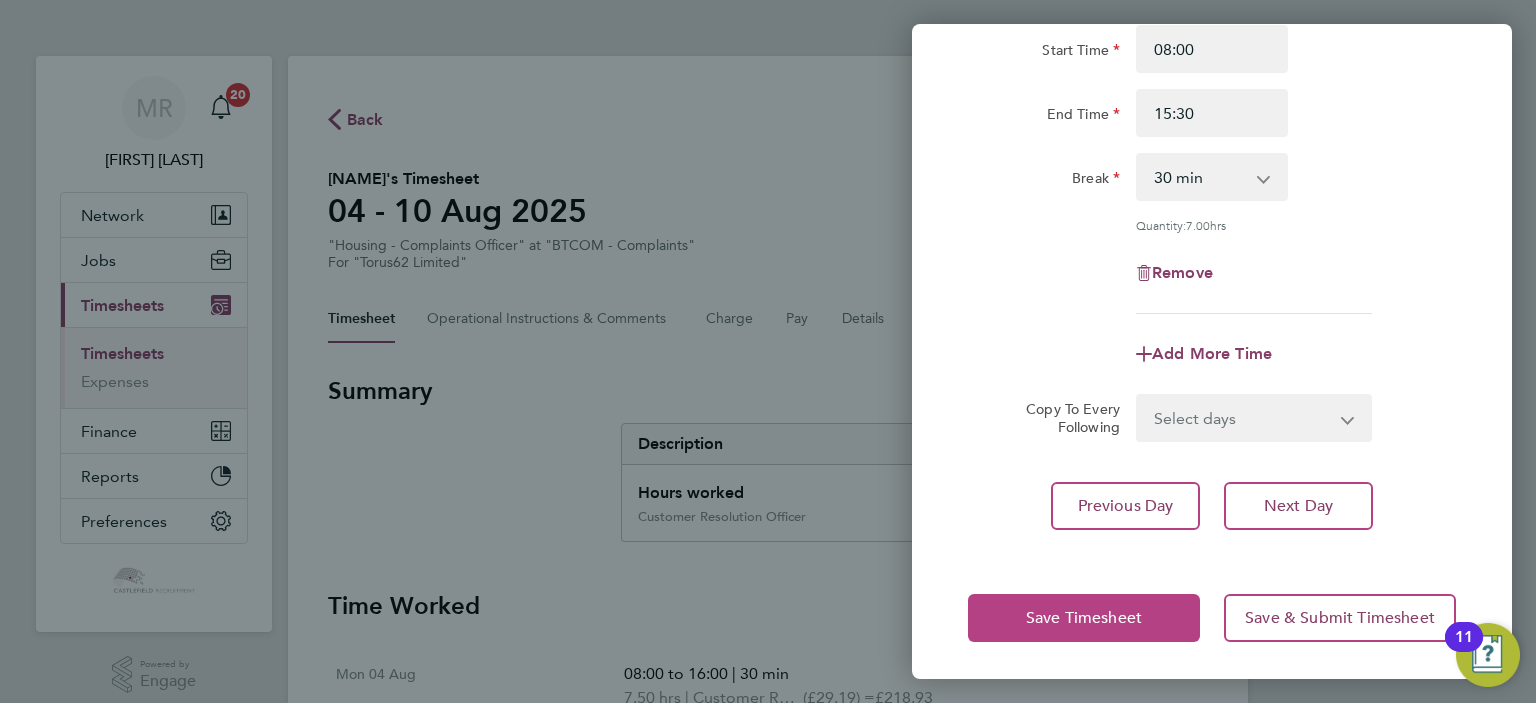 click on "Save Timesheet" 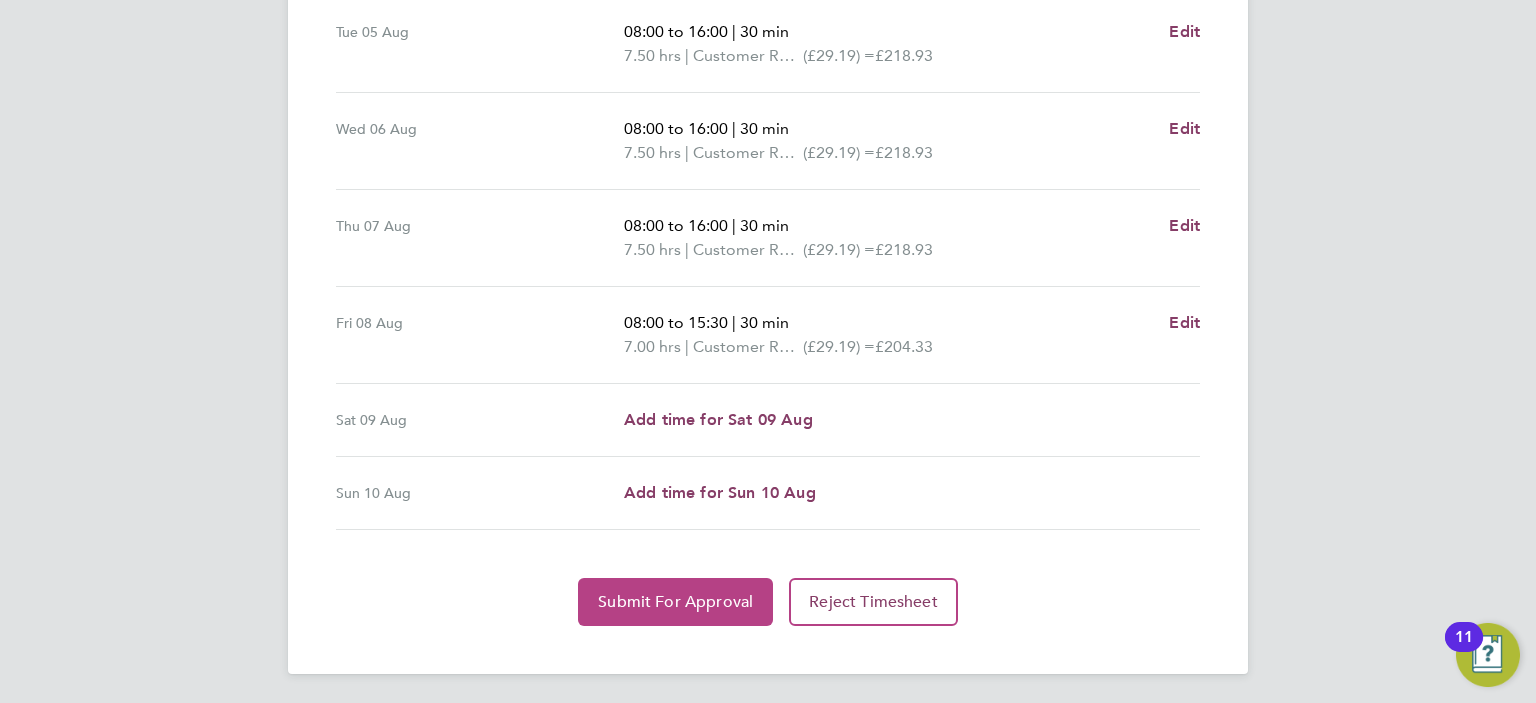 click on "Submit For Approval" 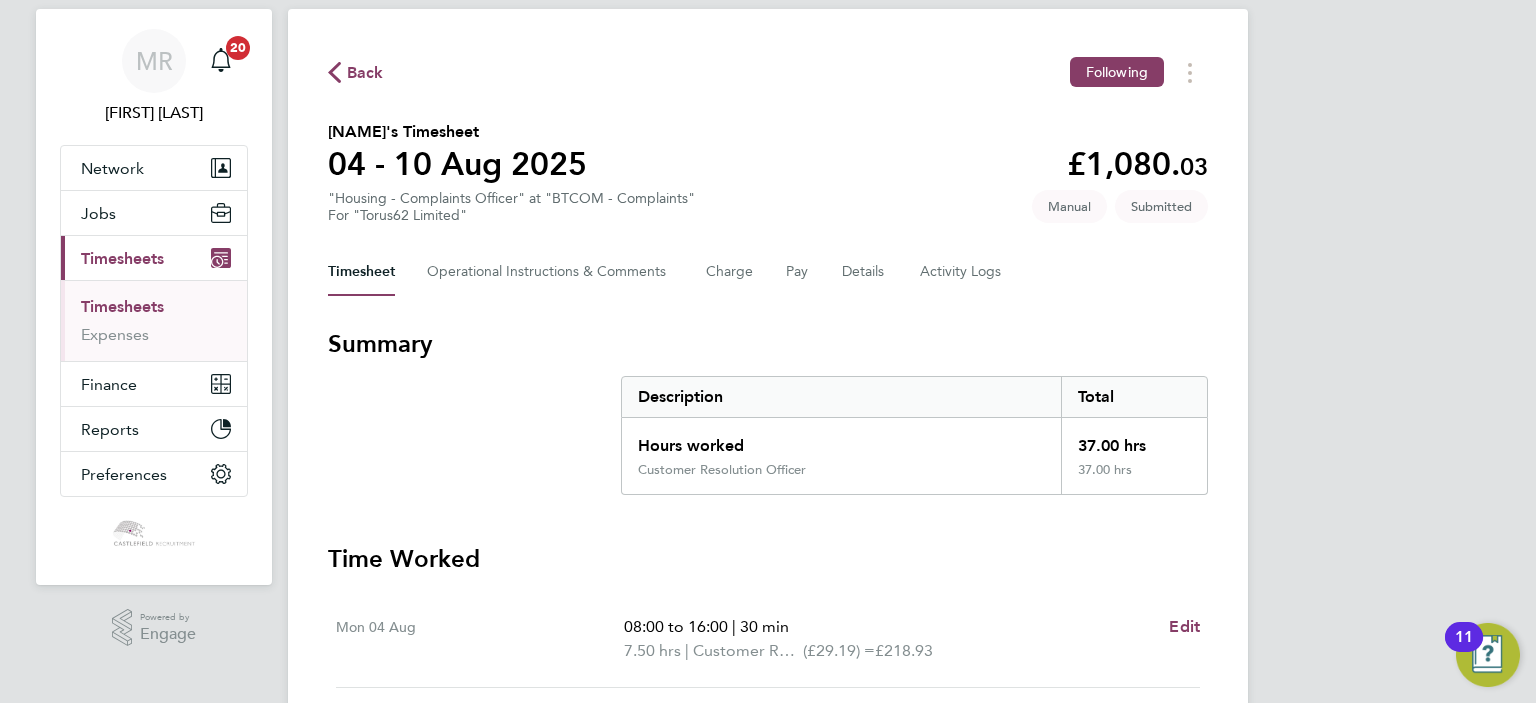 scroll, scrollTop: 0, scrollLeft: 0, axis: both 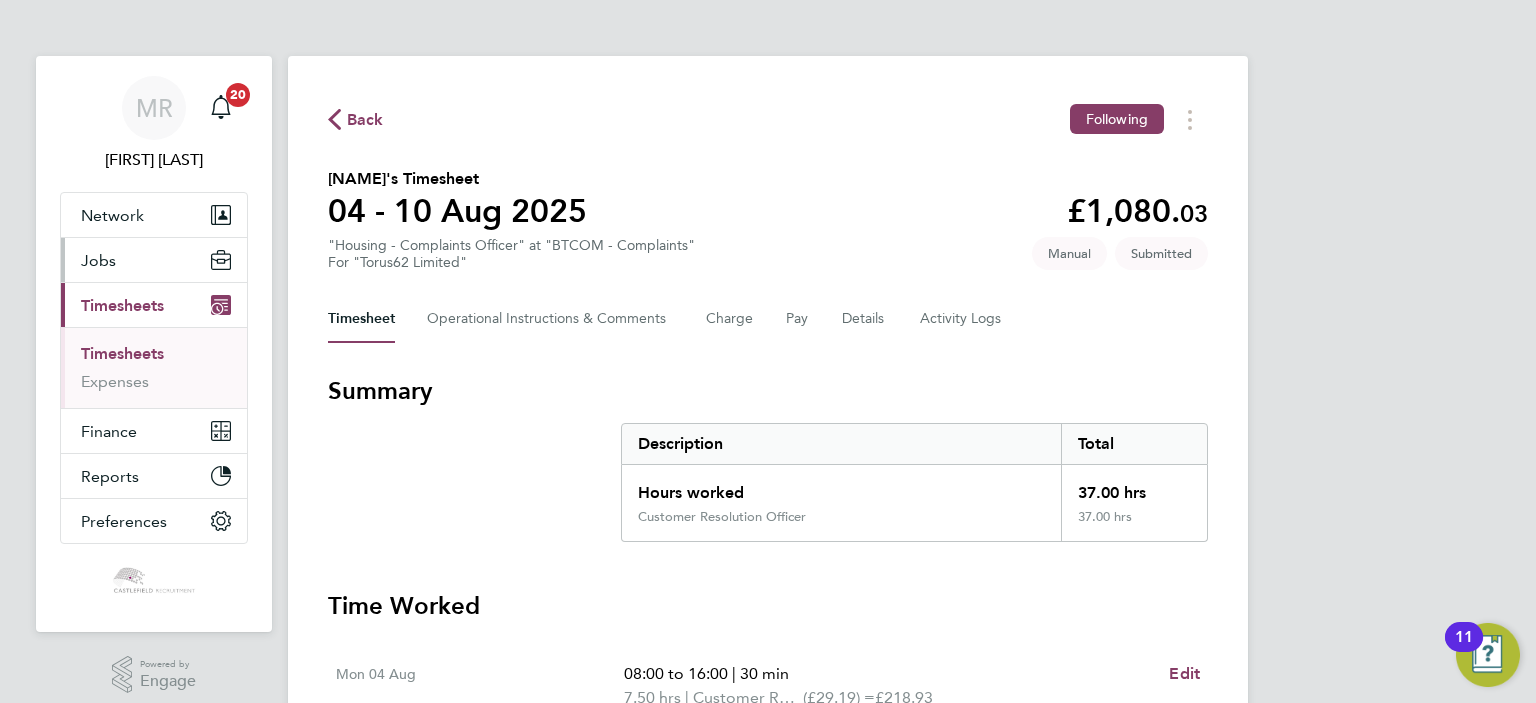 drag, startPoint x: 155, startPoint y: 253, endPoint x: 152, endPoint y: 263, distance: 10.440307 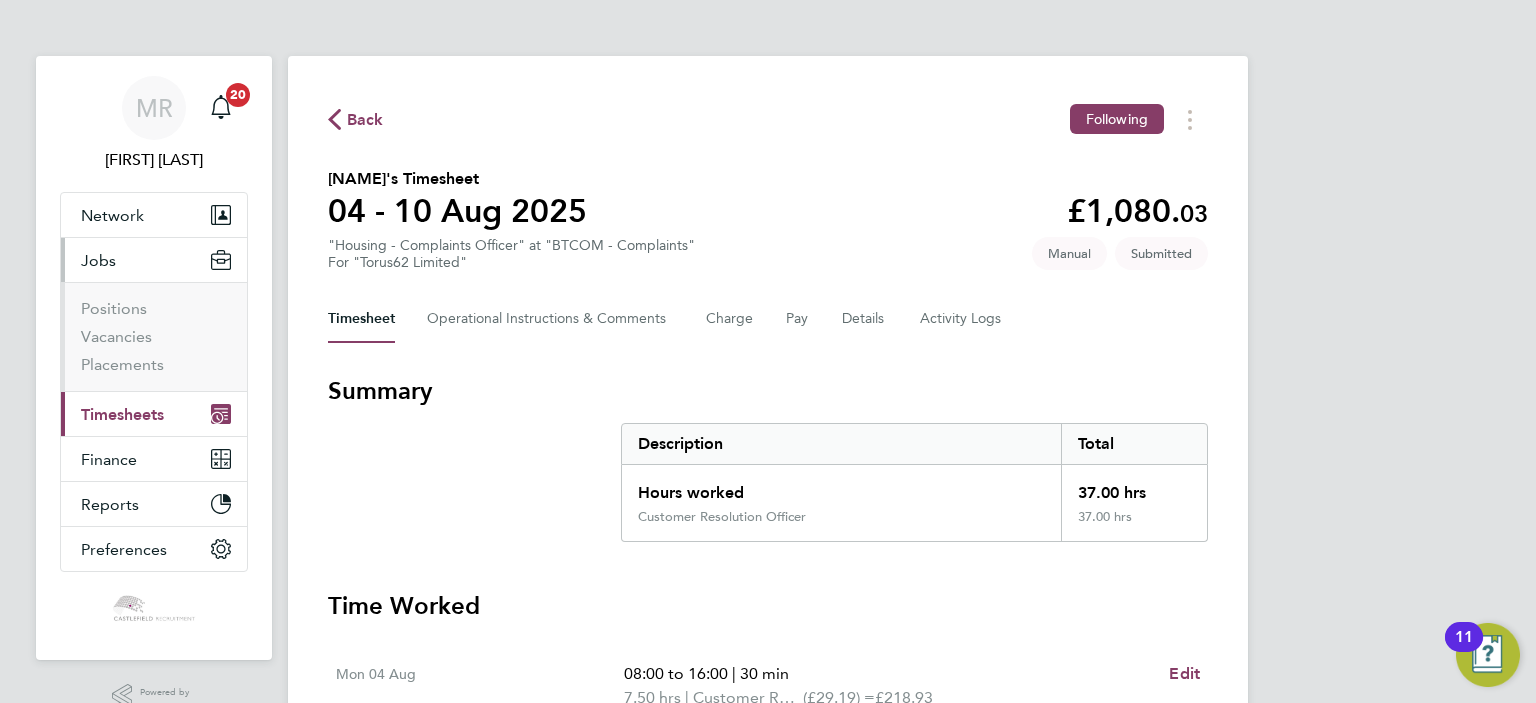 click on "Jobs" at bounding box center (154, 260) 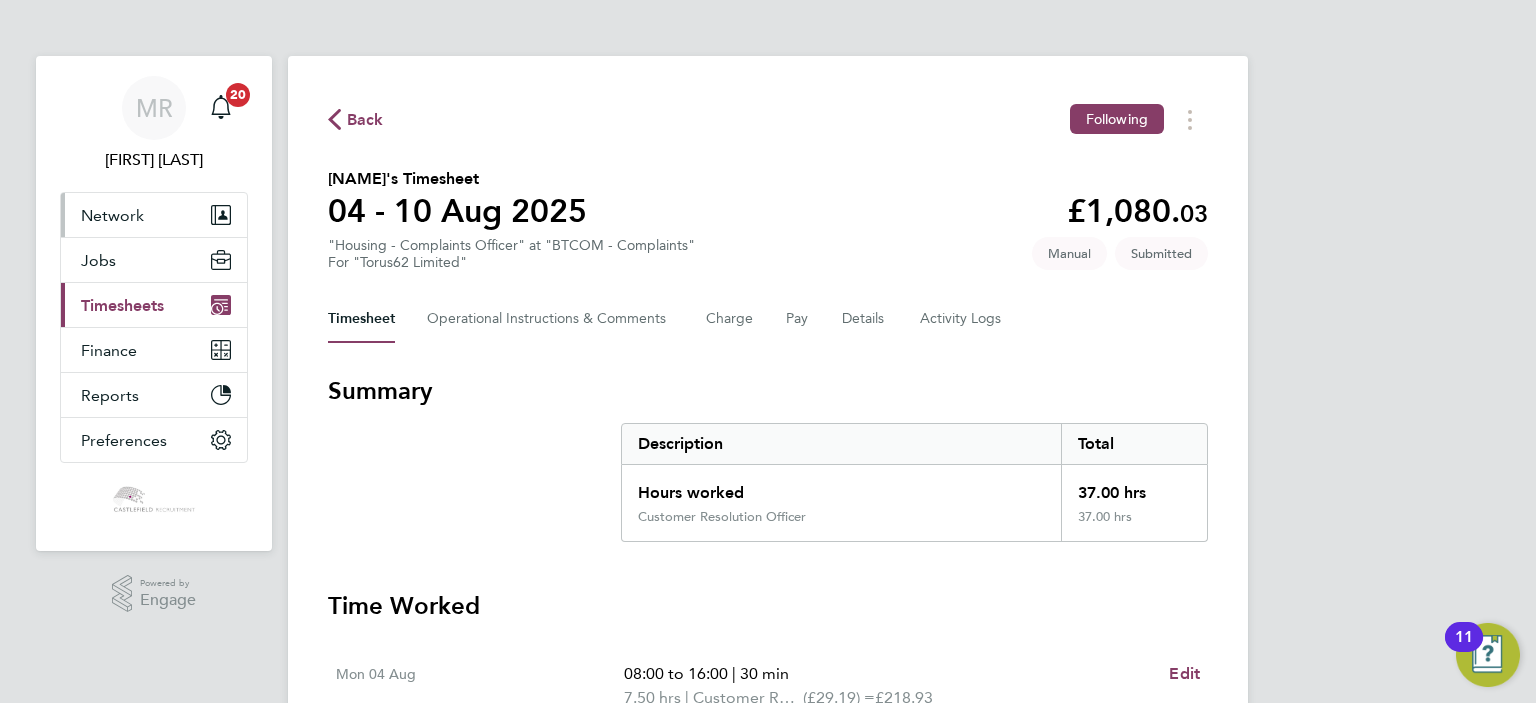 click on "Network" at bounding box center (154, 215) 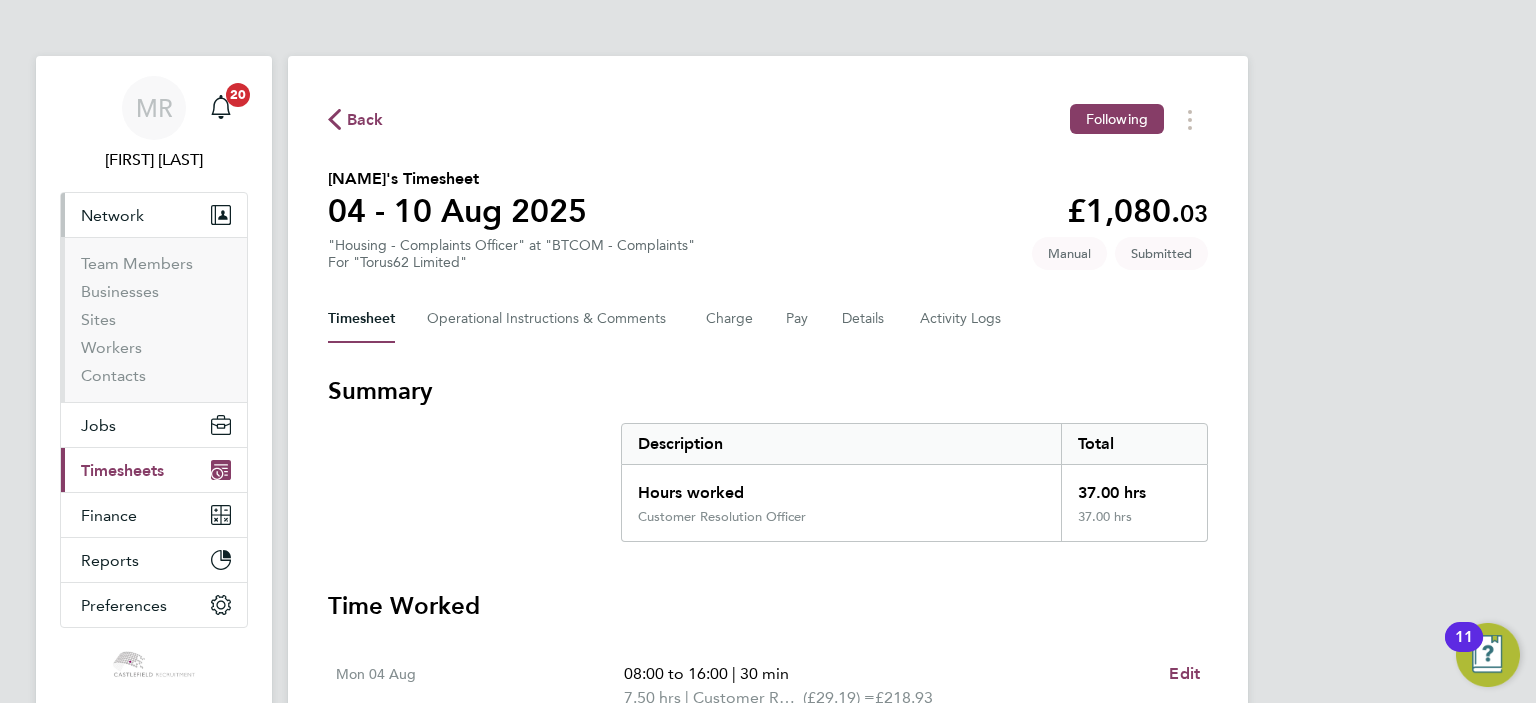 click on "Sites" at bounding box center [156, 324] 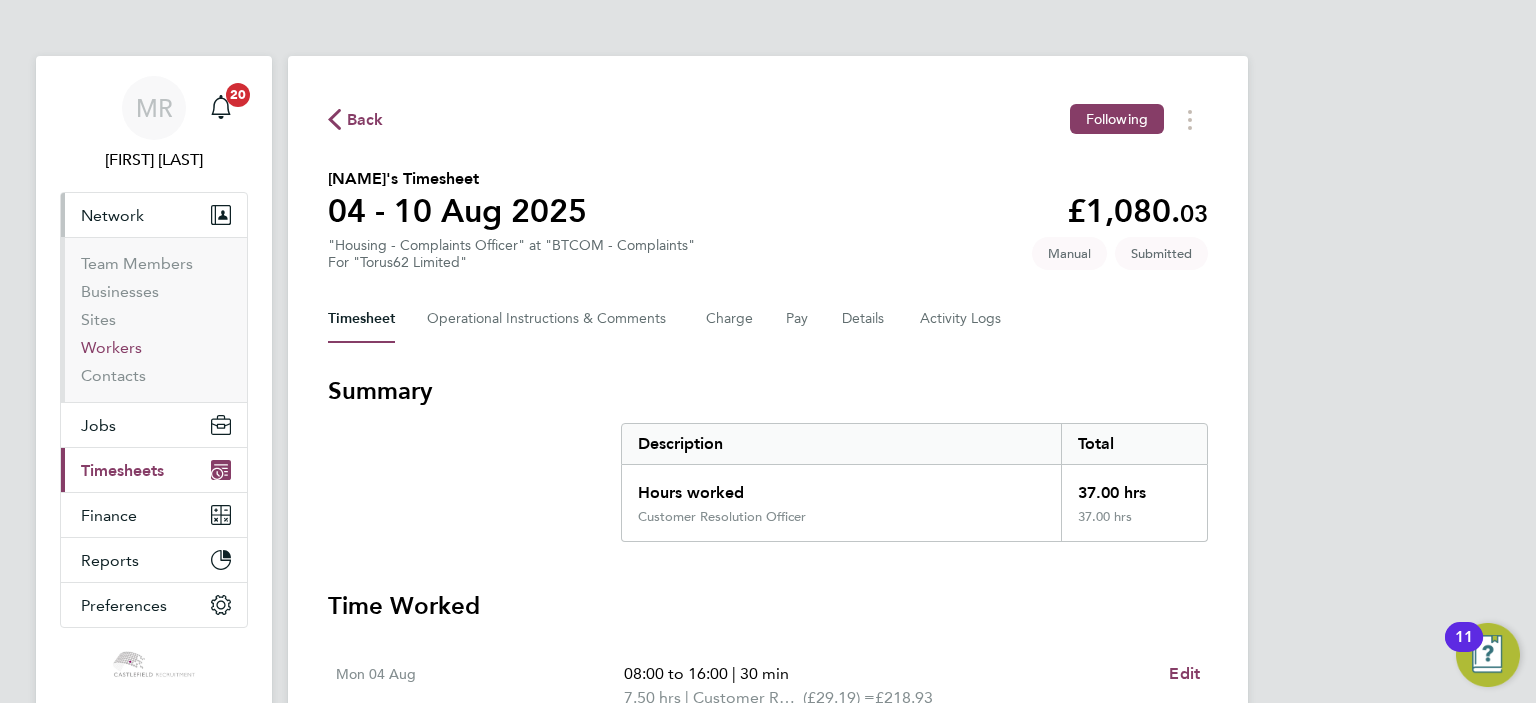 click on "Workers" at bounding box center (111, 347) 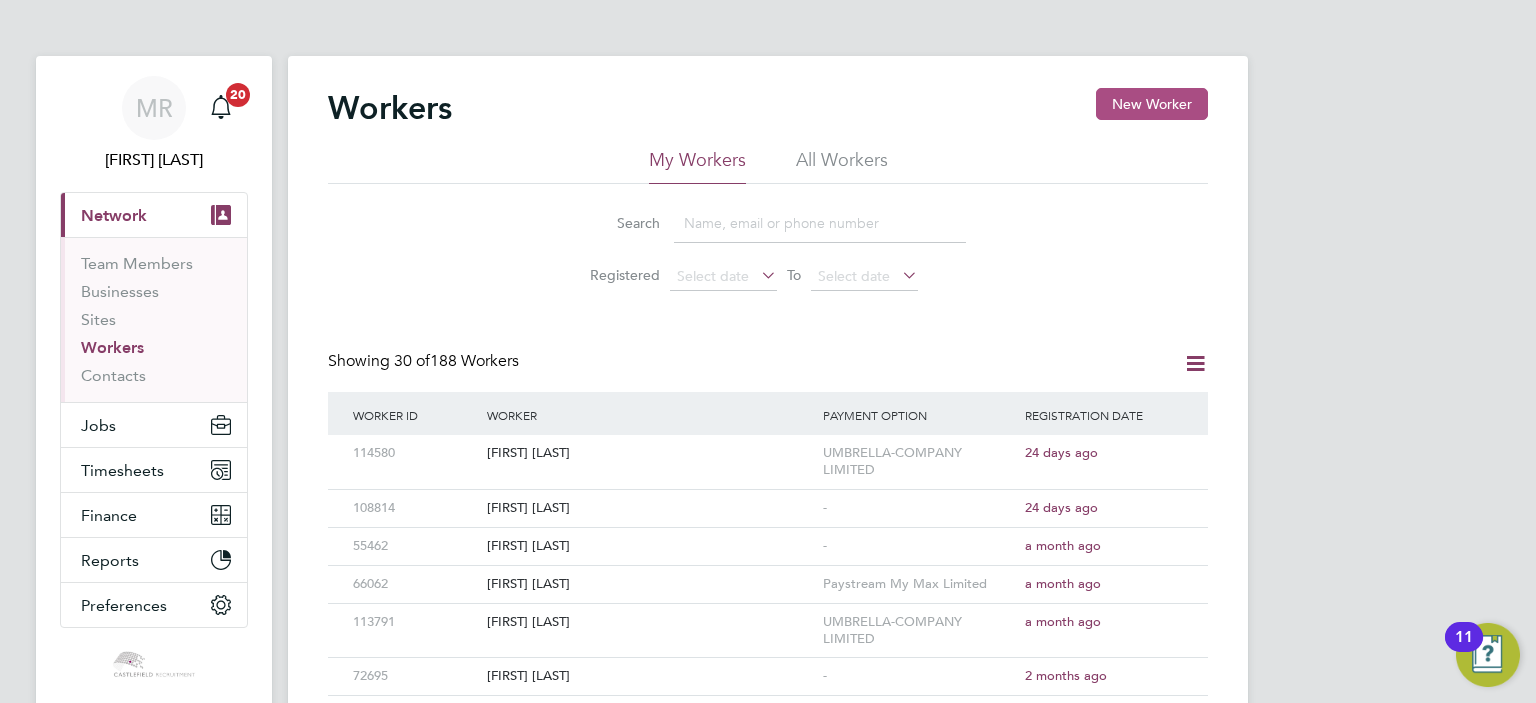 click on "New Worker" 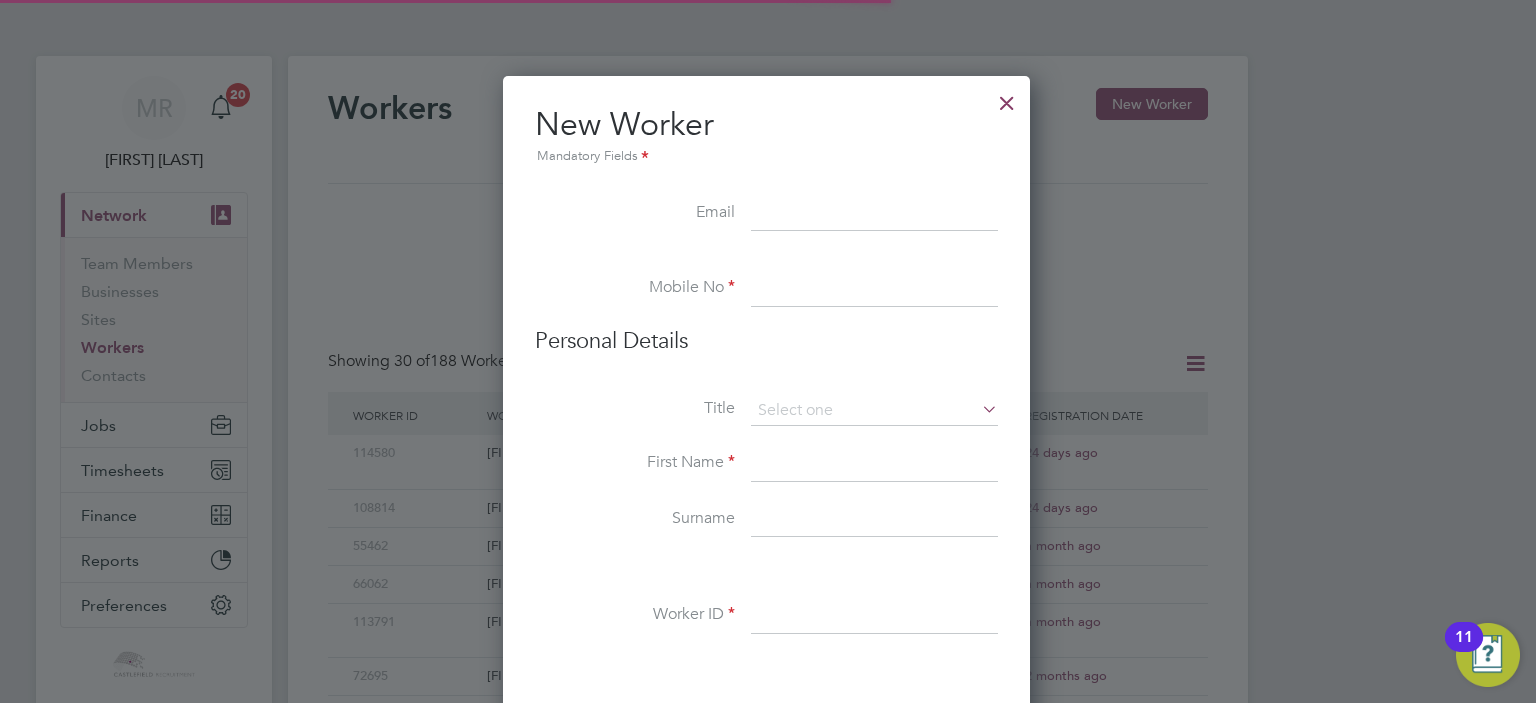 scroll, scrollTop: 10, scrollLeft: 10, axis: both 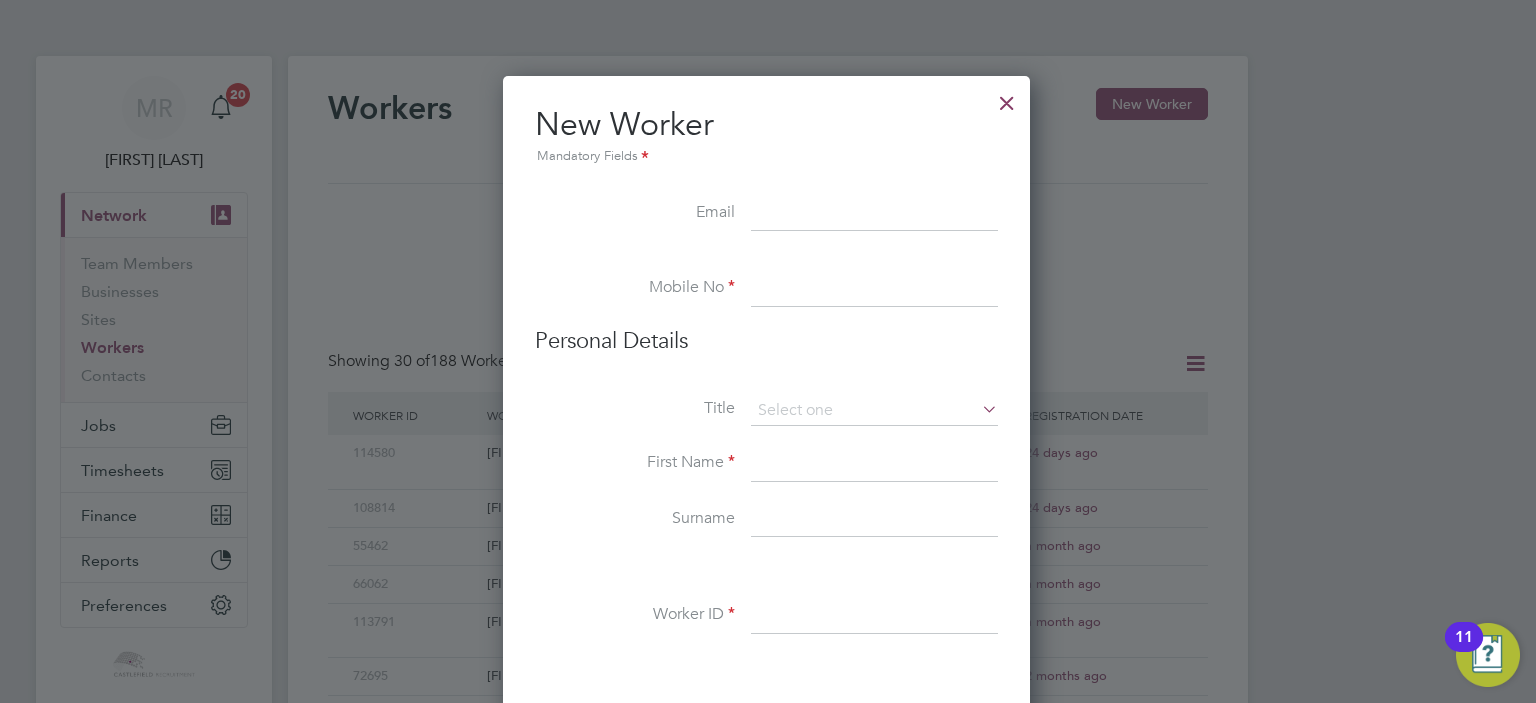 click at bounding box center (766, 261) 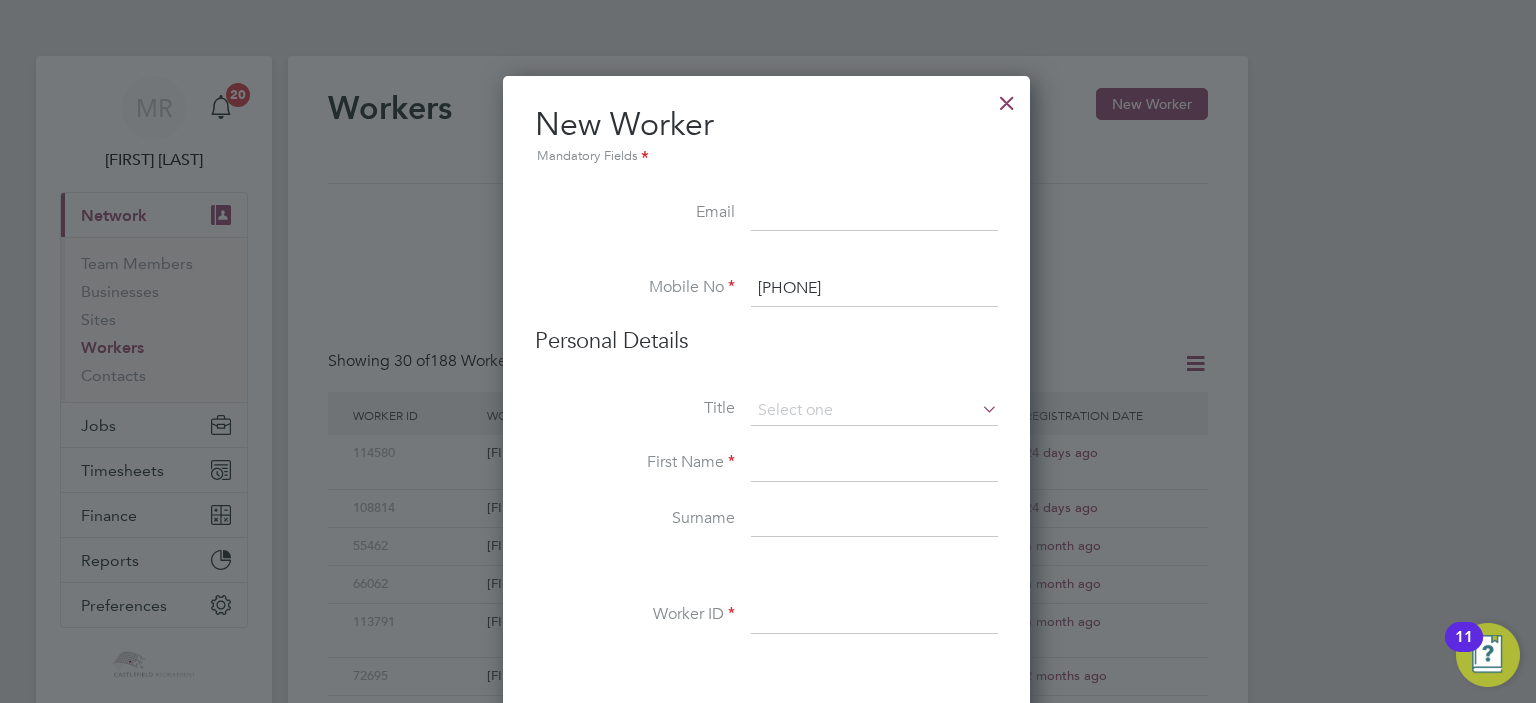 click on "Personal Details" at bounding box center (766, 361) 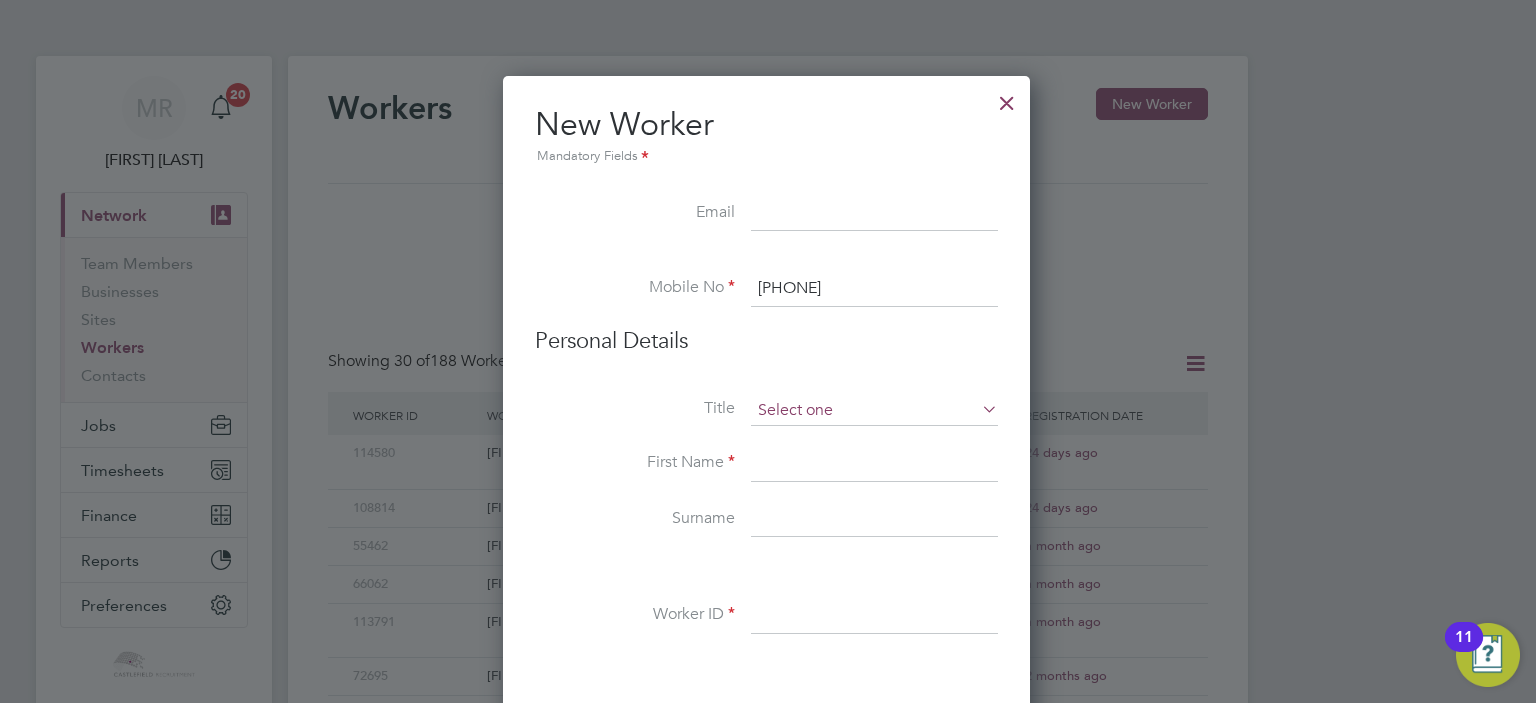 click at bounding box center (874, 411) 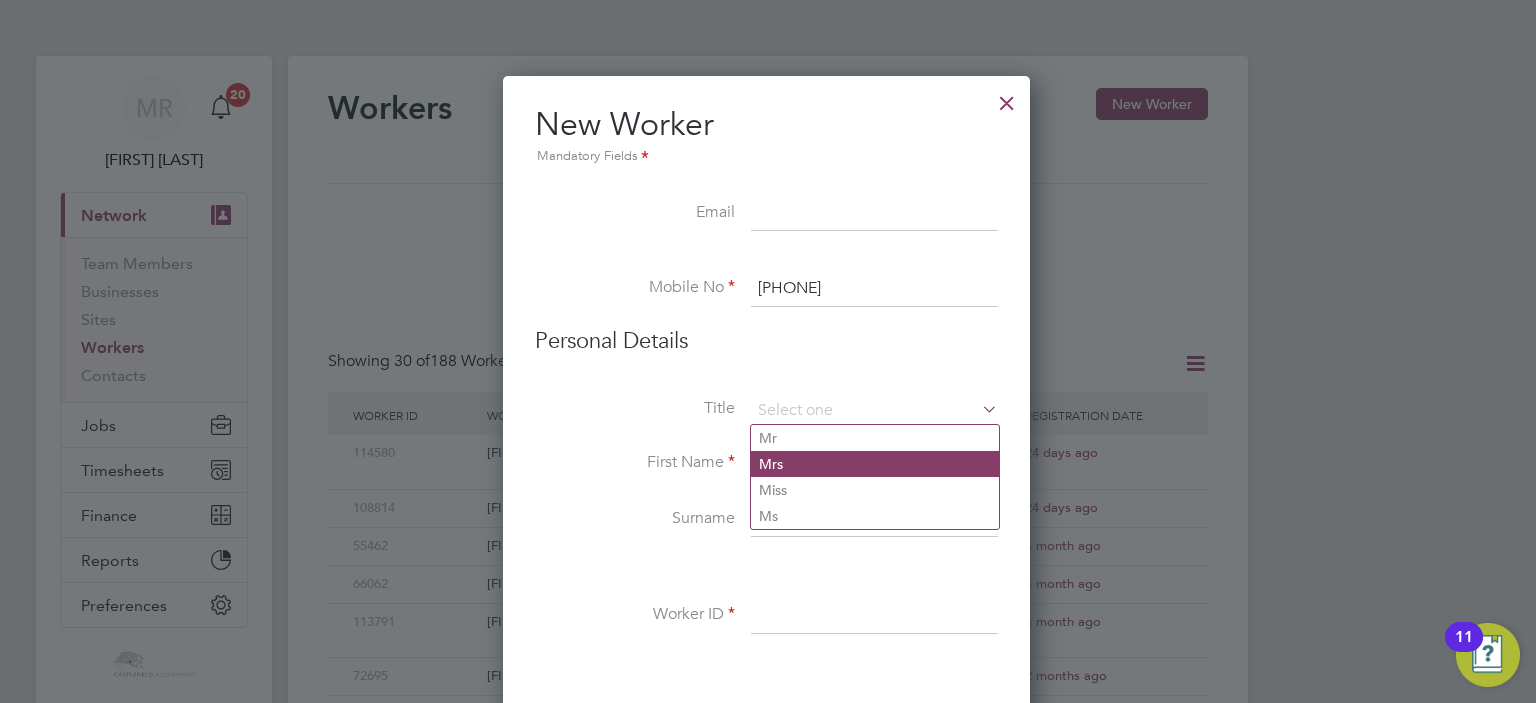drag, startPoint x: 824, startPoint y: 439, endPoint x: 808, endPoint y: 453, distance: 21.260292 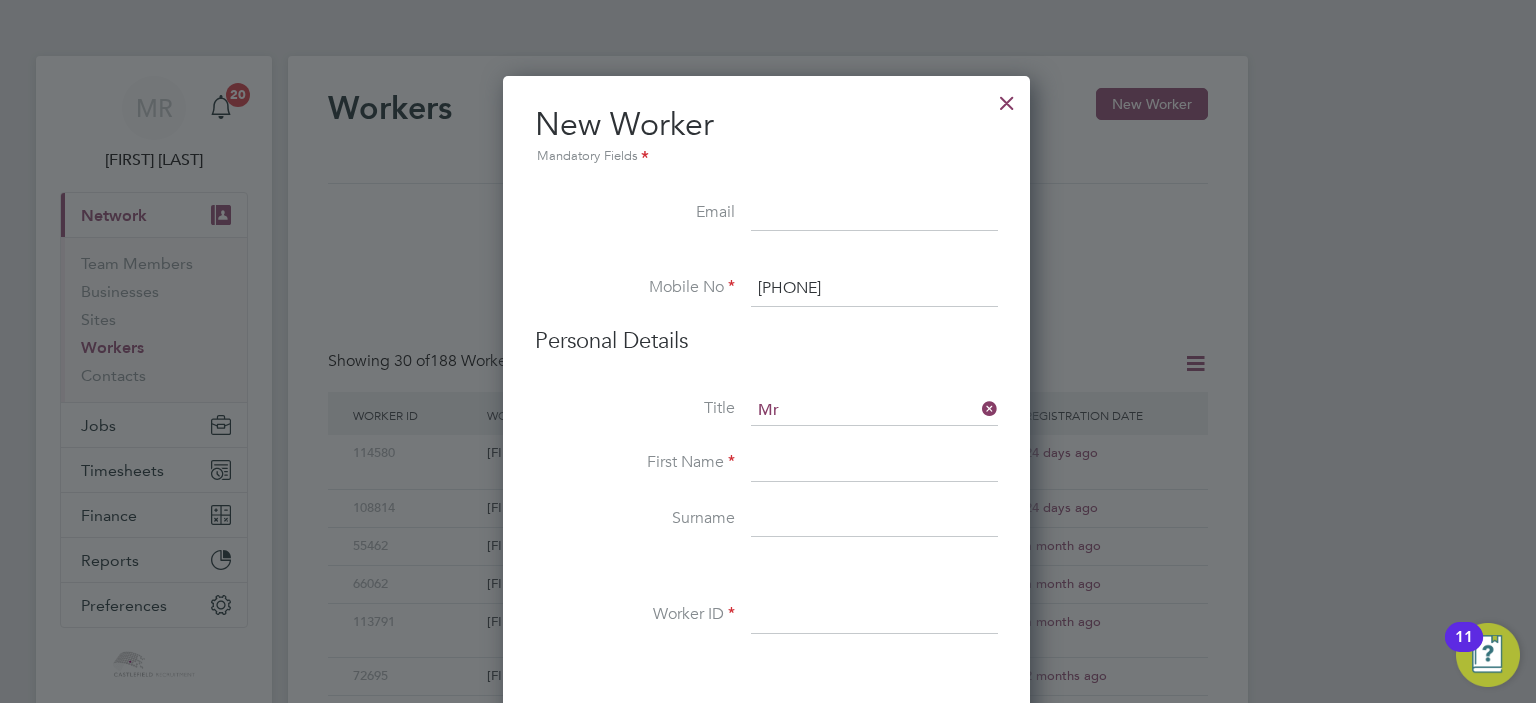 click at bounding box center (874, 464) 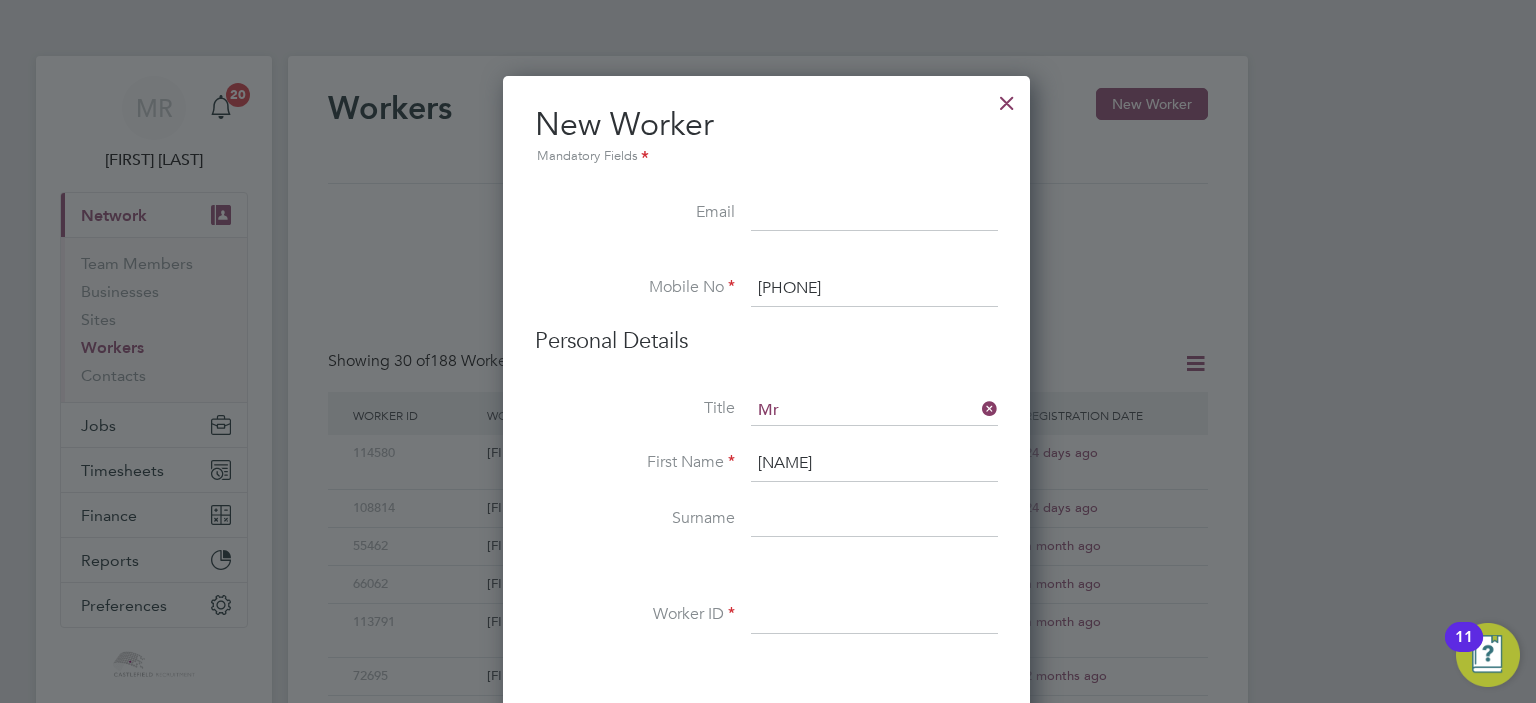 type on "[NAME]" 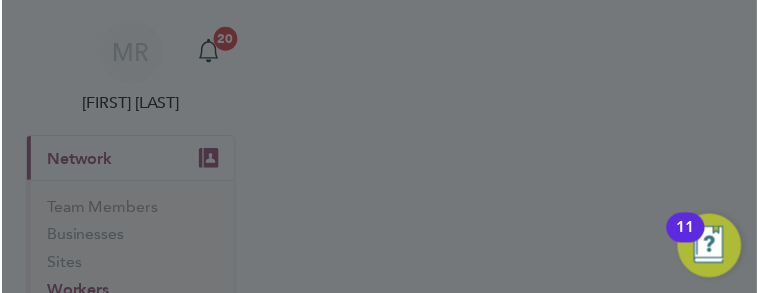 scroll, scrollTop: 10, scrollLeft: 10, axis: both 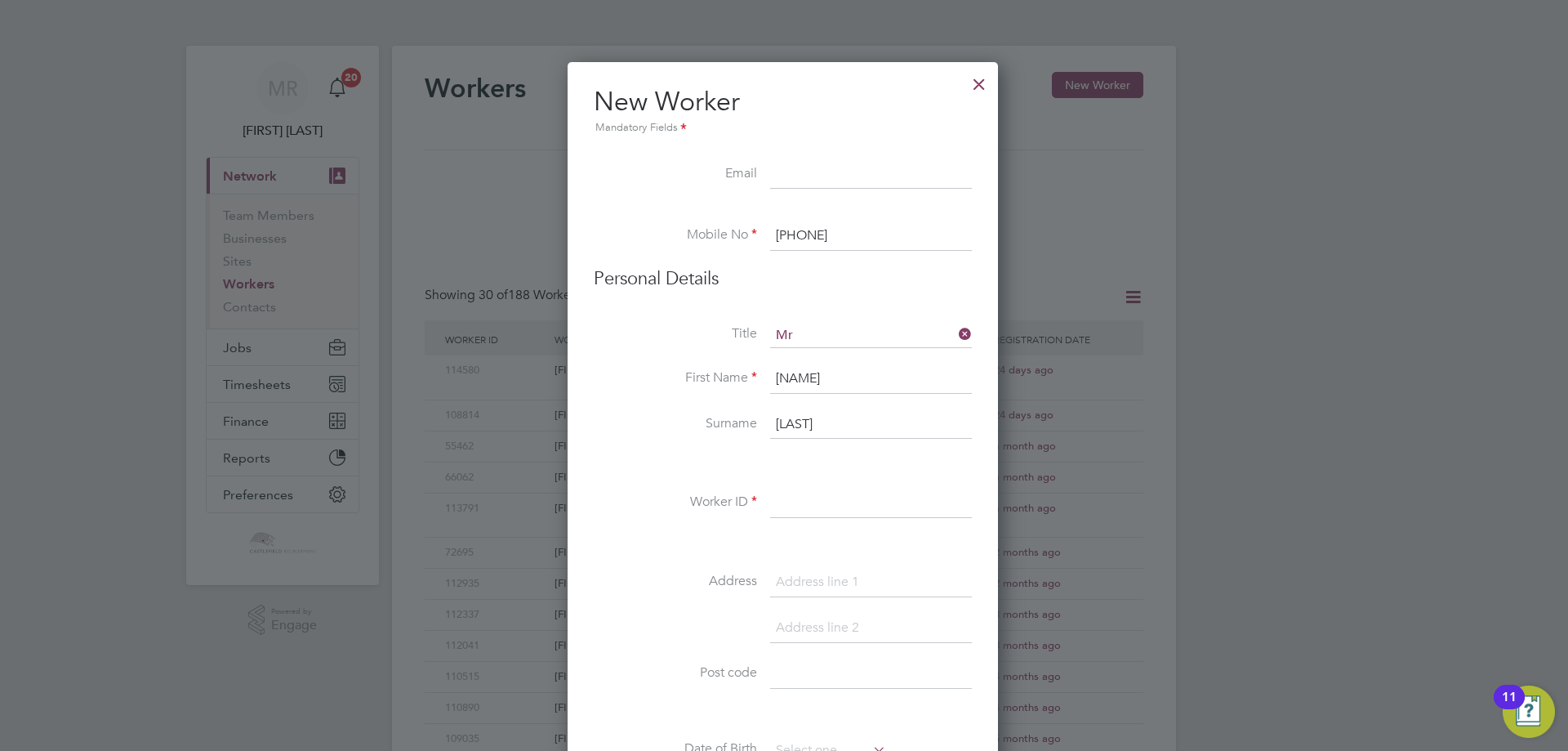 type on "Macdonald" 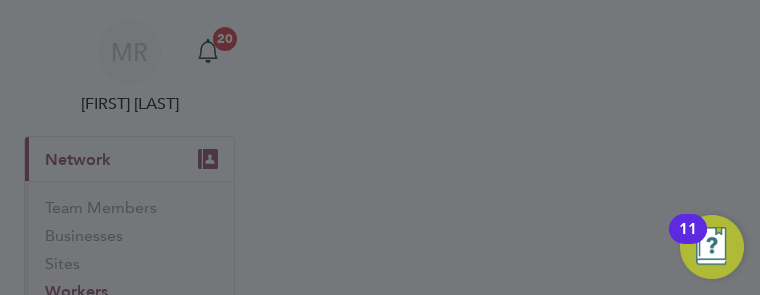 scroll, scrollTop: 10, scrollLeft: 10, axis: both 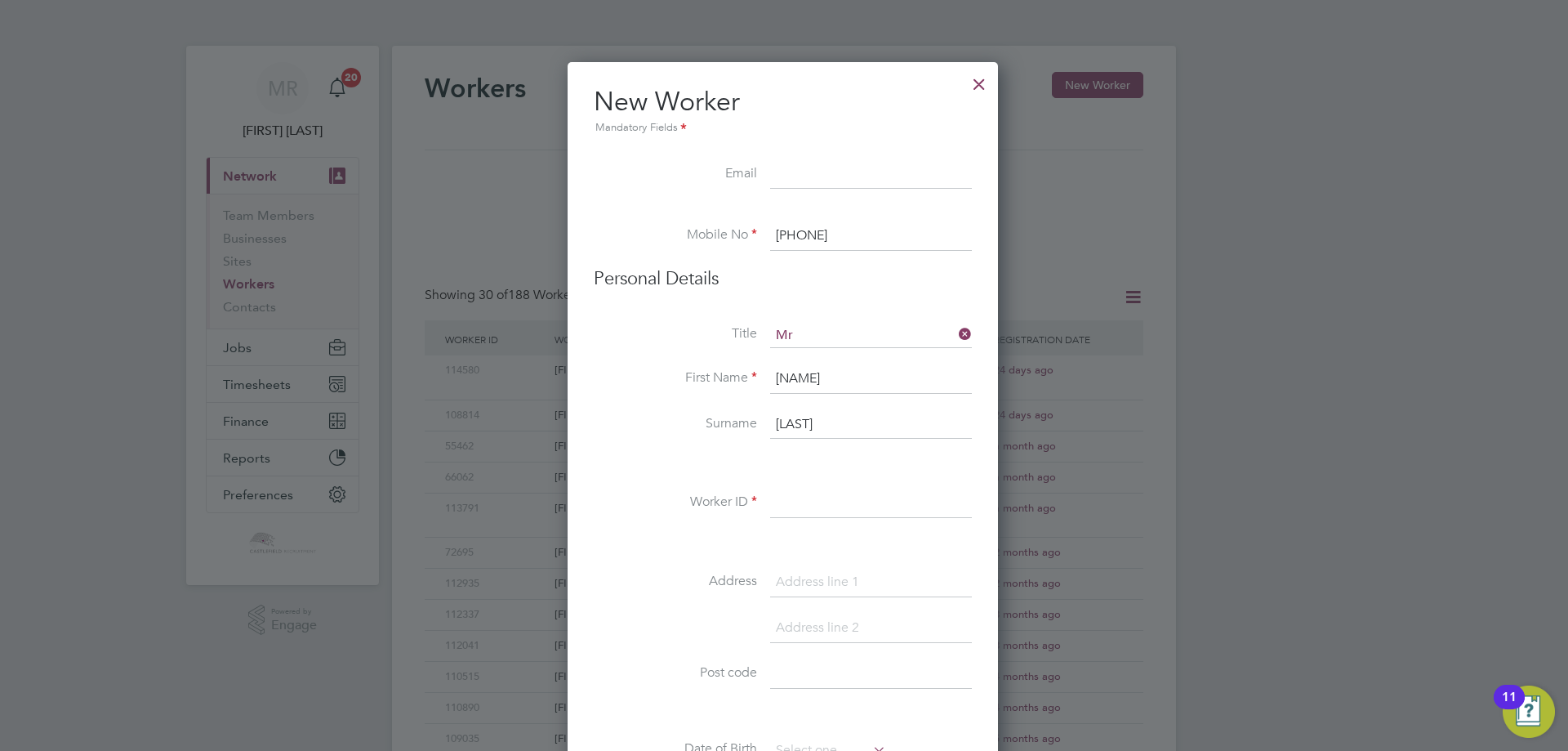 click at bounding box center [871, 503] 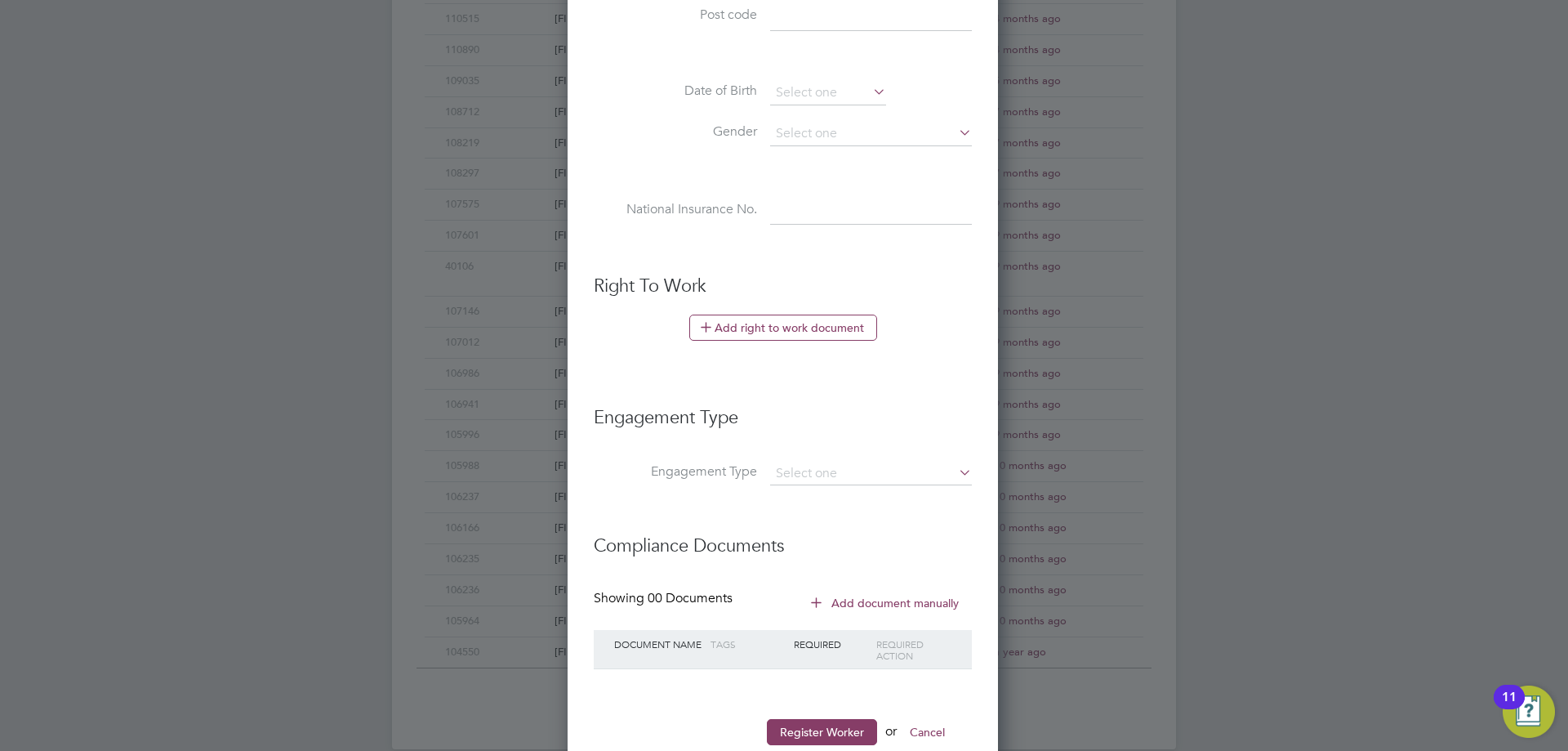 scroll, scrollTop: 701, scrollLeft: 0, axis: vertical 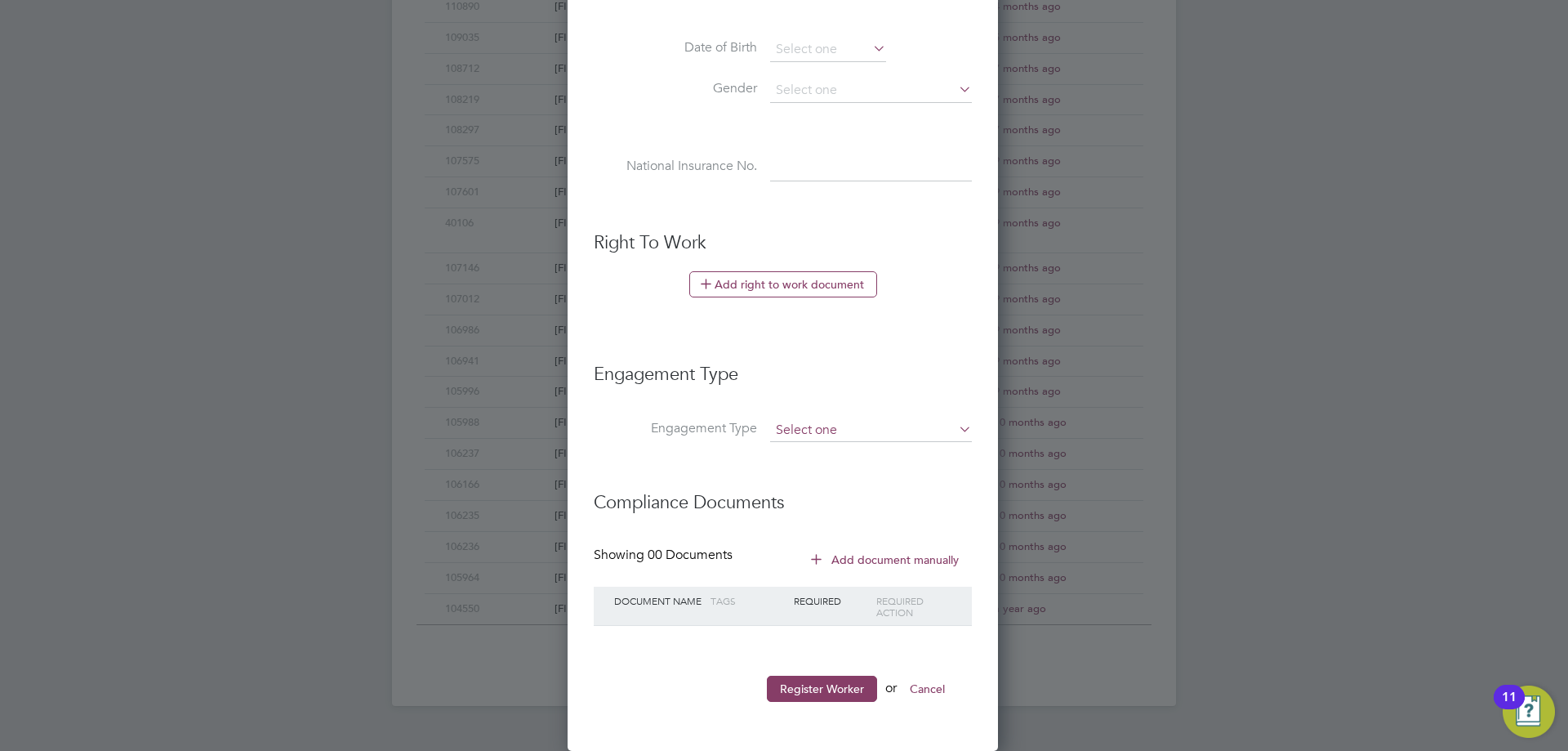 type on "91414" 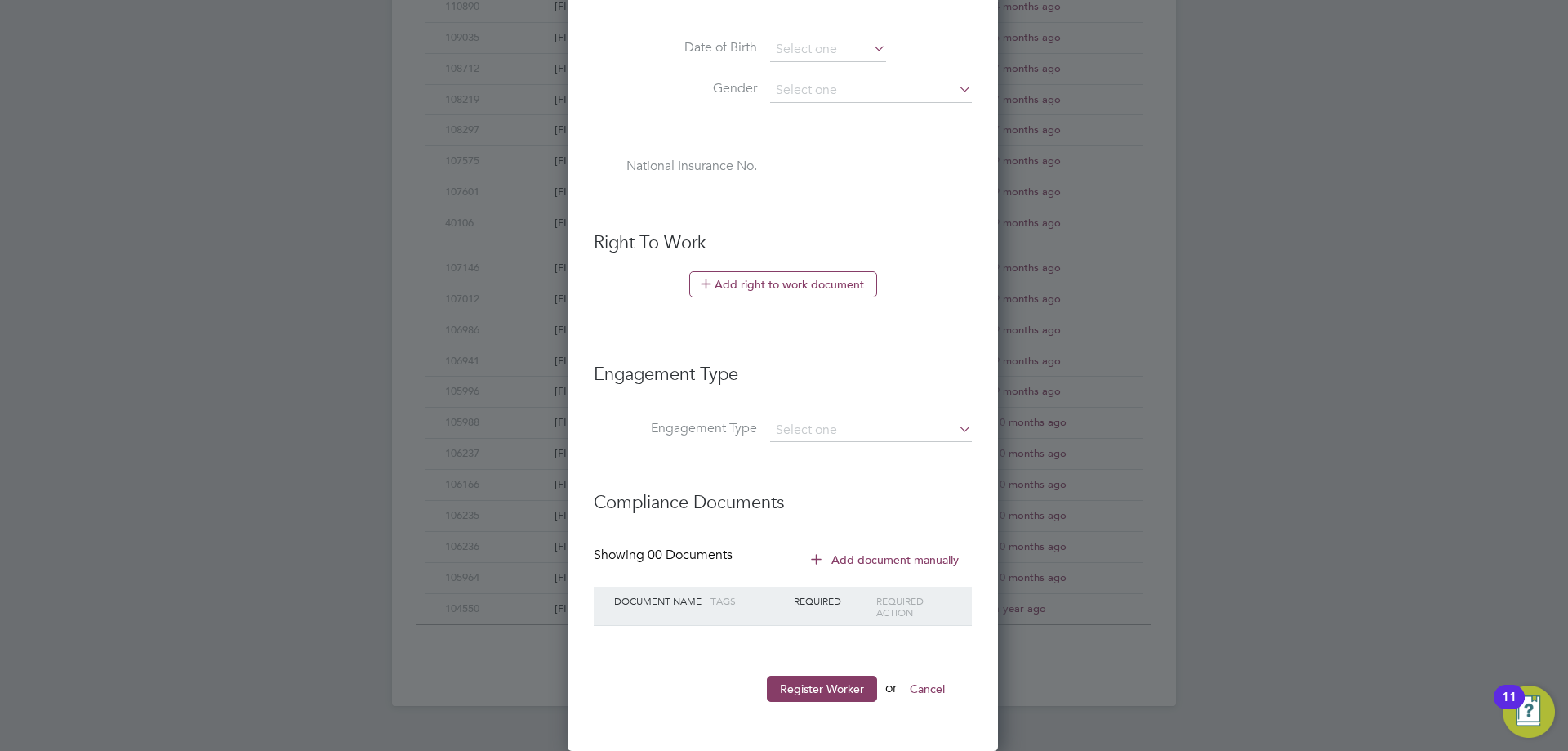 click on "Umbrella" 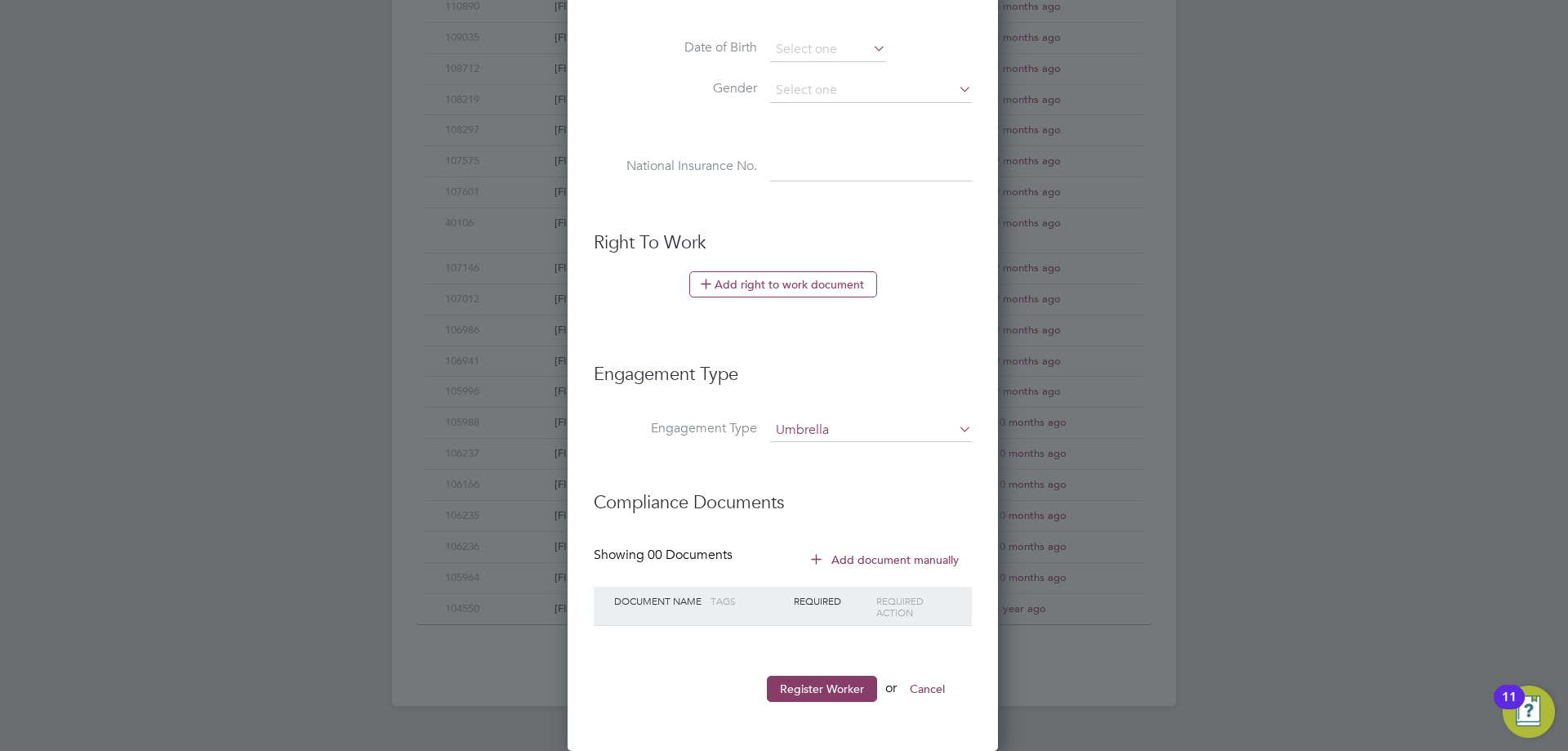 scroll, scrollTop: 8, scrollLeft: 8, axis: both 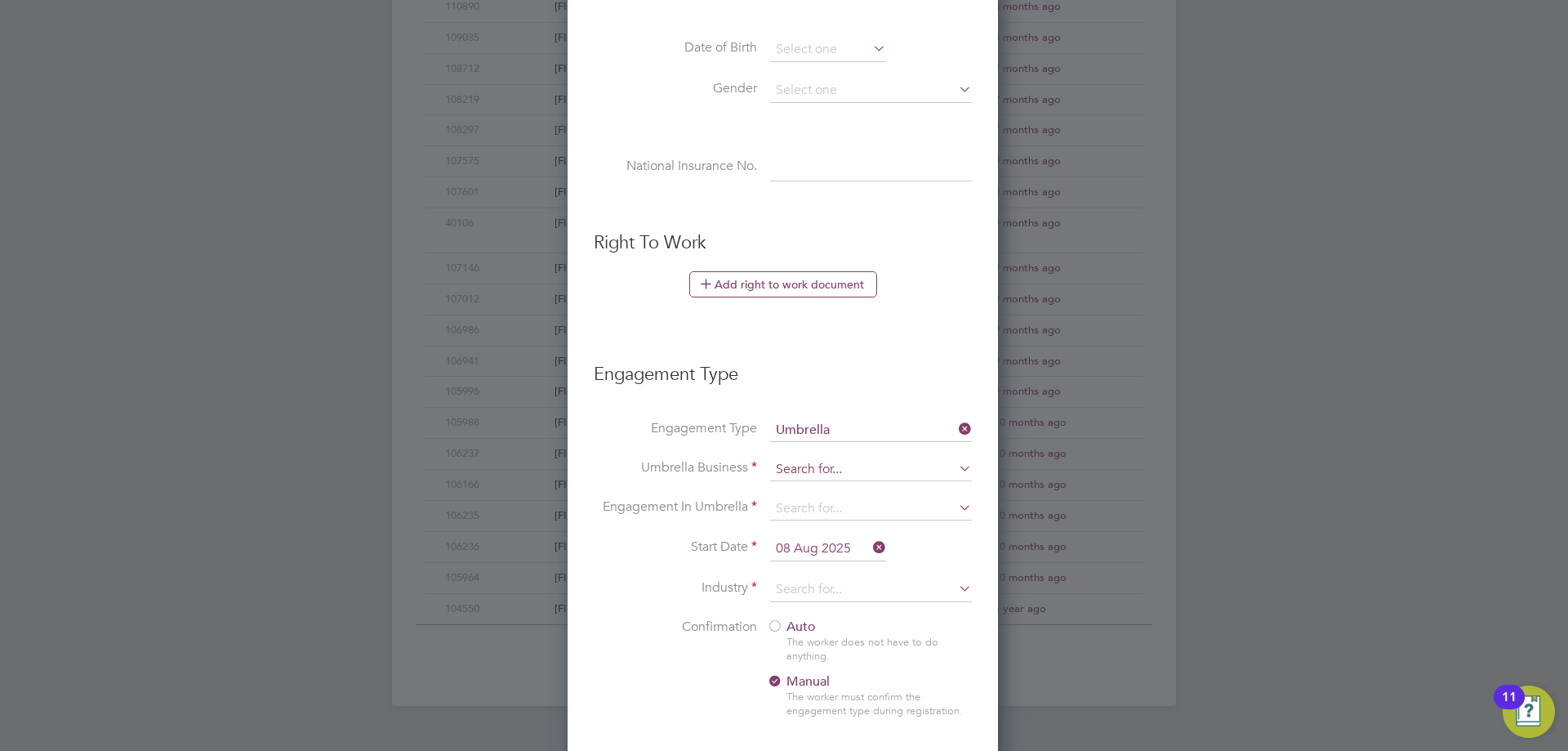 click at bounding box center (871, 470) 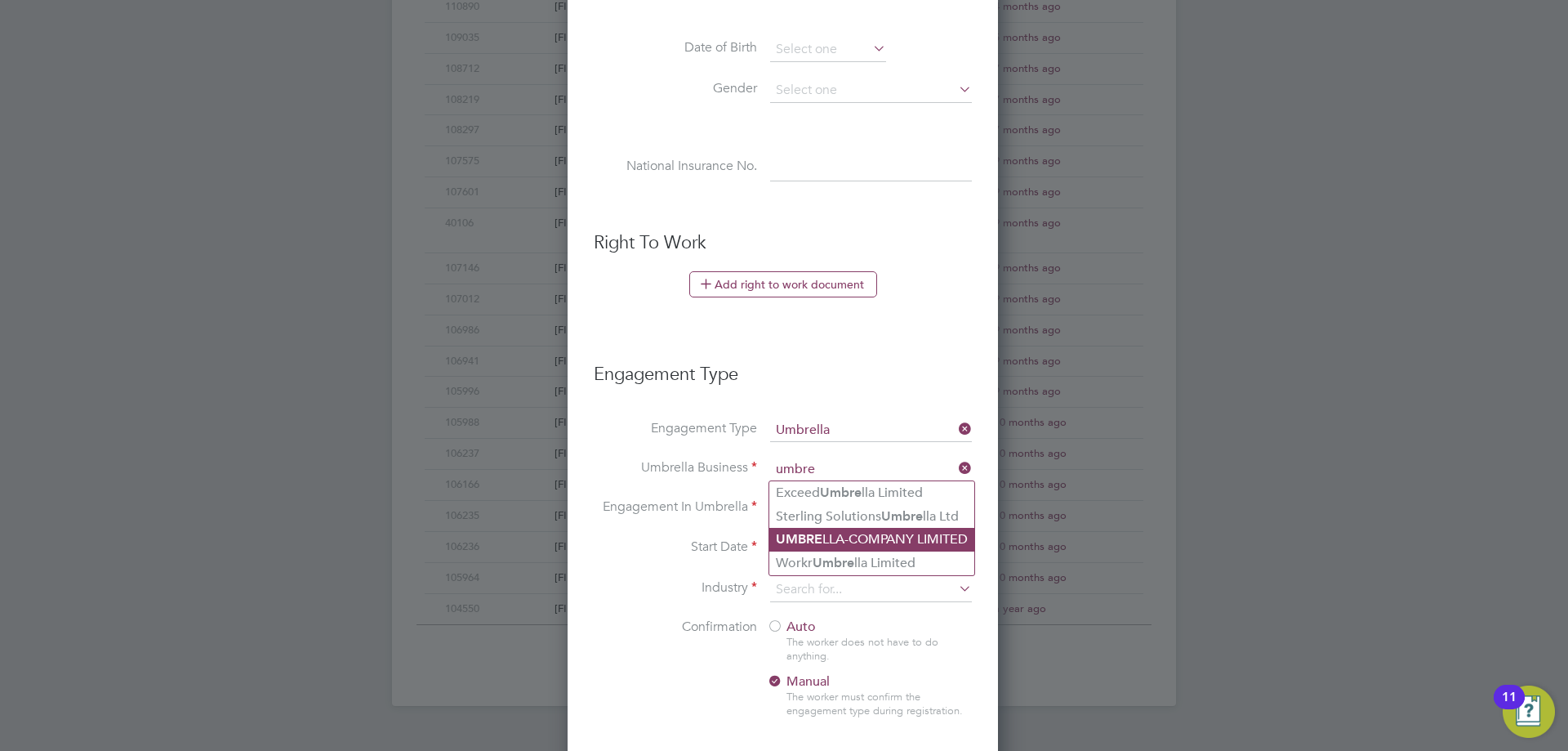 click on "UMBRE LLA-COMPANY LIMITED" 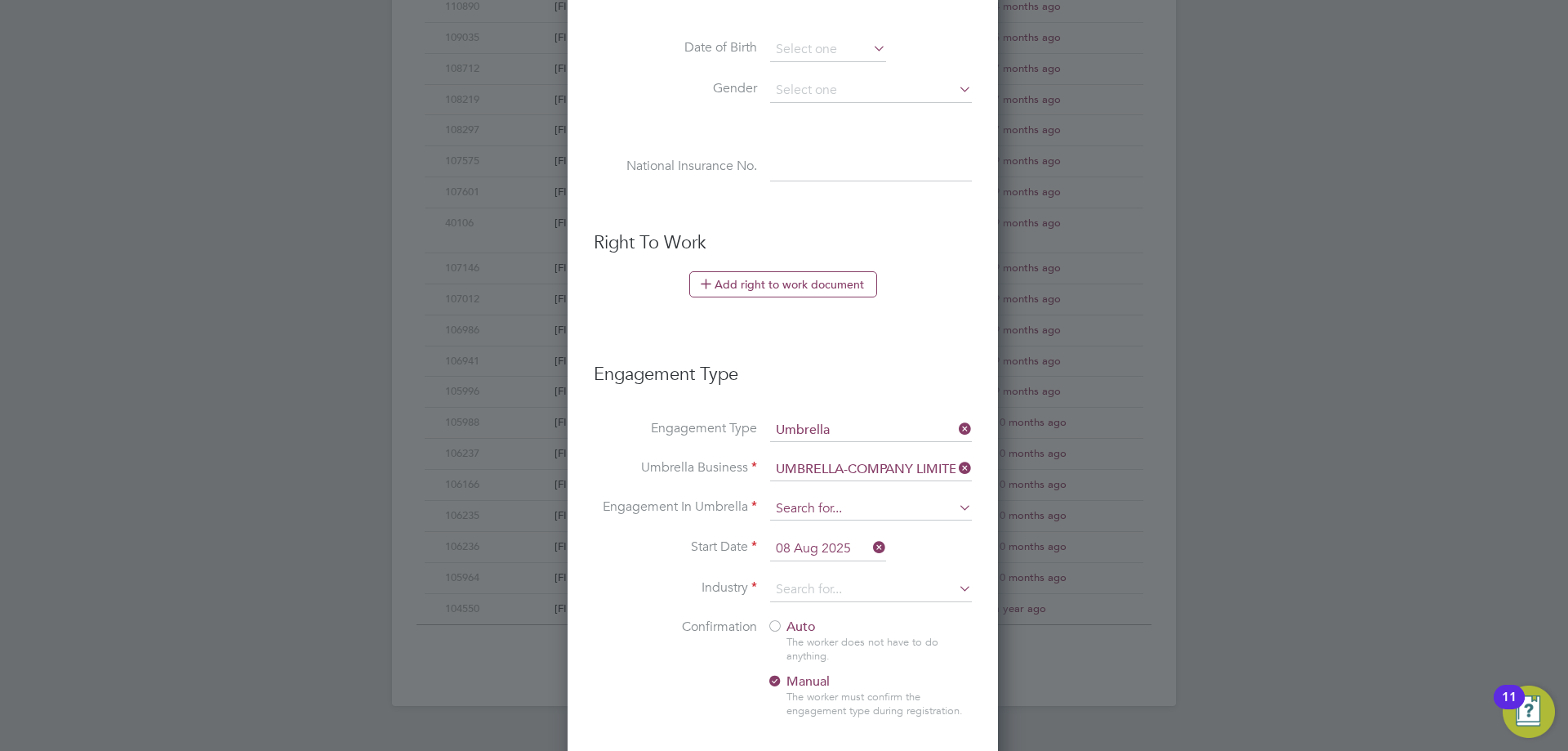 click at bounding box center (871, 509) 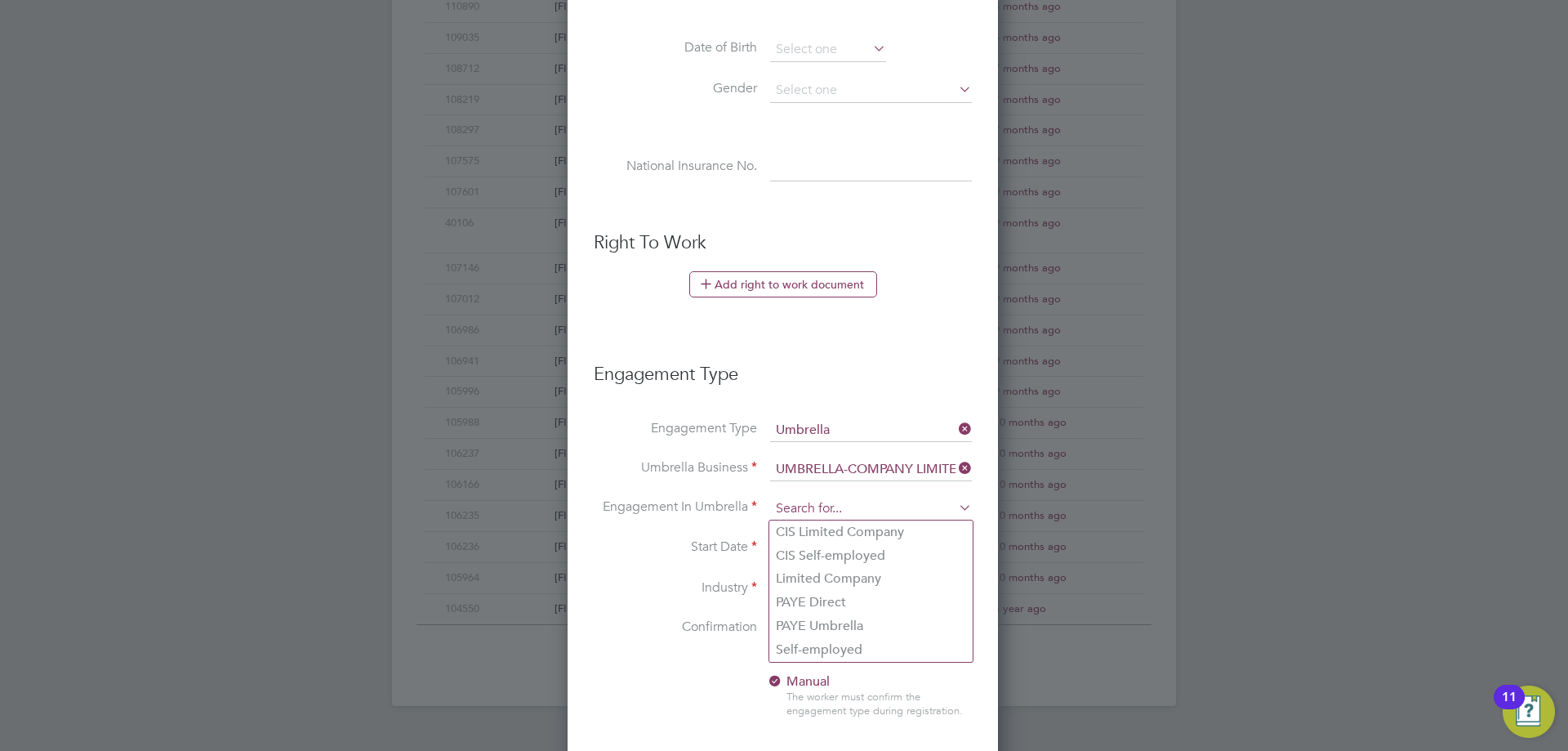 click at bounding box center (871, 509) 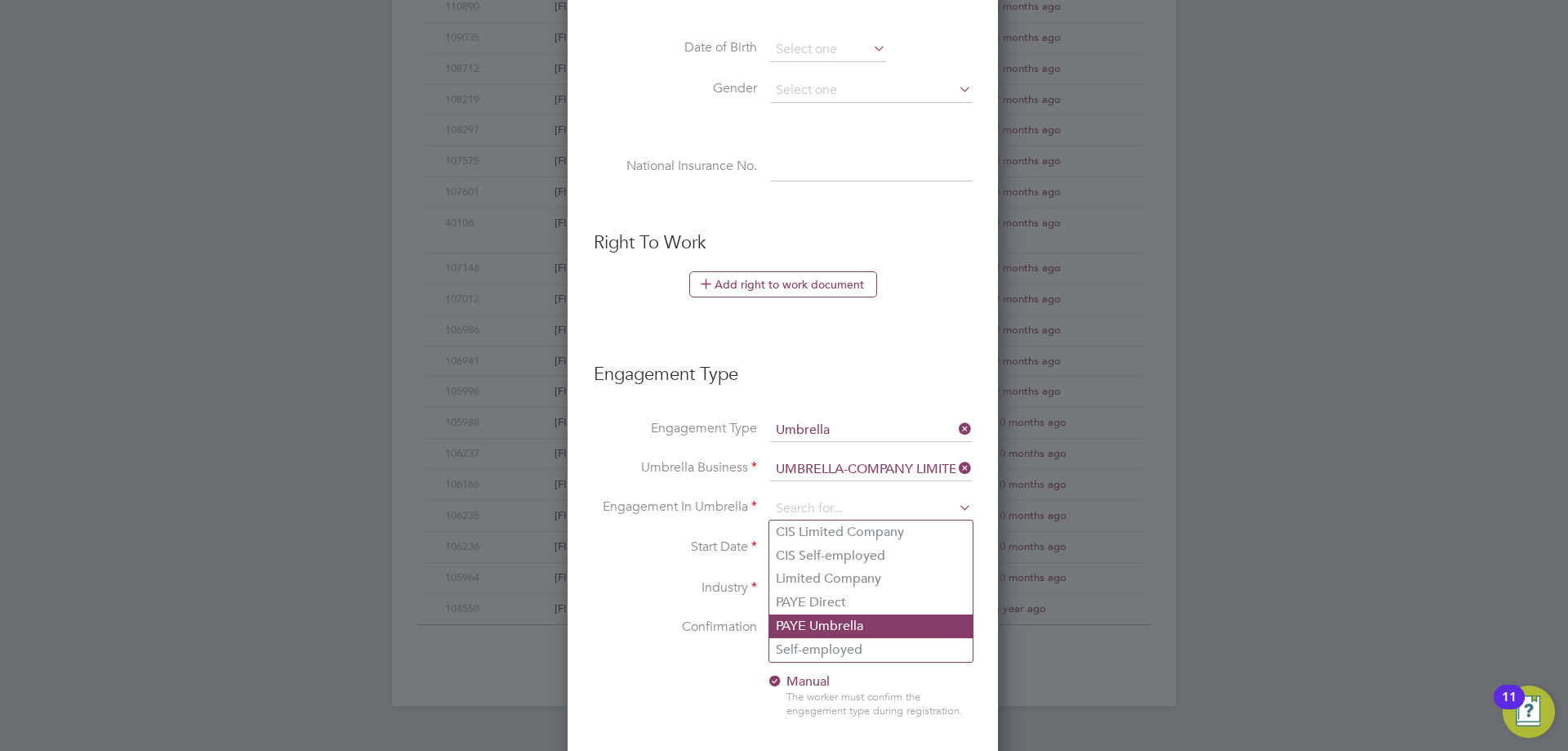 click on "PAYE Umbrella" 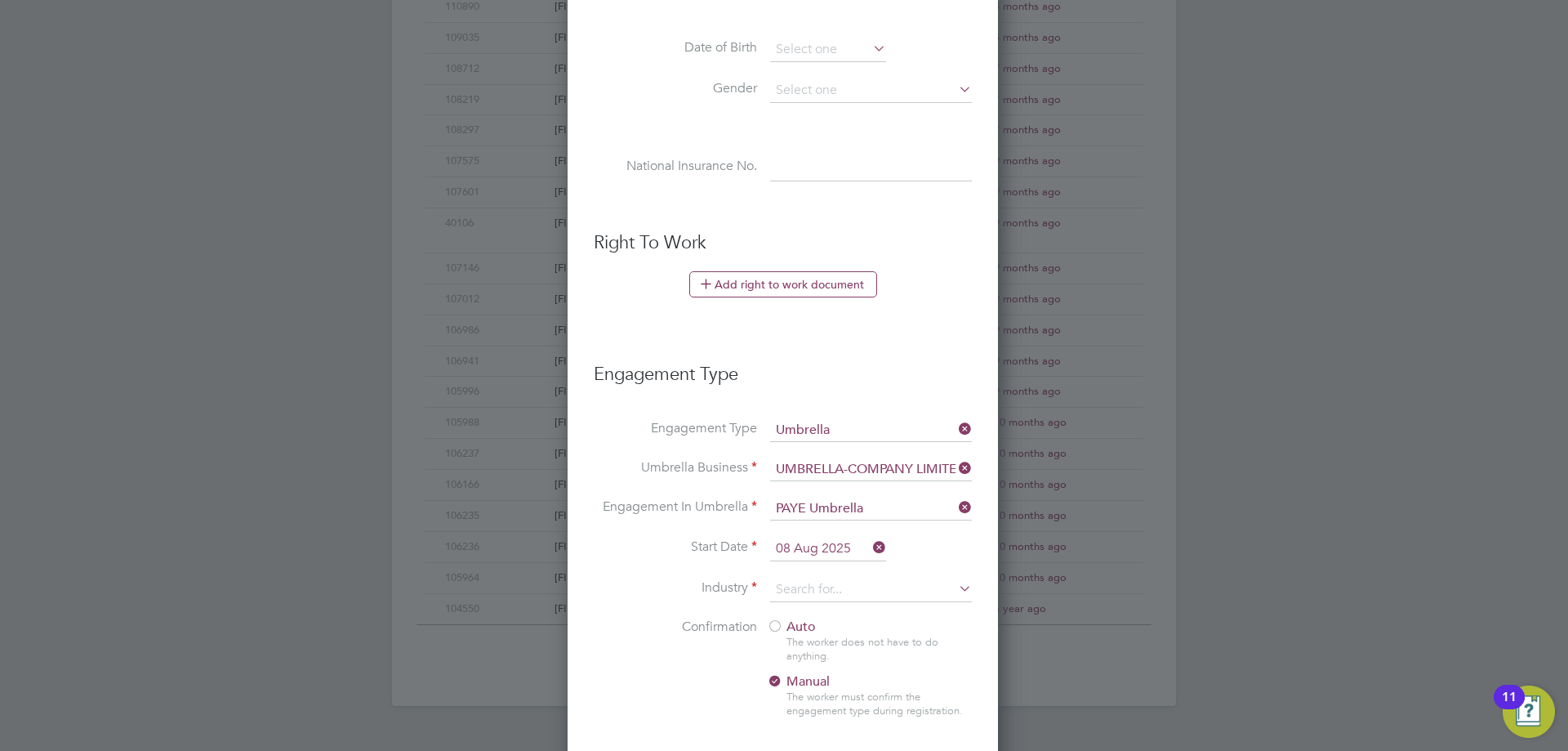 click on "08 Aug 2025" at bounding box center (828, 549) 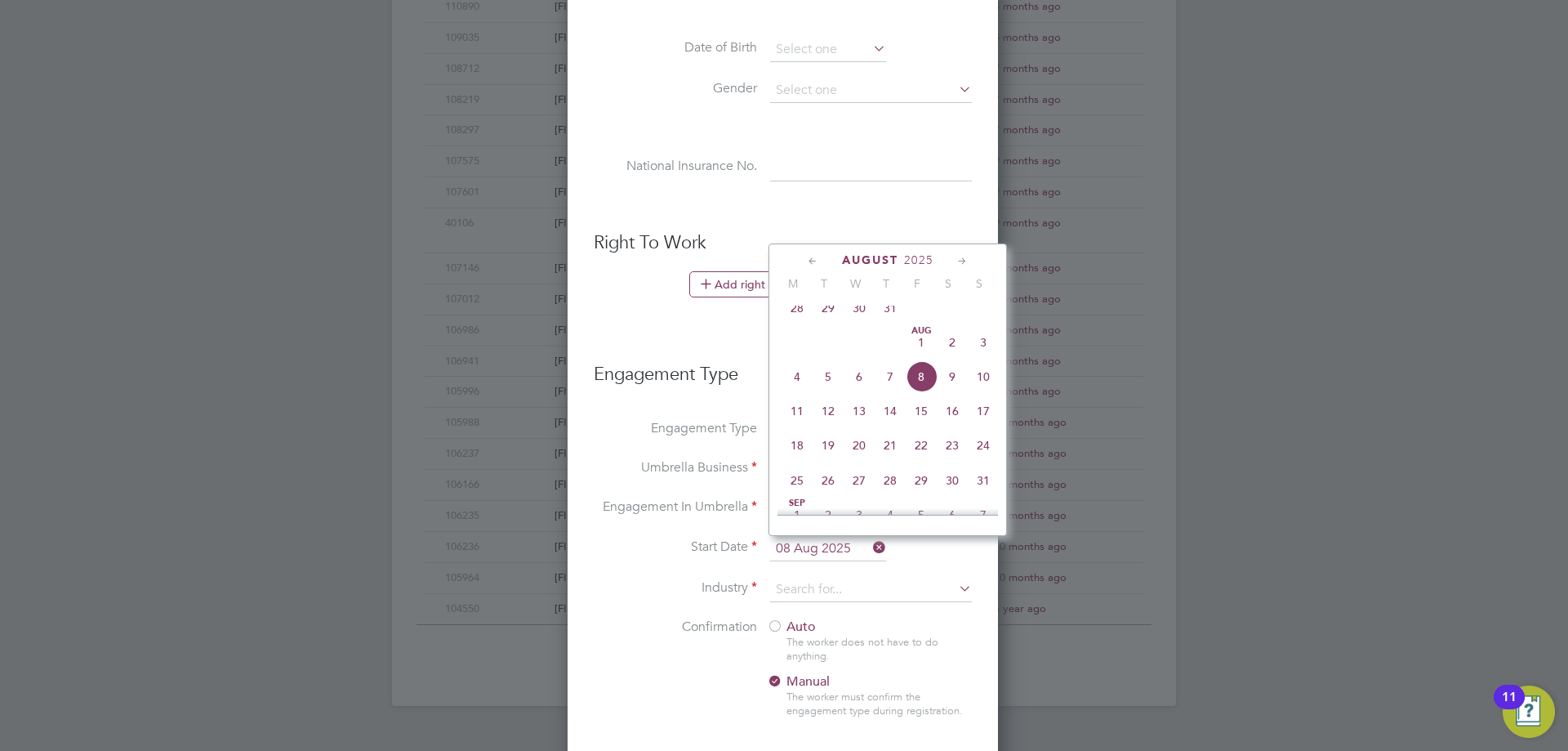 click at bounding box center (871, 168) 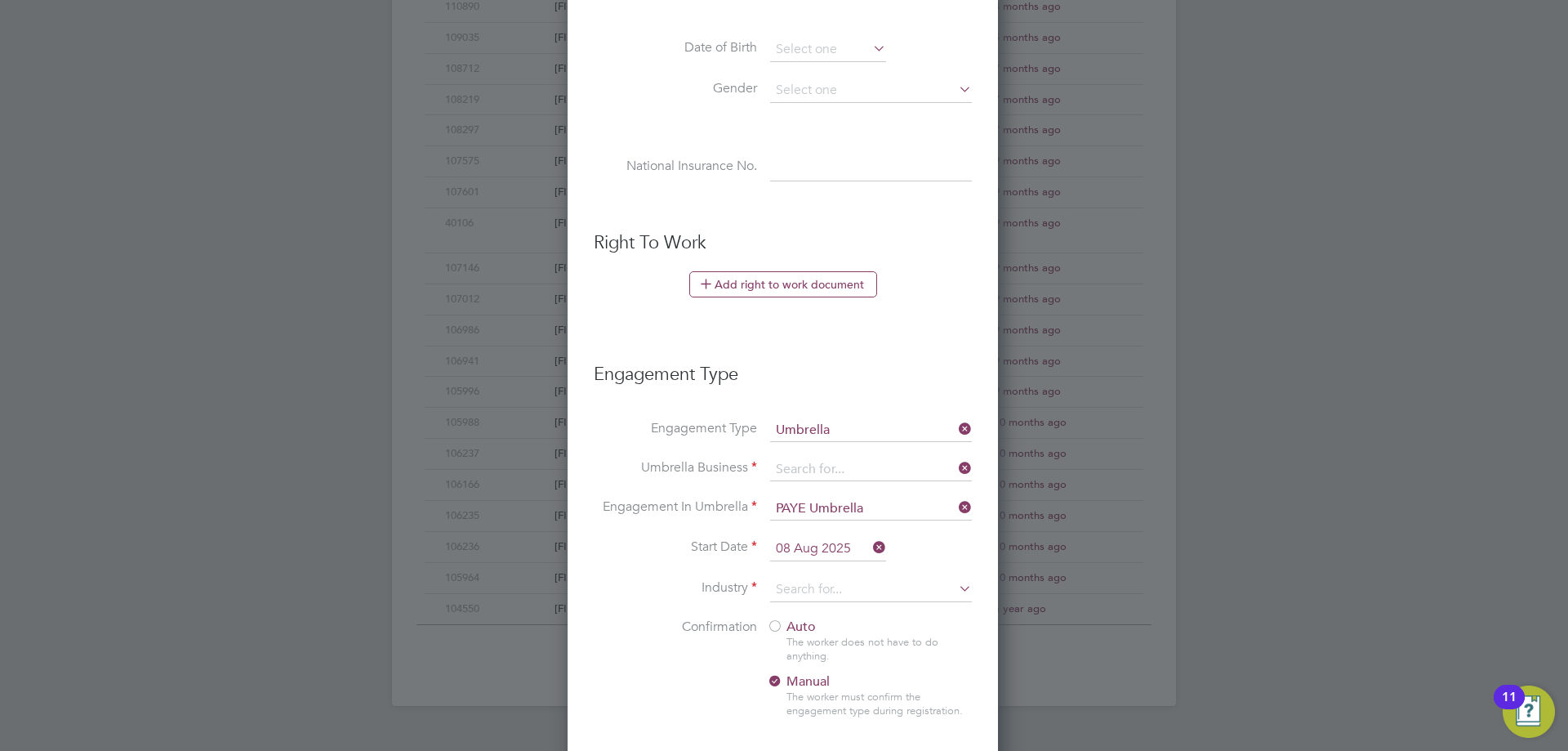 click on "Workers New Worker My Workers All Workers Search   Registered
Select date
To
Select date
Showing   30 of  188 Workers   Worker ID Worker Payment Option Registration Date 114580 Chris Howells UMBRELLA-COMPANY LIMITED 24 days ago 108814 Sam Garnett - 24 days ago 55462 Andy Carberry - a month ago 66062 Bolaji Okaigbua Paystream My Max Limited a month ago 113791 Mandy Jamieson UMBRELLA-COMPANY LIMITED a month ago 72695 Phil Fagan - 2 months ago 112935 Patrick Goodison Employment Business (pending) 2 months ago 112337 Benedict Press Paystream My Max Limited 3 months ago 112041 Danny Cliff - 3 months ago 110515 Debbie Parker - 4 months ago 110890 Tony Adonis - 4 months ago 109035 Sean Myerscough - 5 months ago 108712 Joanna Mcclelland - 7 months ago 108219 Mike Sheridan - 7 months ago 108297 Lewis Kain - 7 months ago 107575 Jacqueline Cooper - 9 months ago 107601 Paul Brennan - 9 months ago 40106 Simon Mclachlan UMBRELLA-COMPANY LIMITED 9 months ago 107146 Satana Bloom 9 months ago 107012 - -" 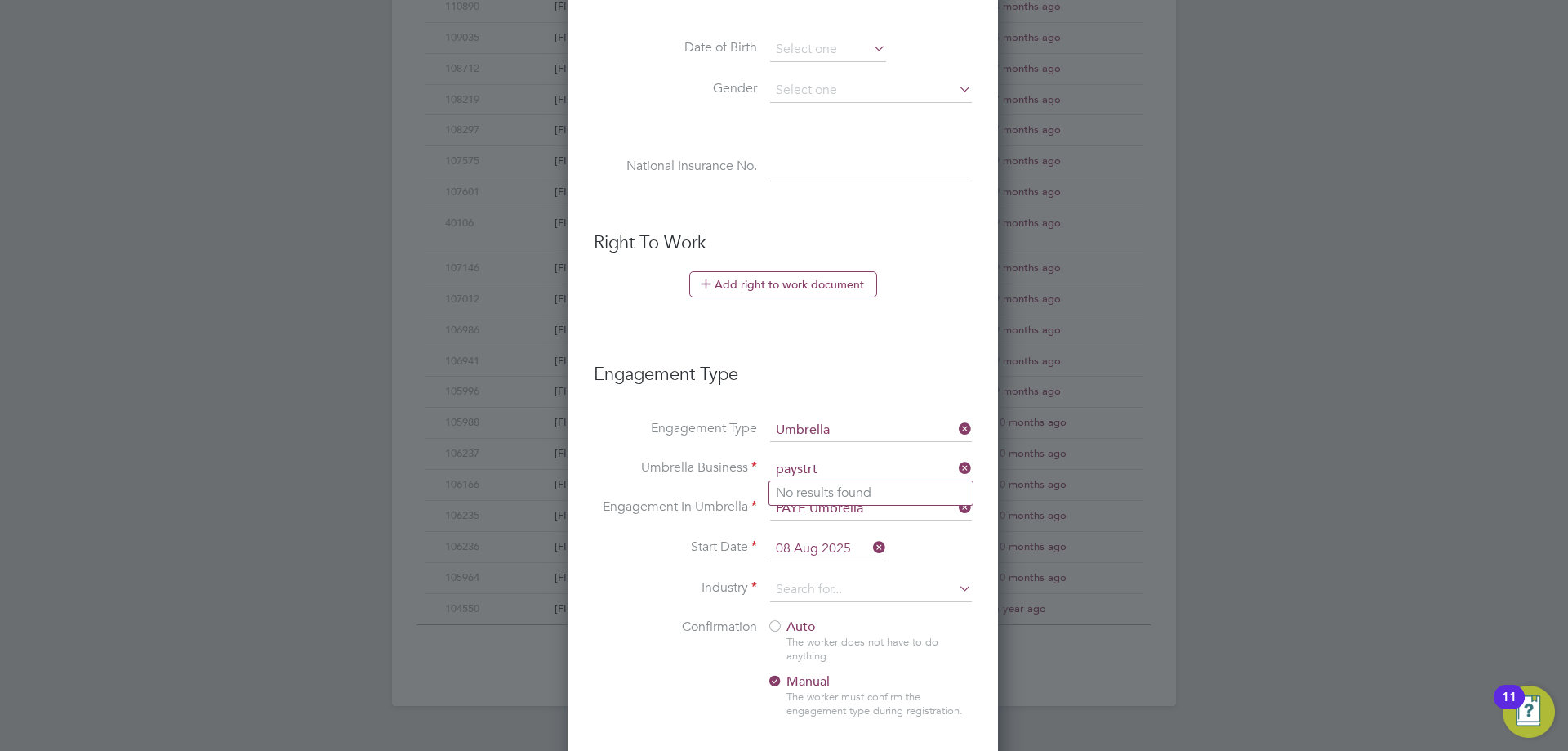 click on "paystrt" at bounding box center (871, 470) 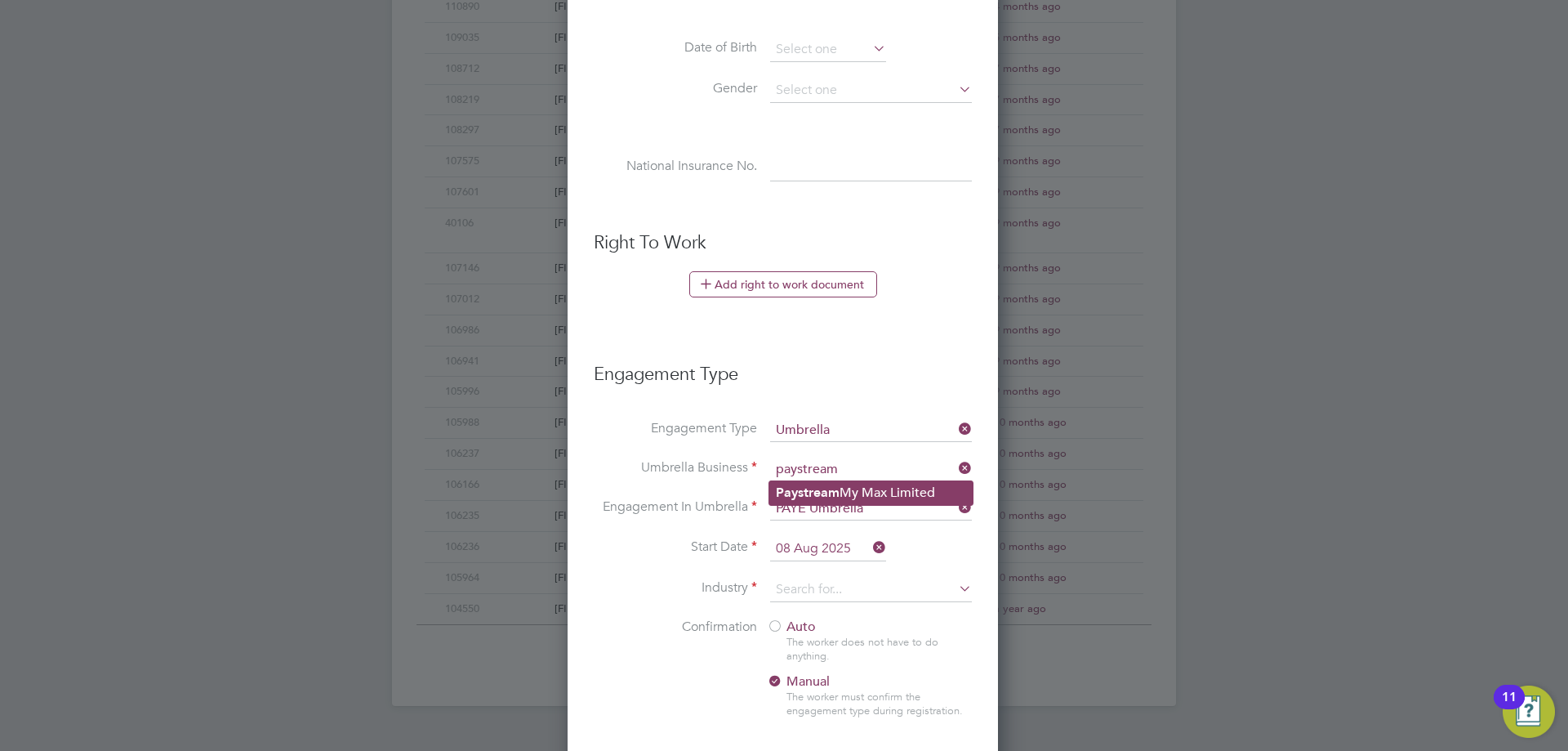 click on "Paystream  My Max Limited" 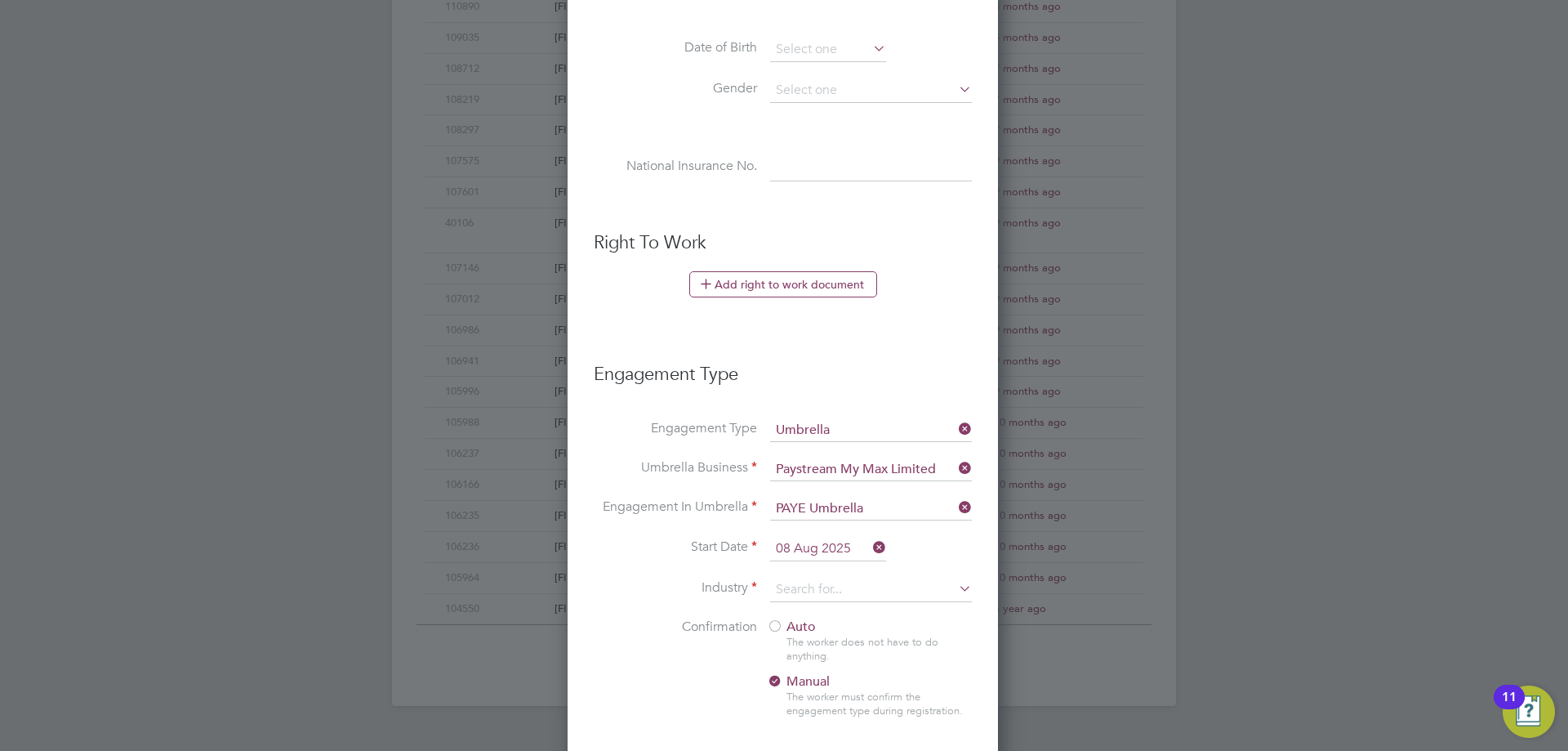 drag, startPoint x: 785, startPoint y: 551, endPoint x: 793, endPoint y: 543, distance: 11.313708 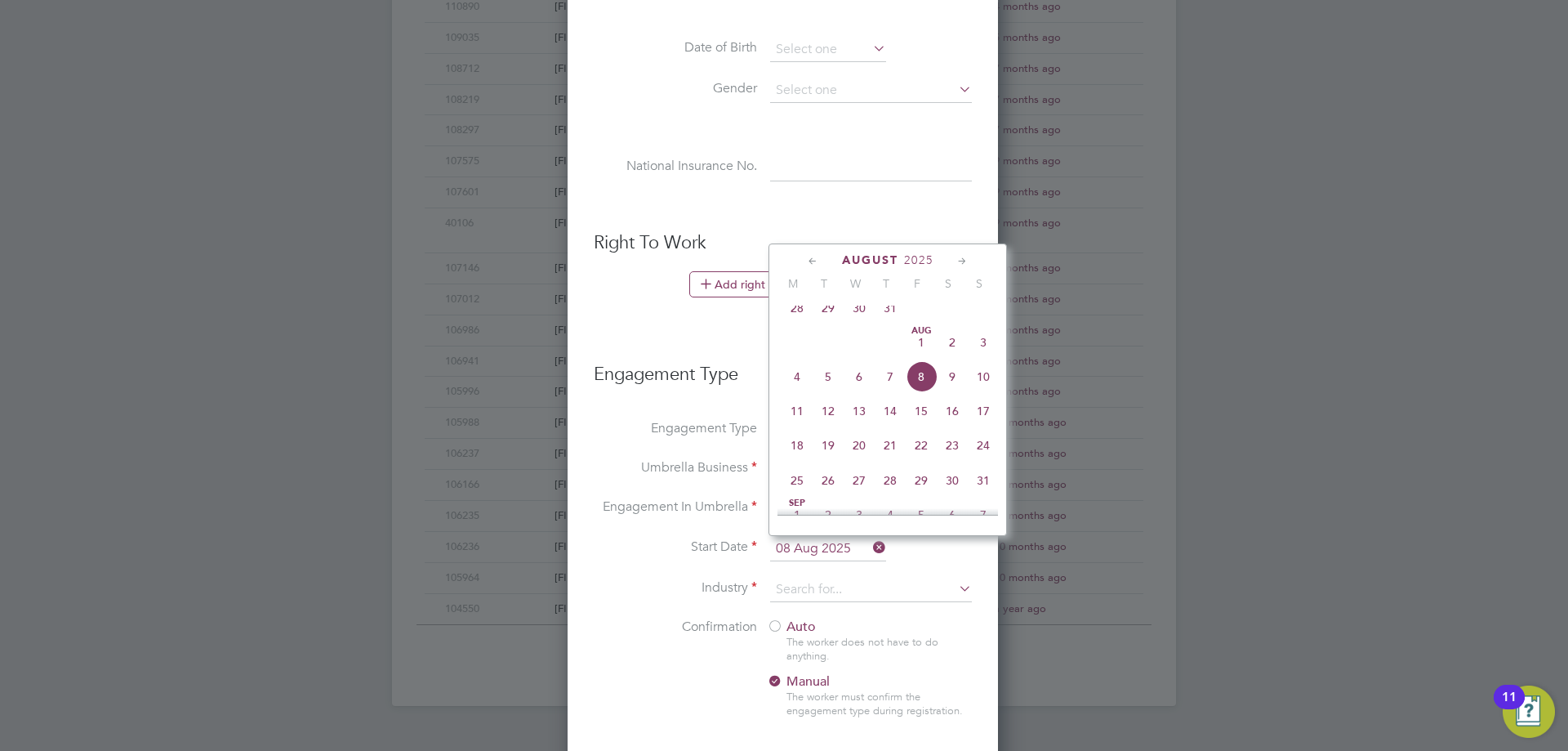click on "18" 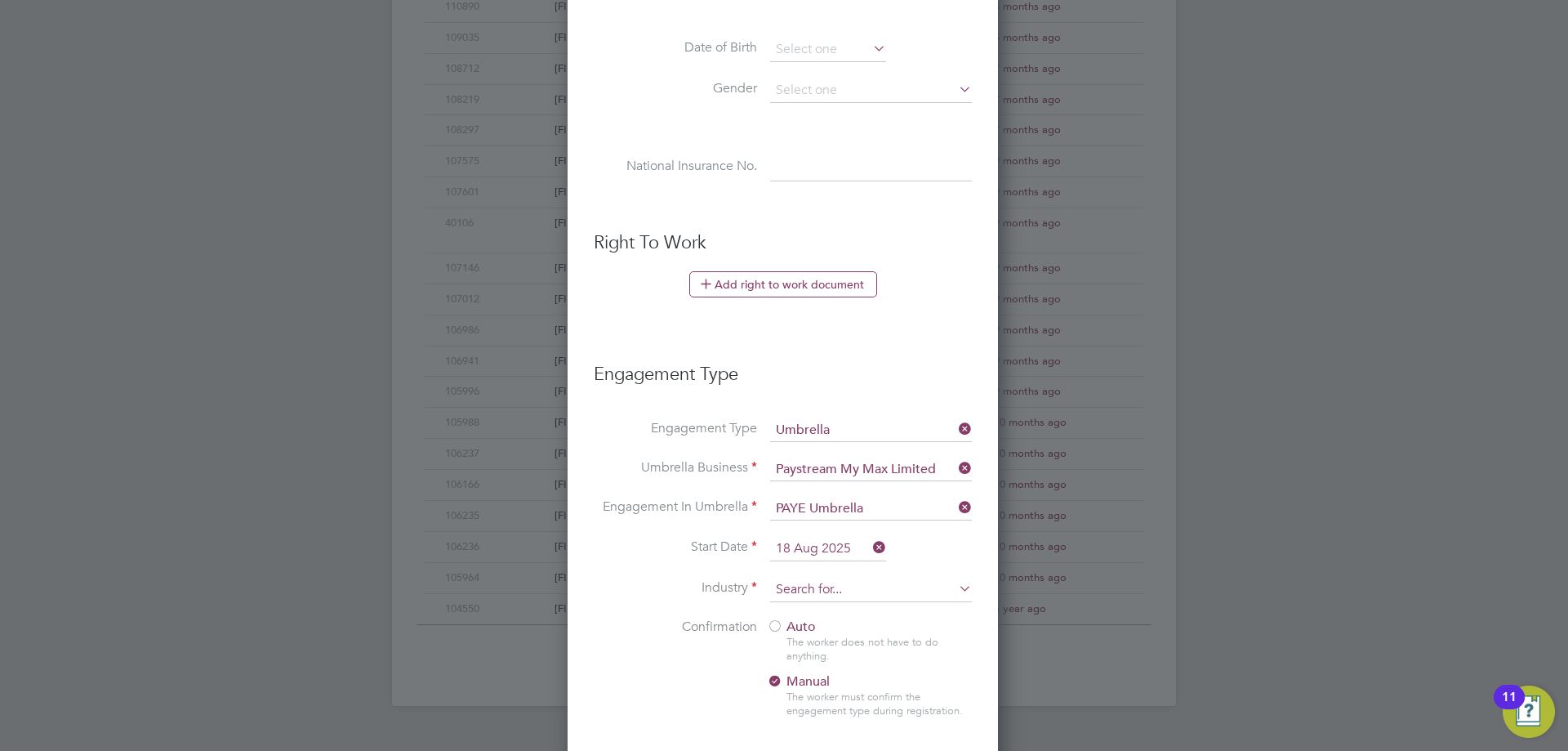 click at bounding box center [871, 590] 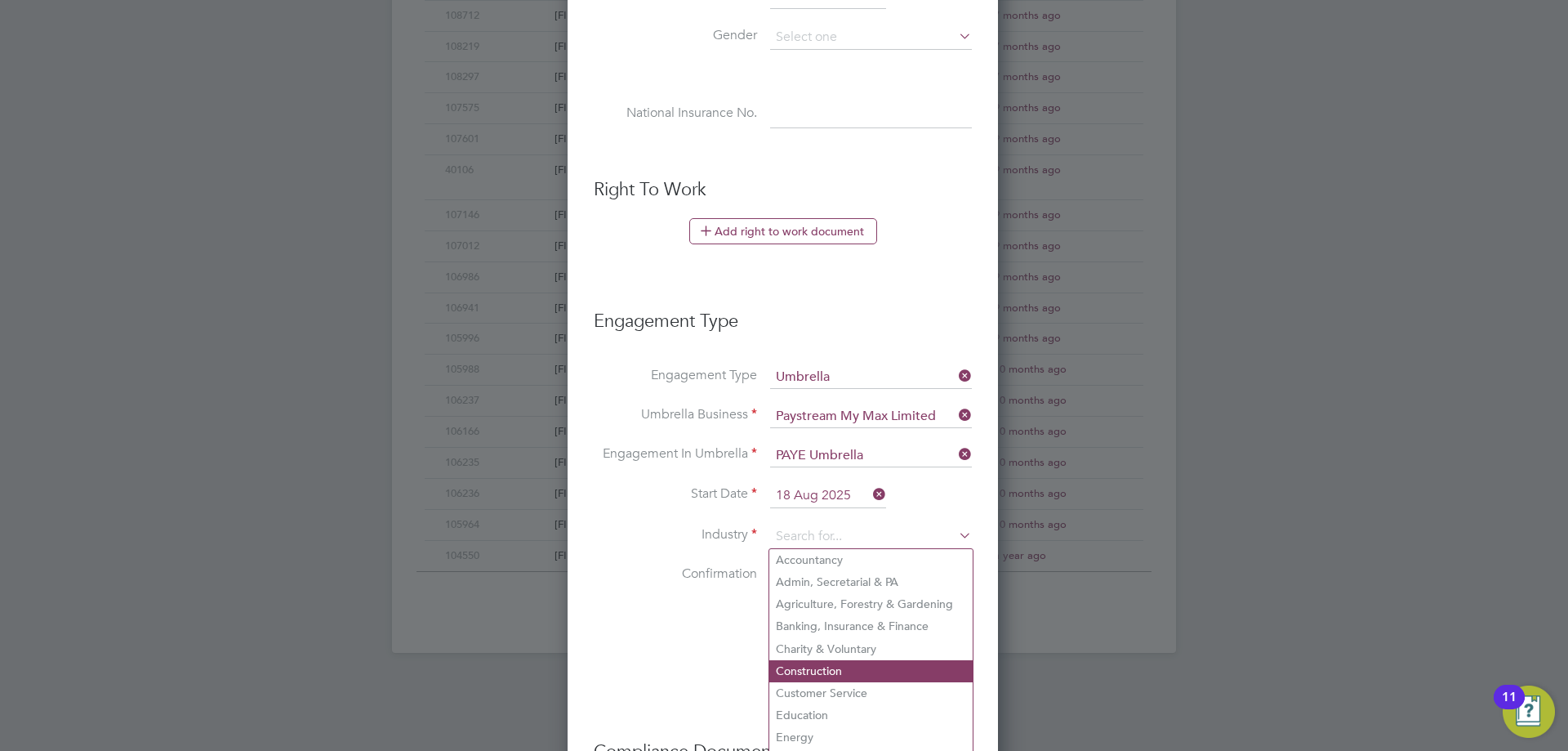 scroll, scrollTop: 783, scrollLeft: 0, axis: vertical 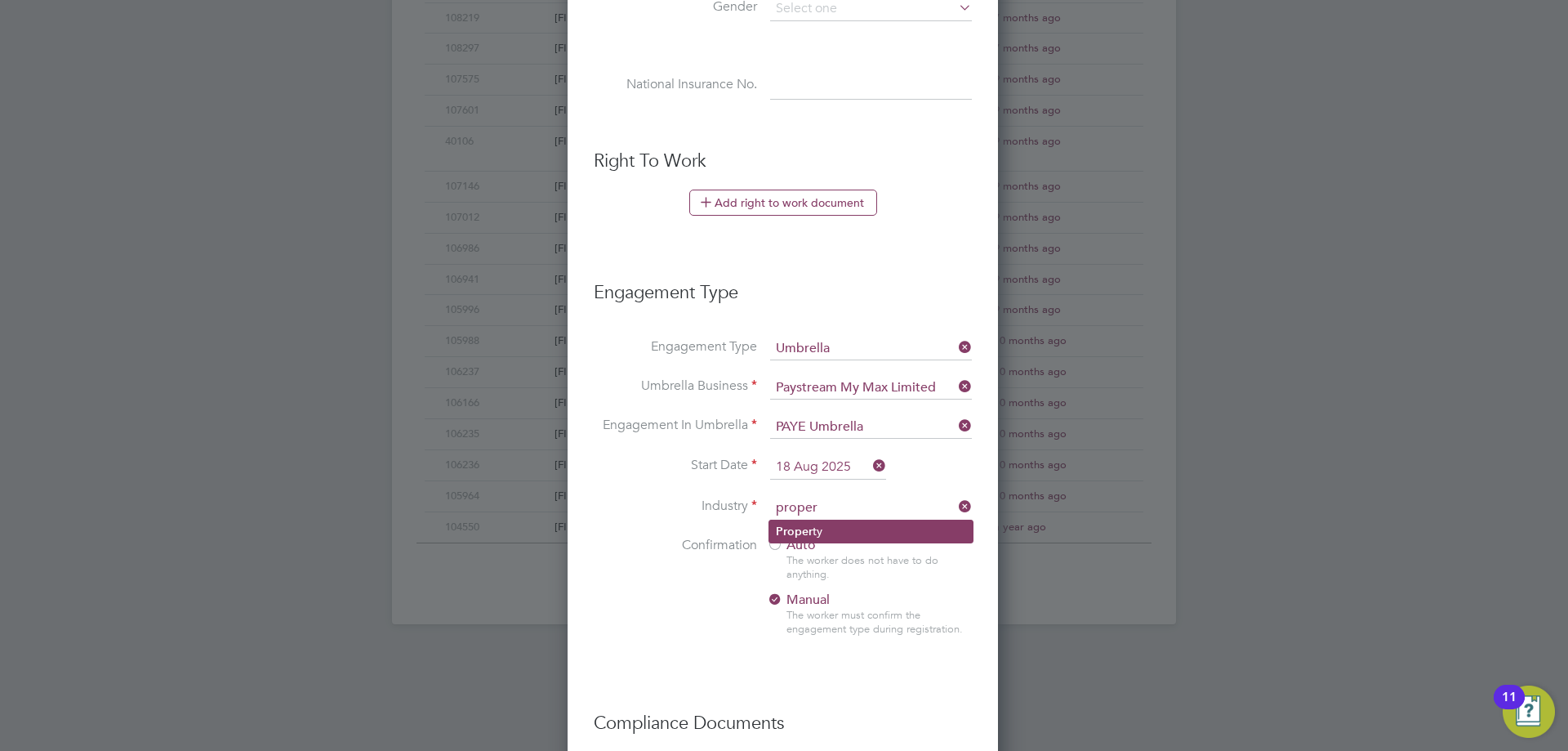 click on "Proper" 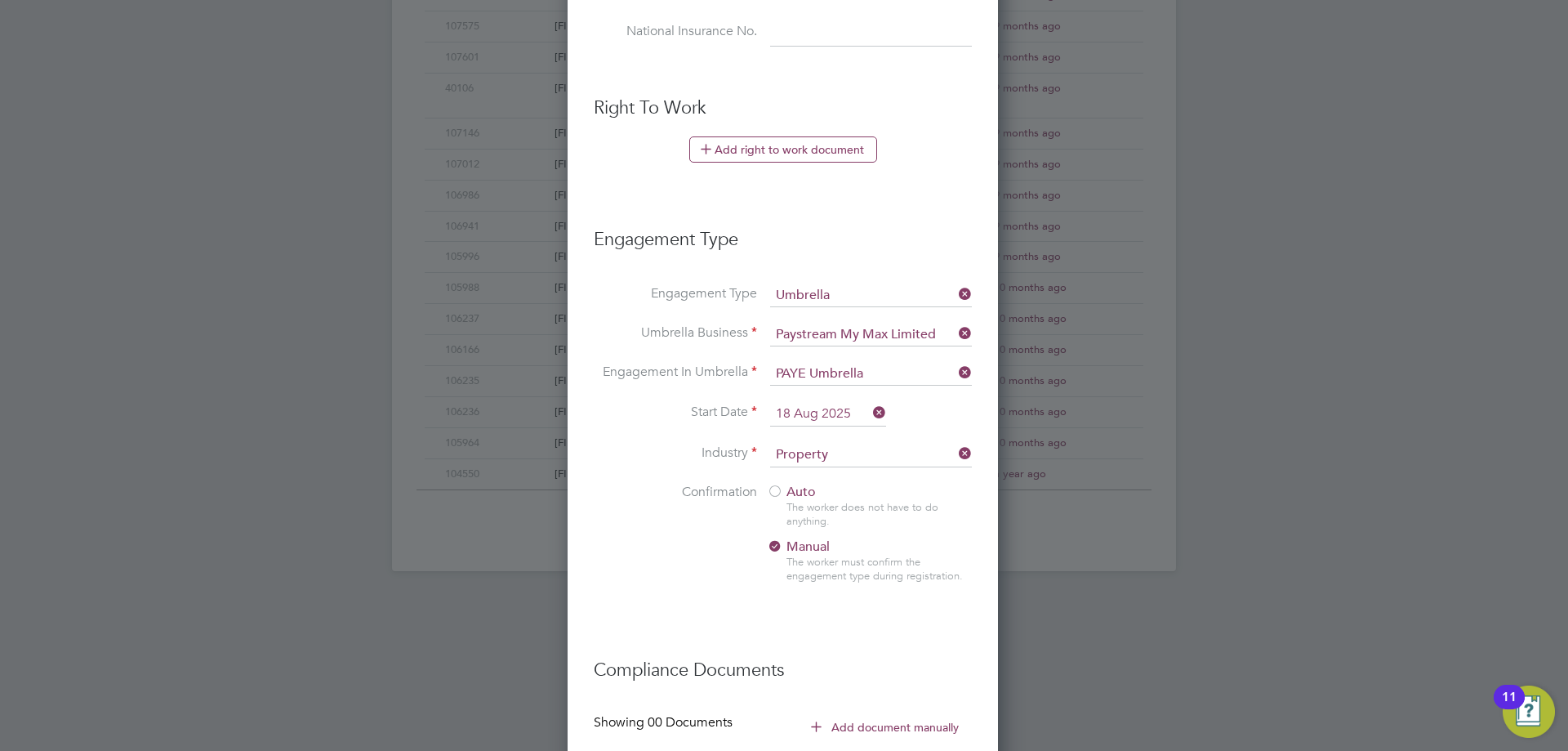 scroll, scrollTop: 865, scrollLeft: 0, axis: vertical 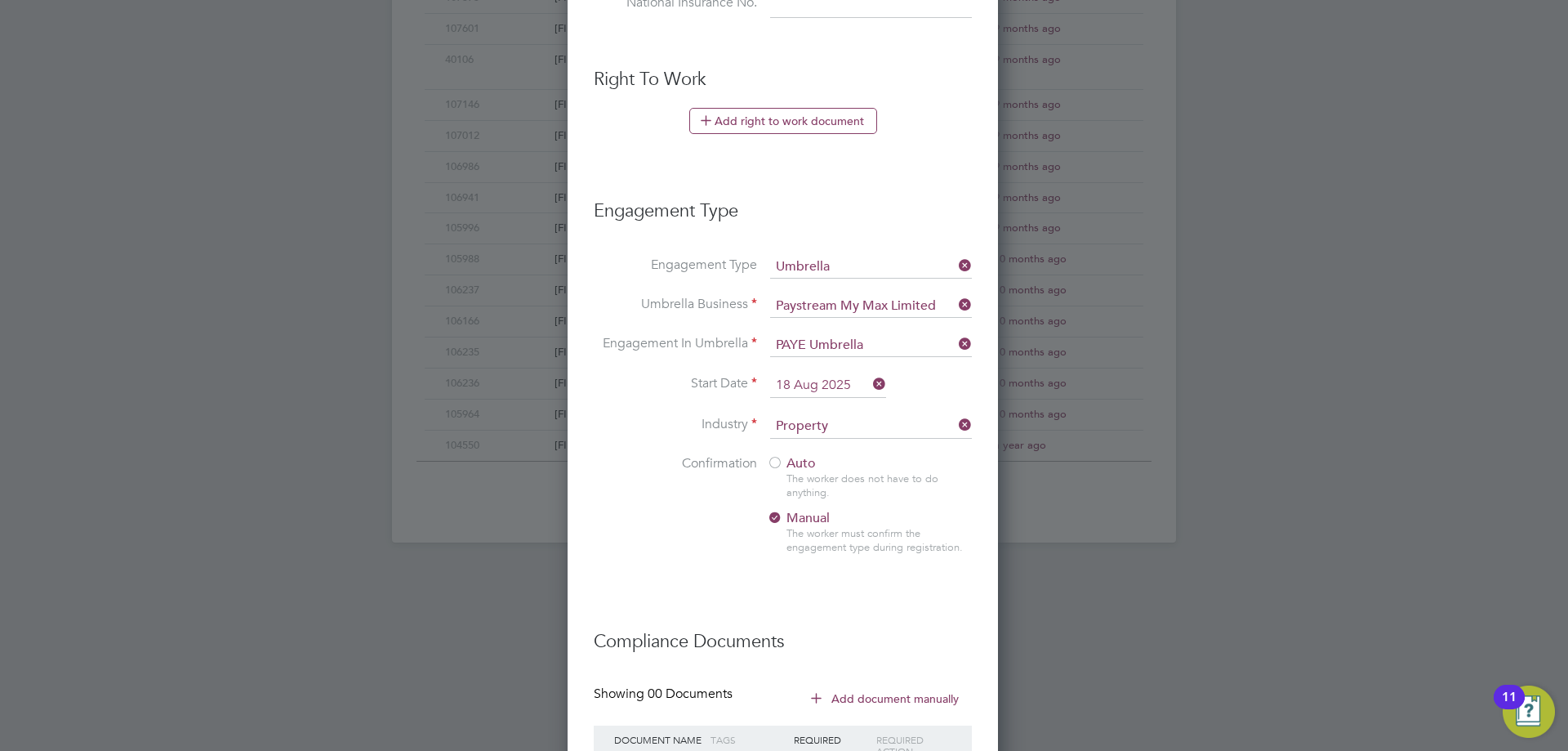 click on "Auto" at bounding box center (791, 463) 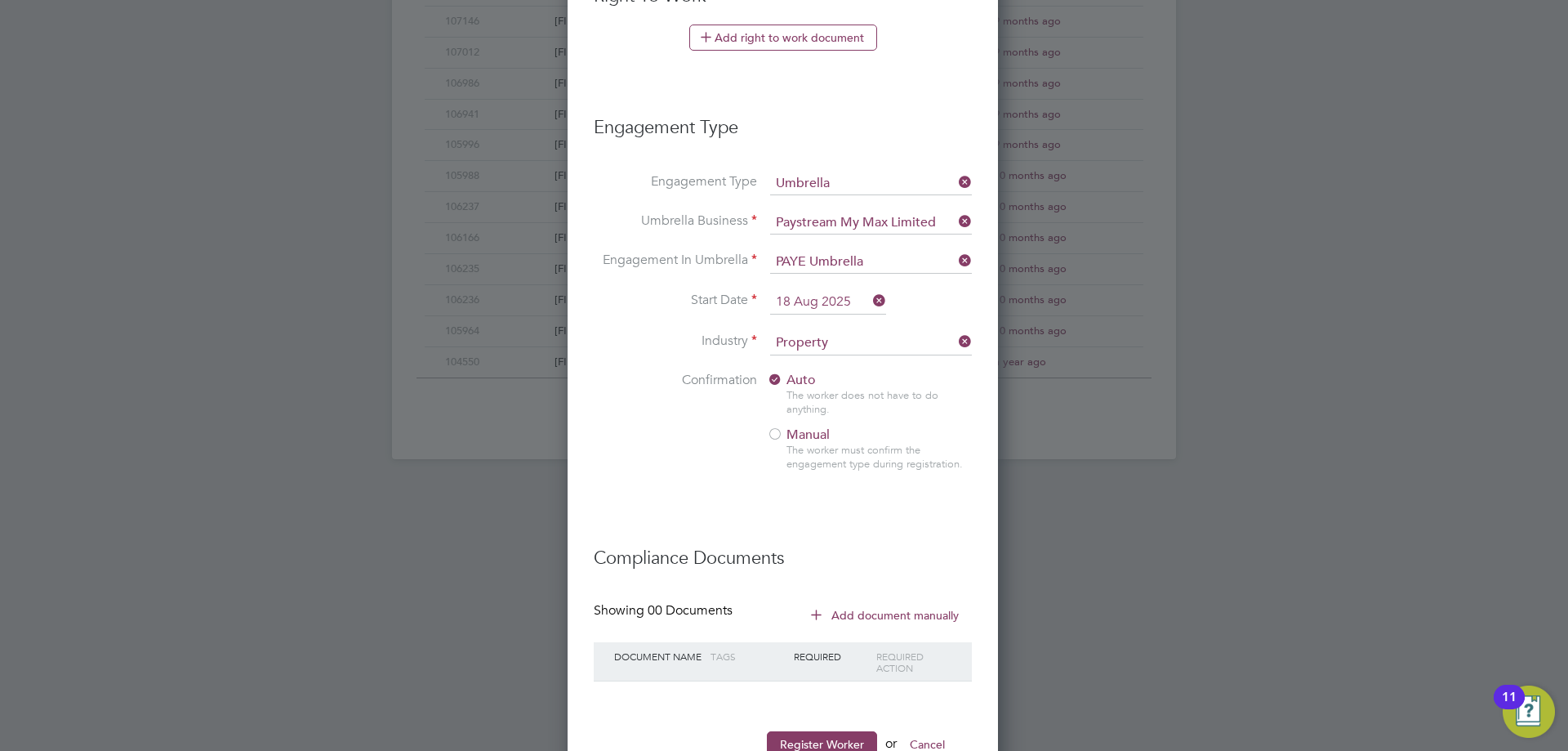 scroll, scrollTop: 1004, scrollLeft: 0, axis: vertical 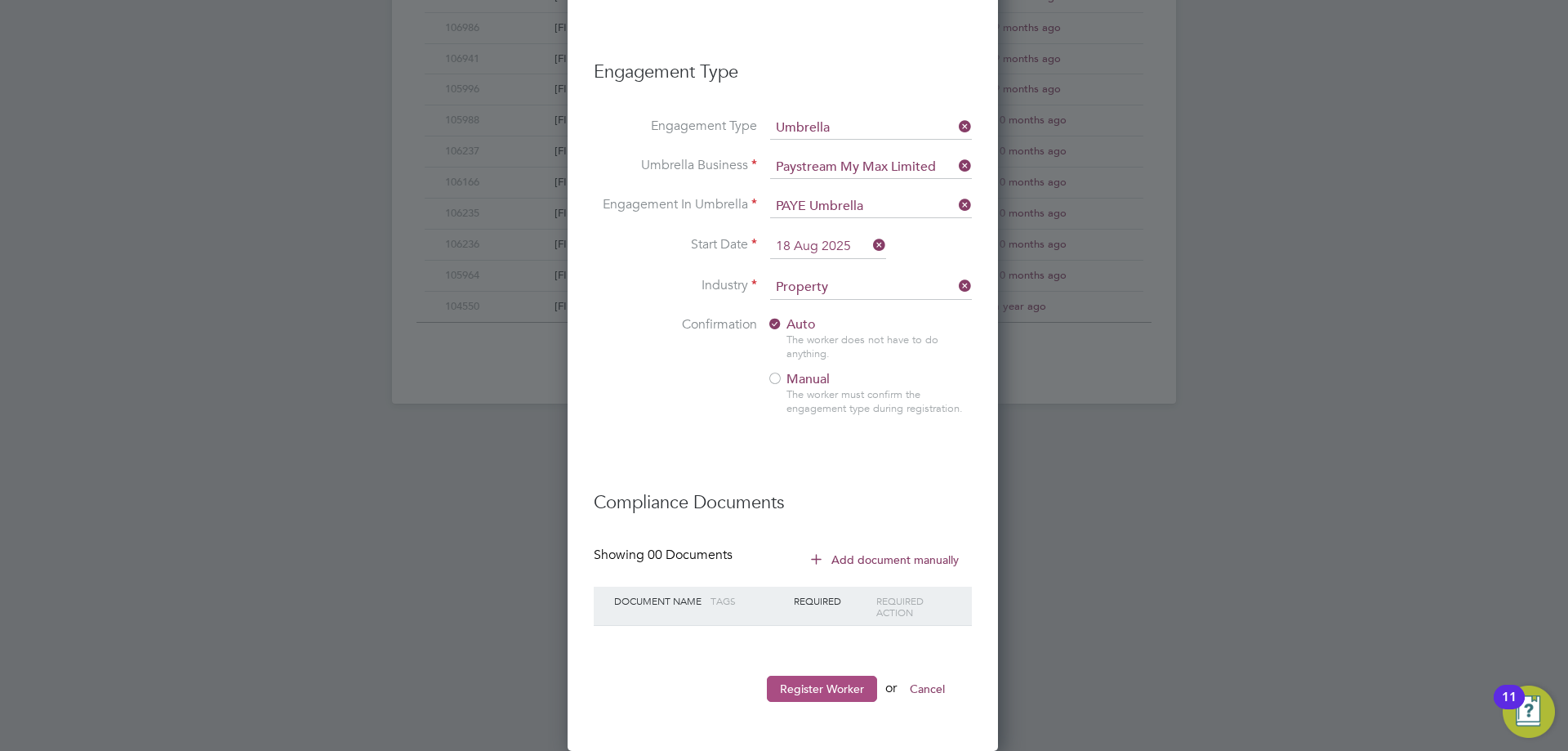 click on "Register Worker" at bounding box center (822, 689) 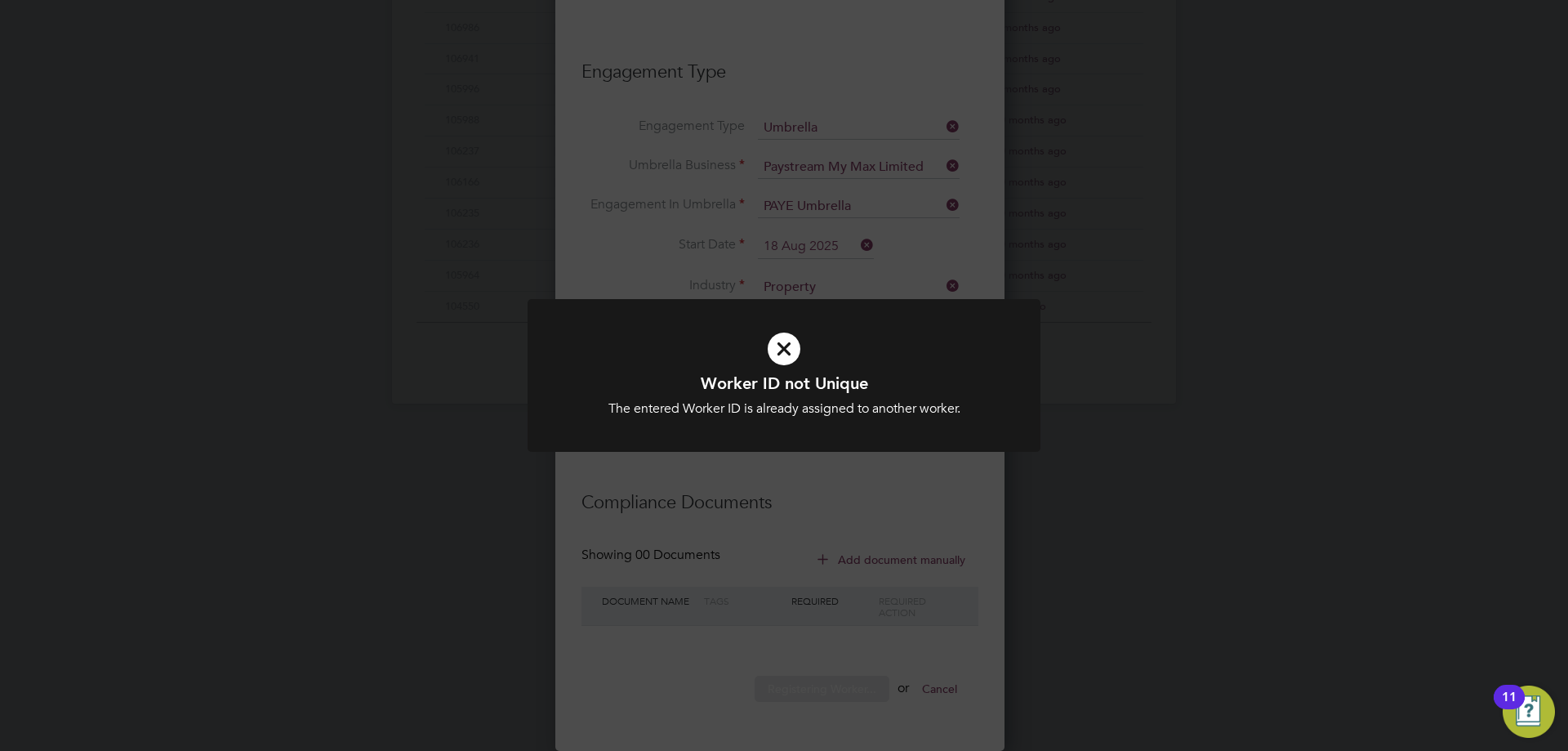 click on "Worker ID not Unique" at bounding box center [784, 383] 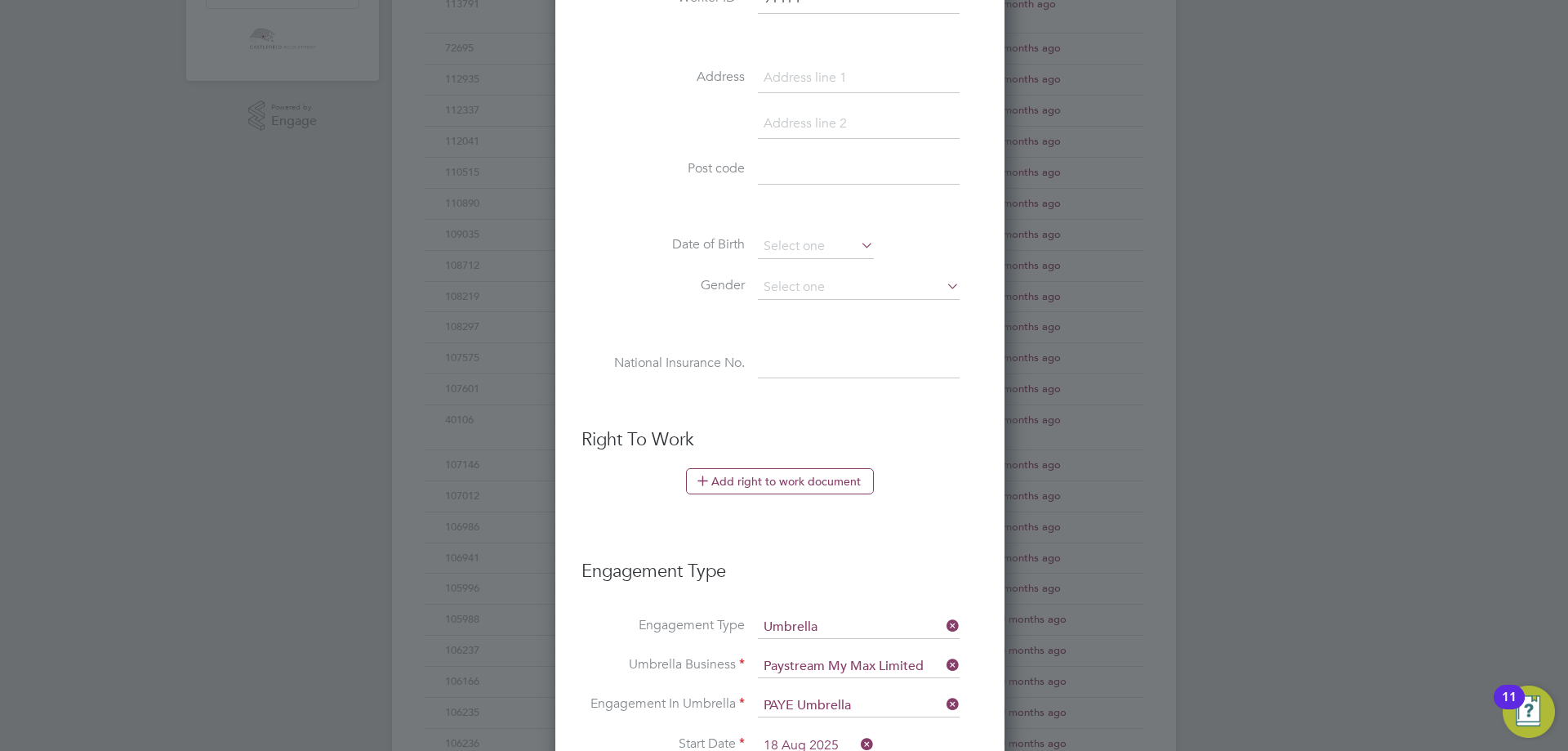 scroll, scrollTop: 440, scrollLeft: 0, axis: vertical 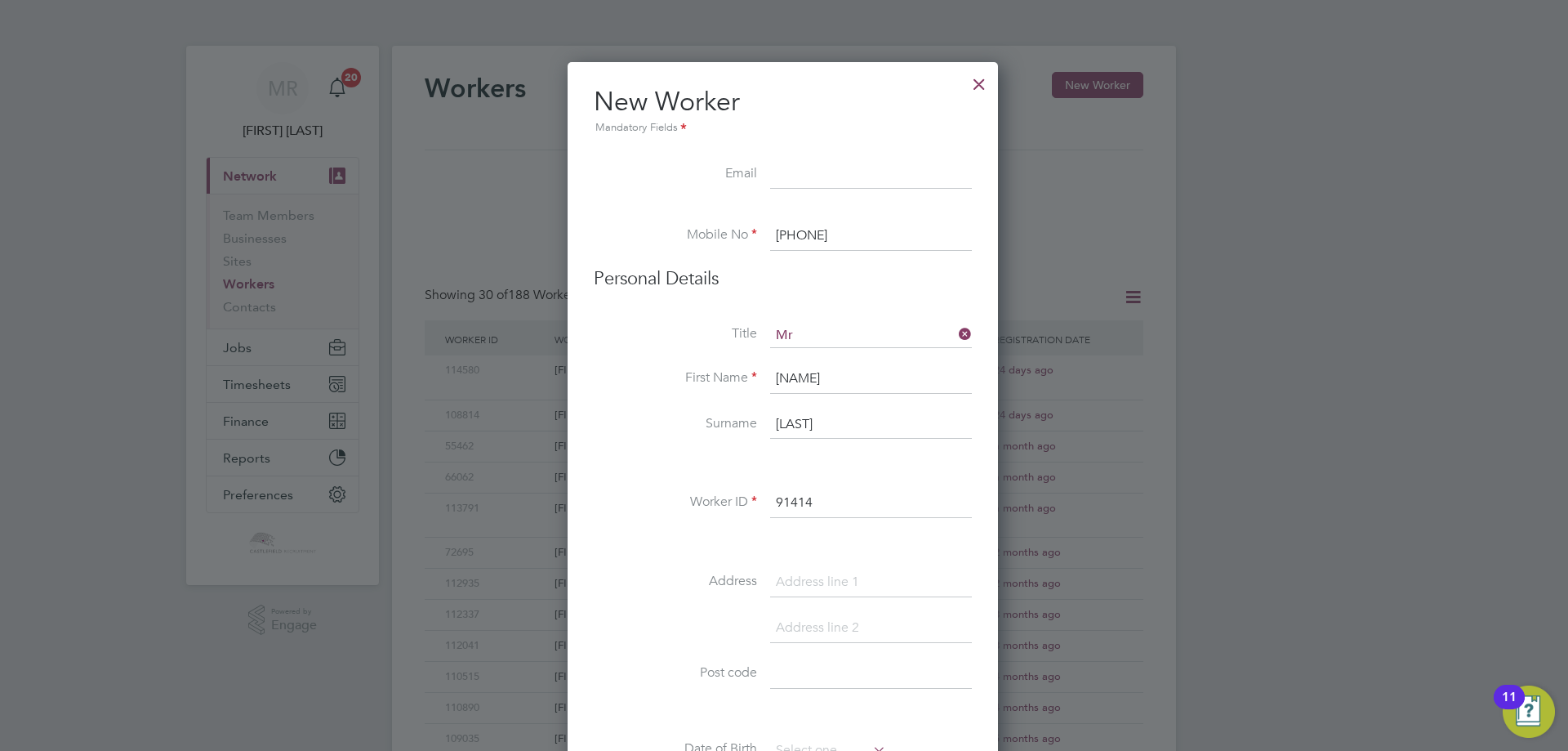 click at bounding box center [979, 80] 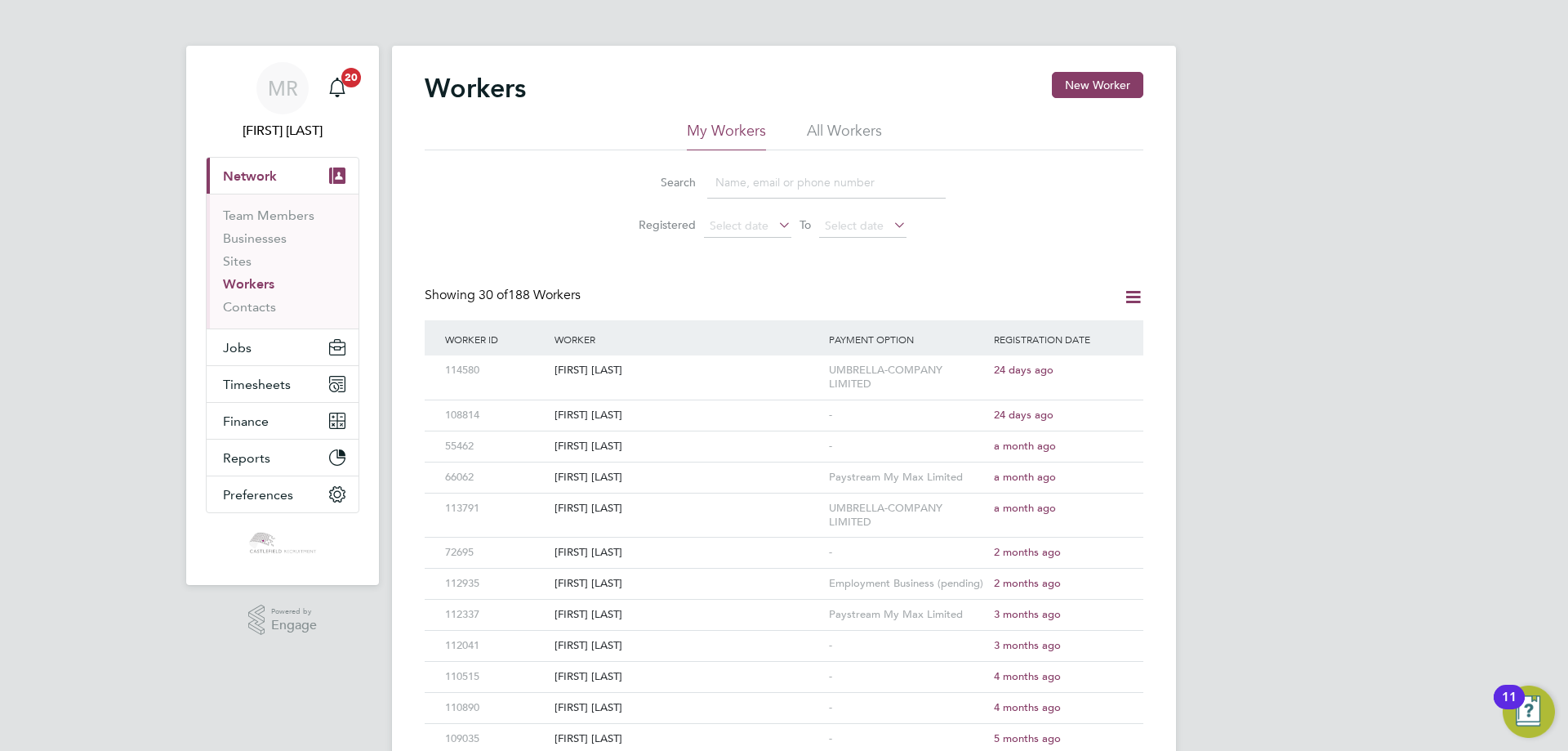 click 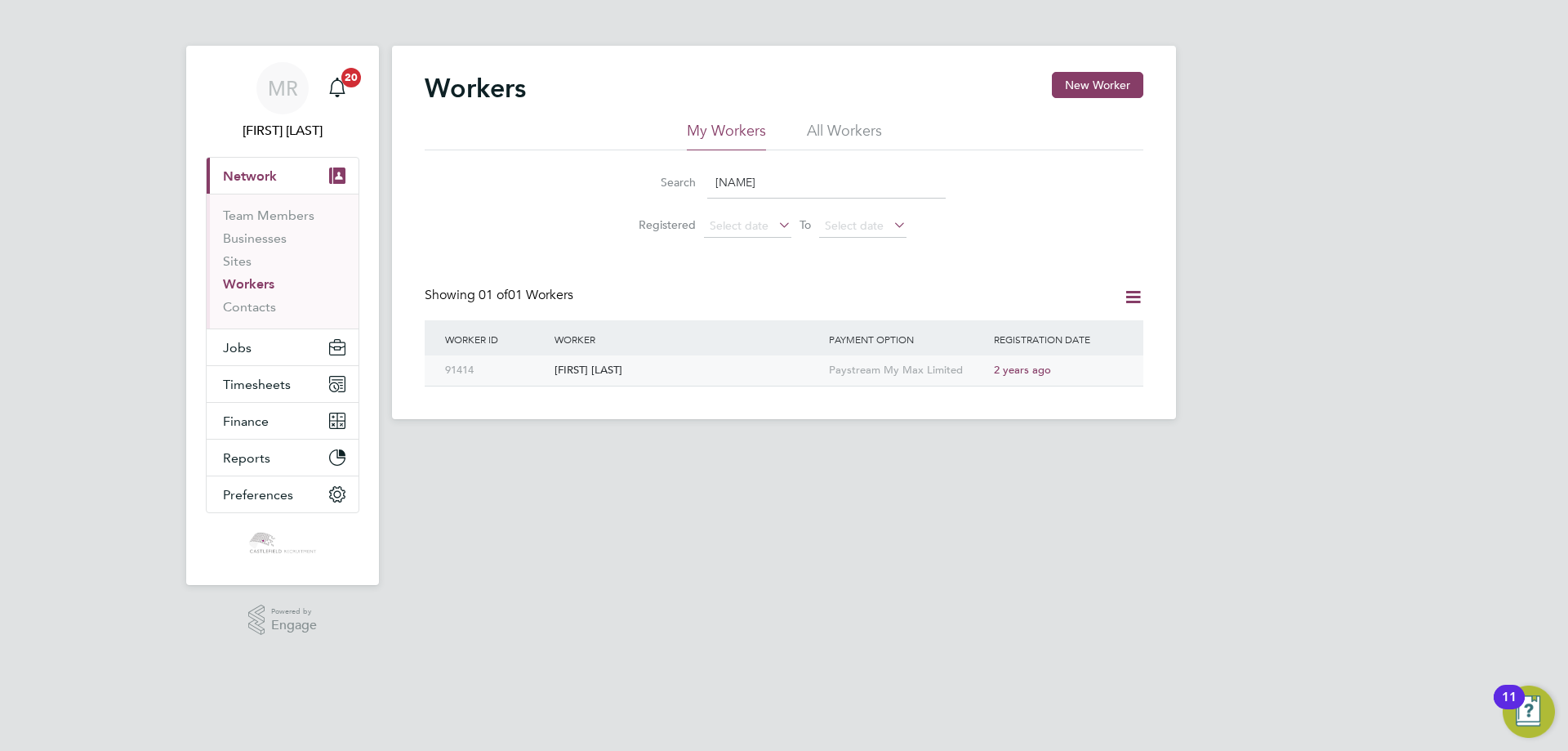 type on "[NAME]" 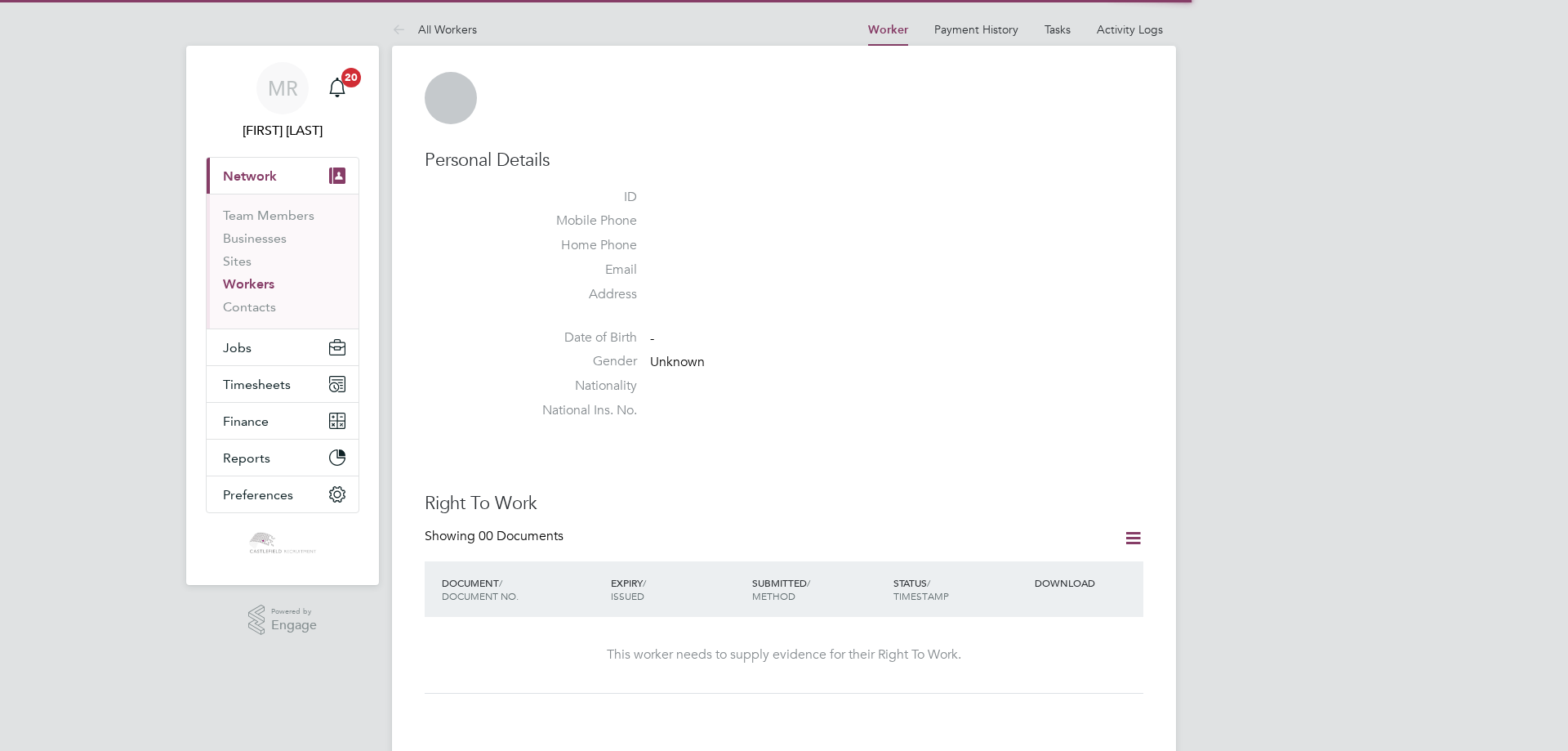 scroll, scrollTop: 0, scrollLeft: 0, axis: both 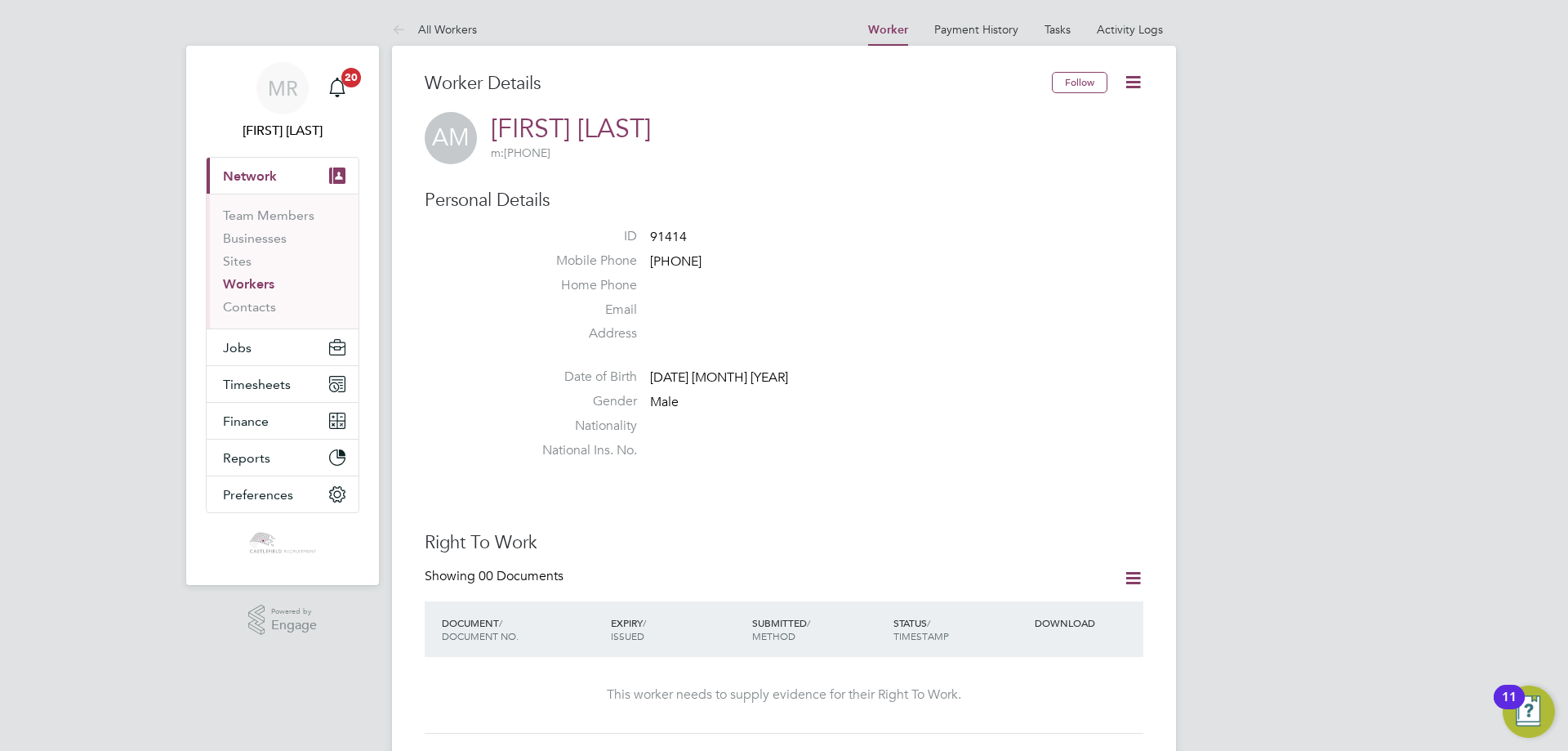 click 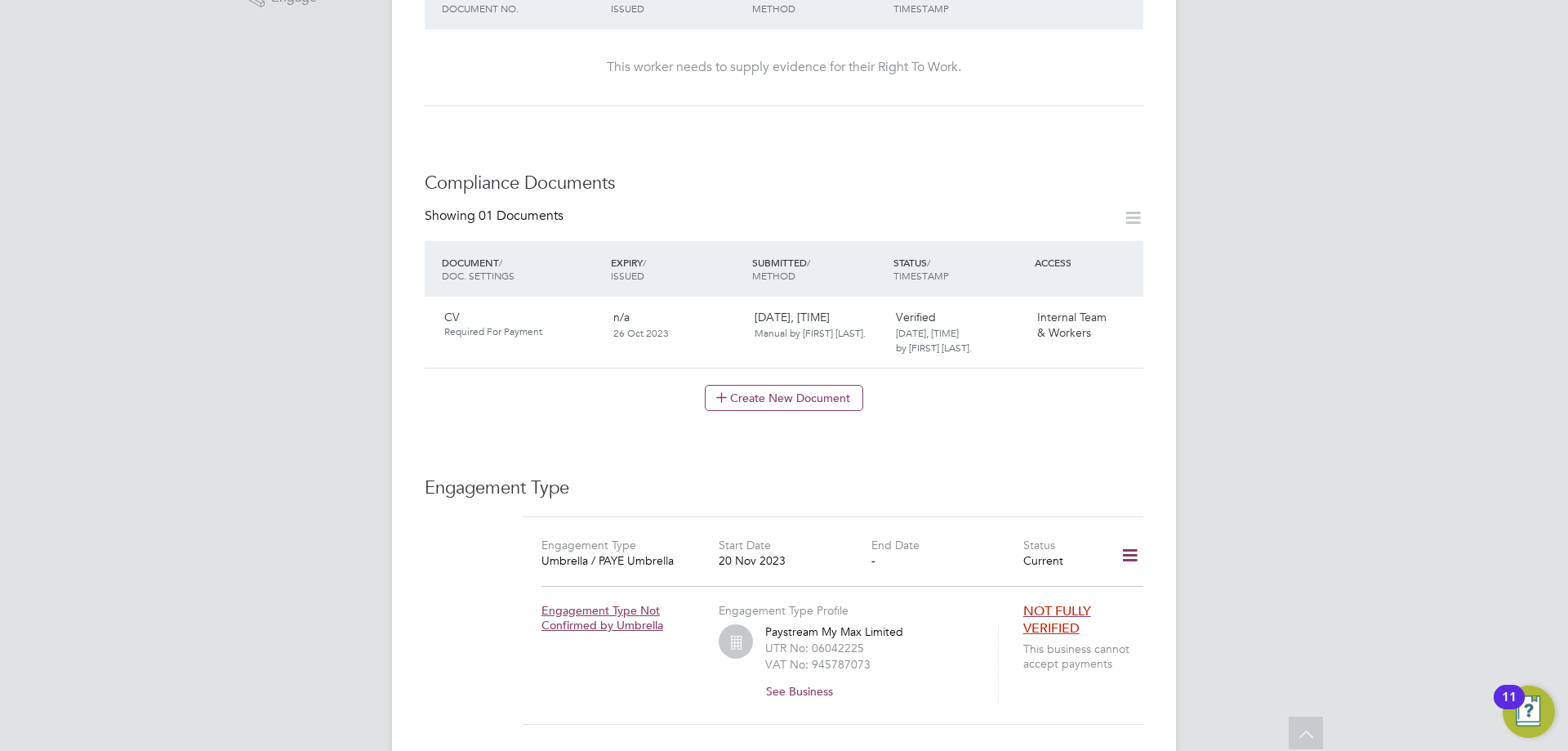 scroll, scrollTop: 654, scrollLeft: 0, axis: vertical 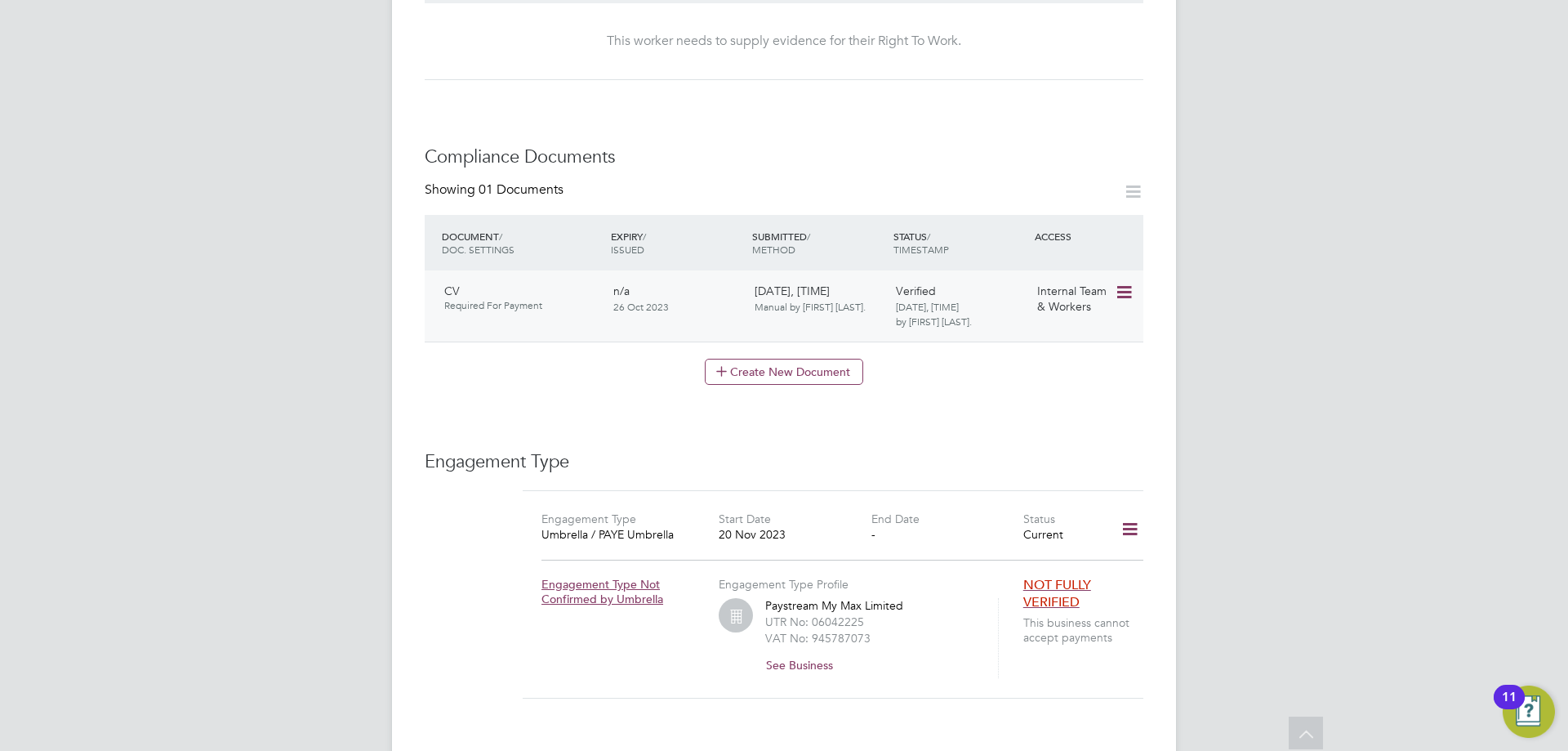 click 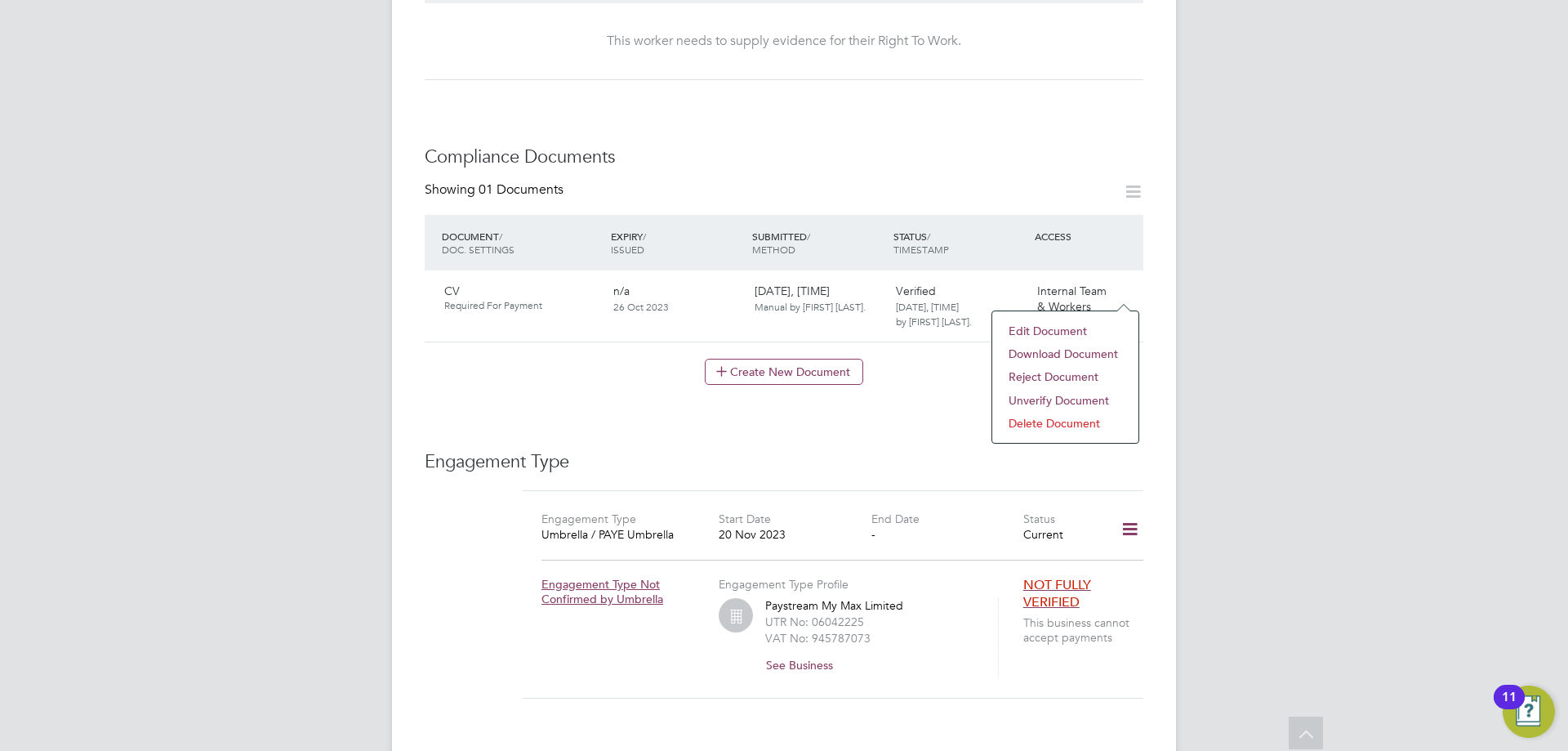 click on "Delete Document" 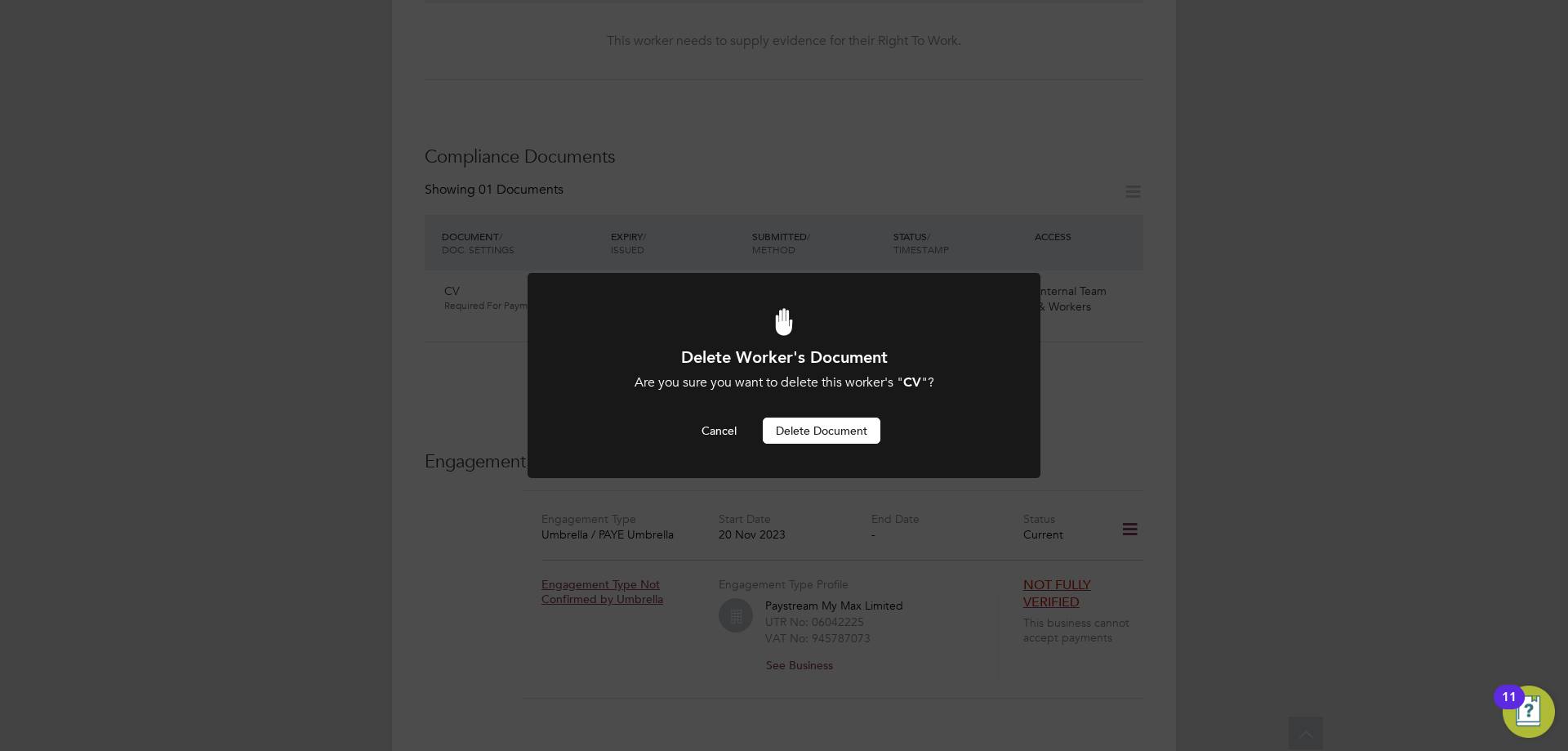 click on "Delete Document" at bounding box center [822, 431] 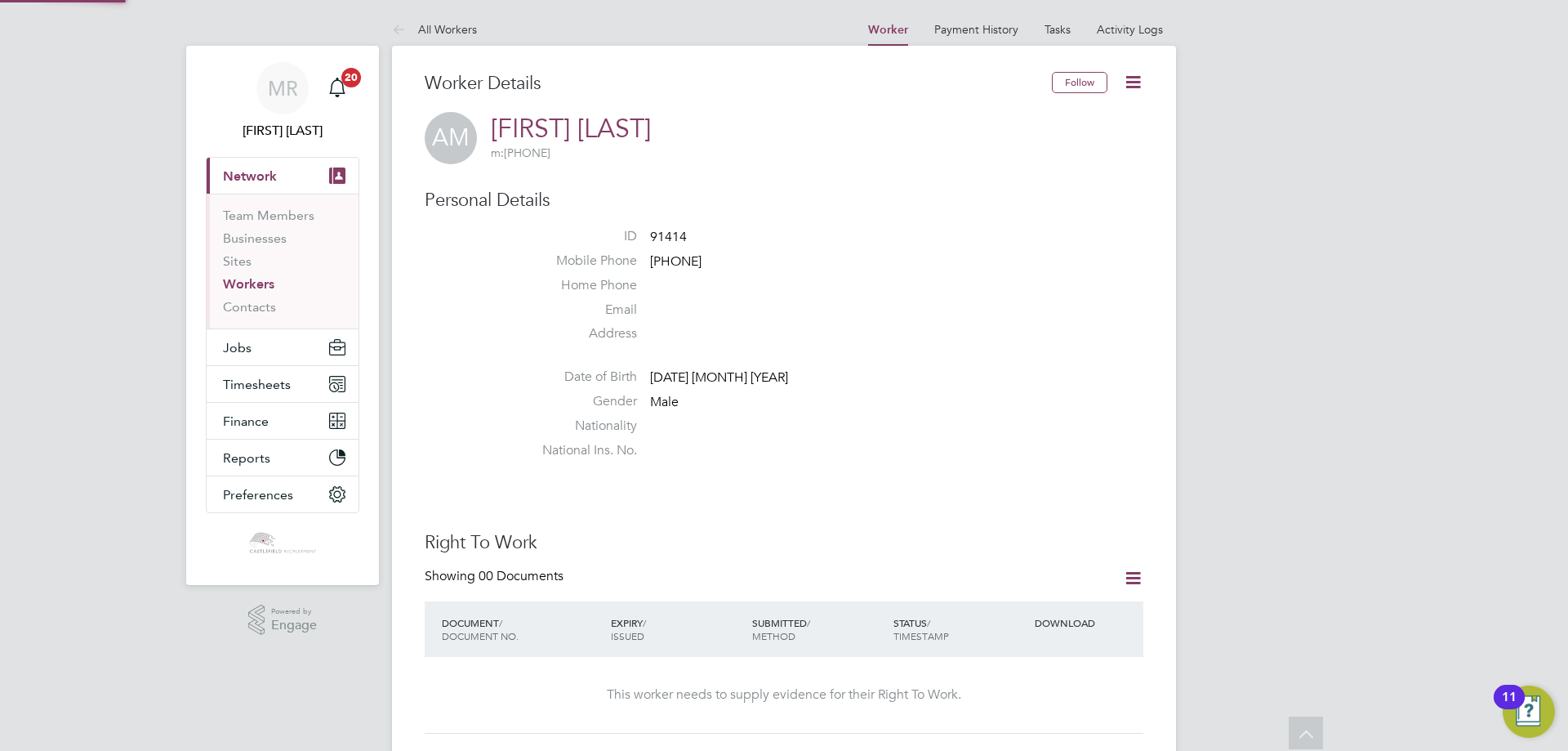 scroll, scrollTop: 654, scrollLeft: 0, axis: vertical 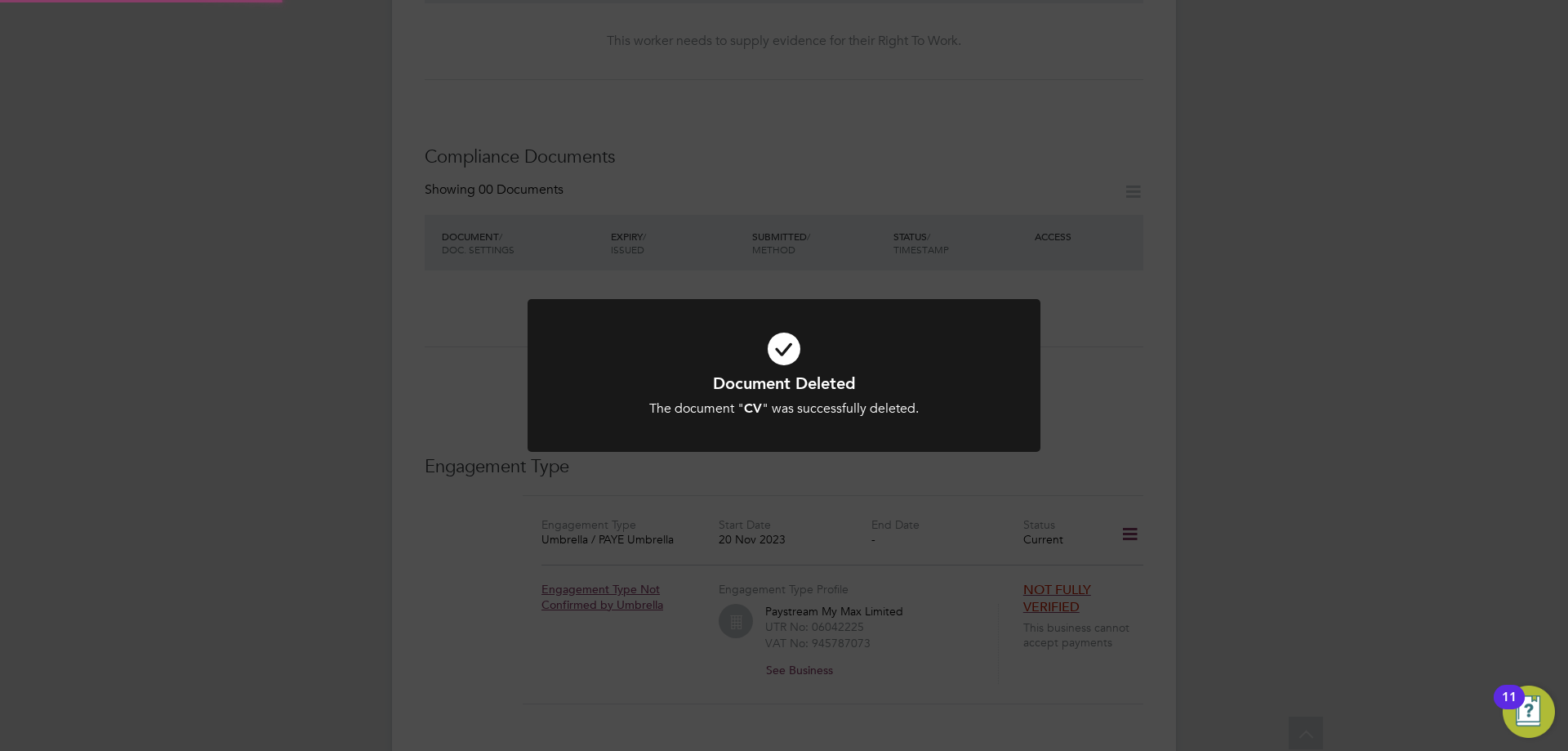 drag, startPoint x: 682, startPoint y: 546, endPoint x: 693, endPoint y: 540, distance: 12.529964 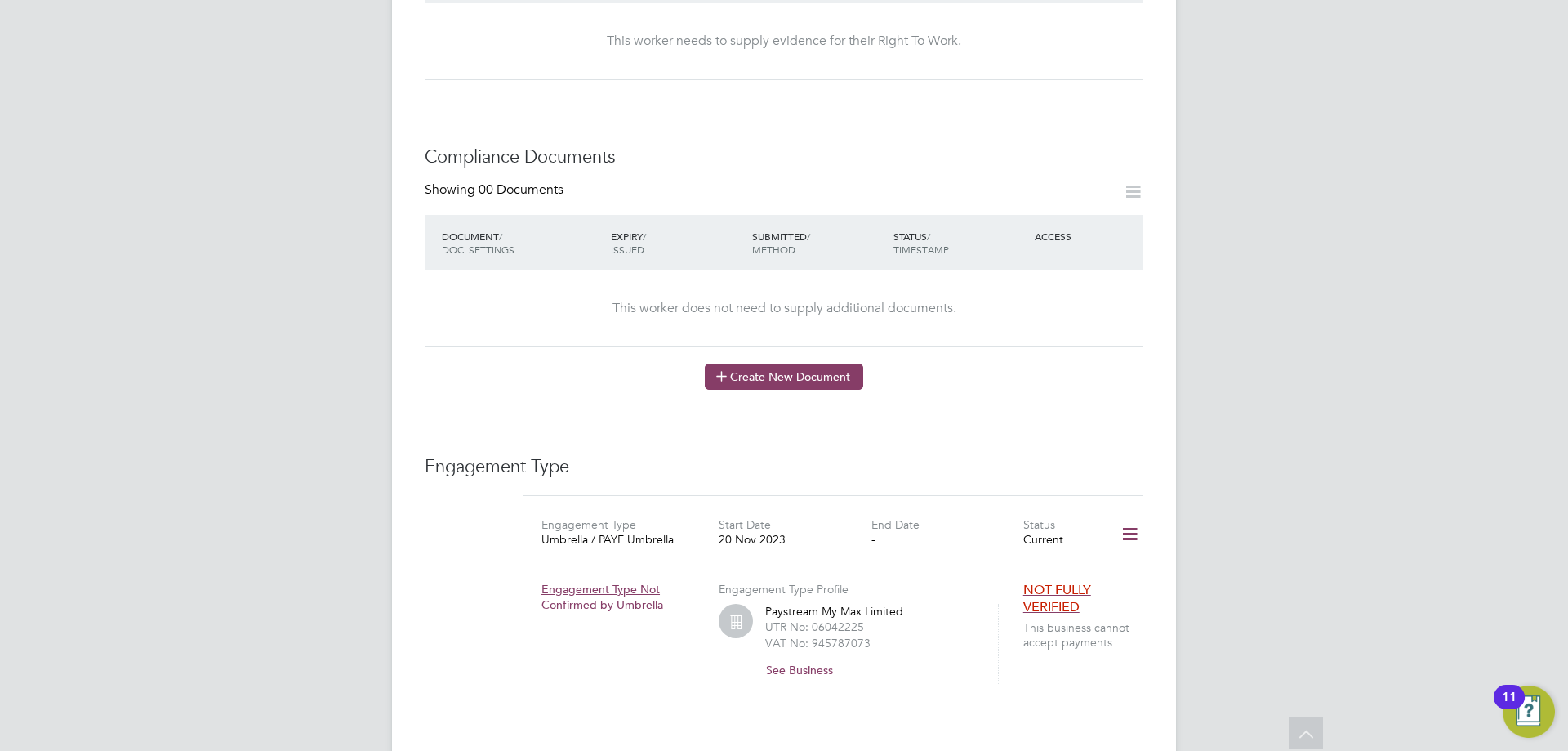 click on "Create New Document" 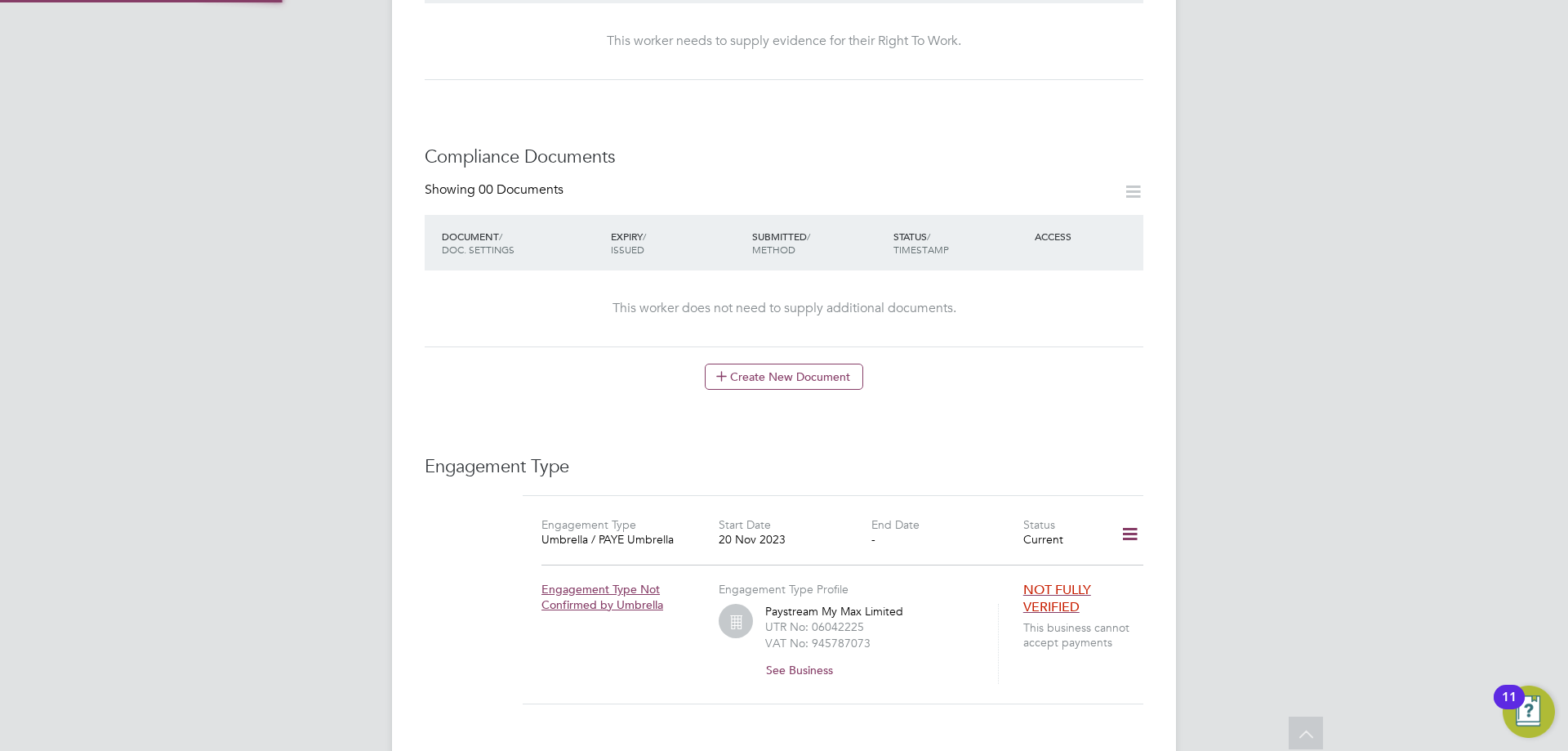 scroll, scrollTop: 8, scrollLeft: 8, axis: both 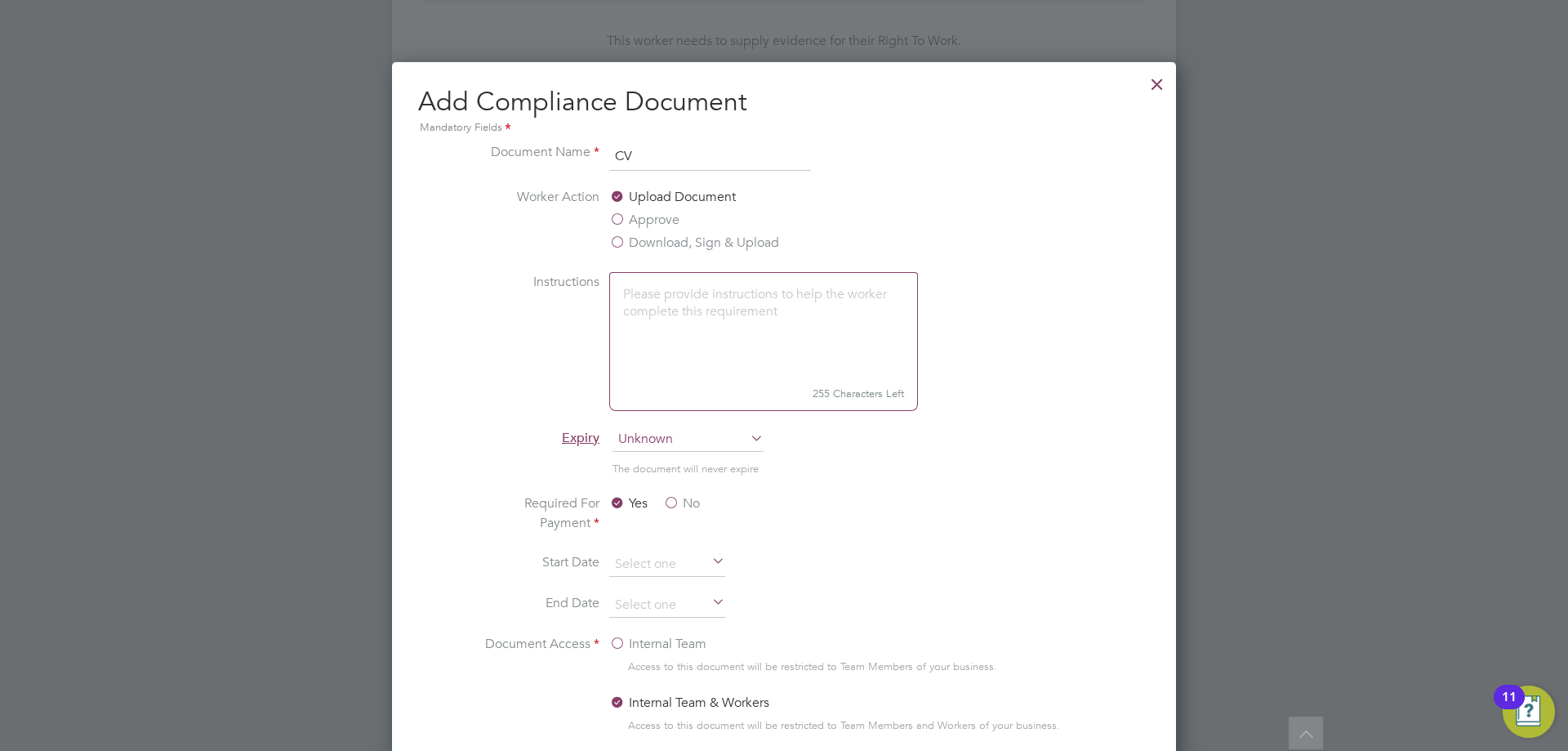 type on "CV" 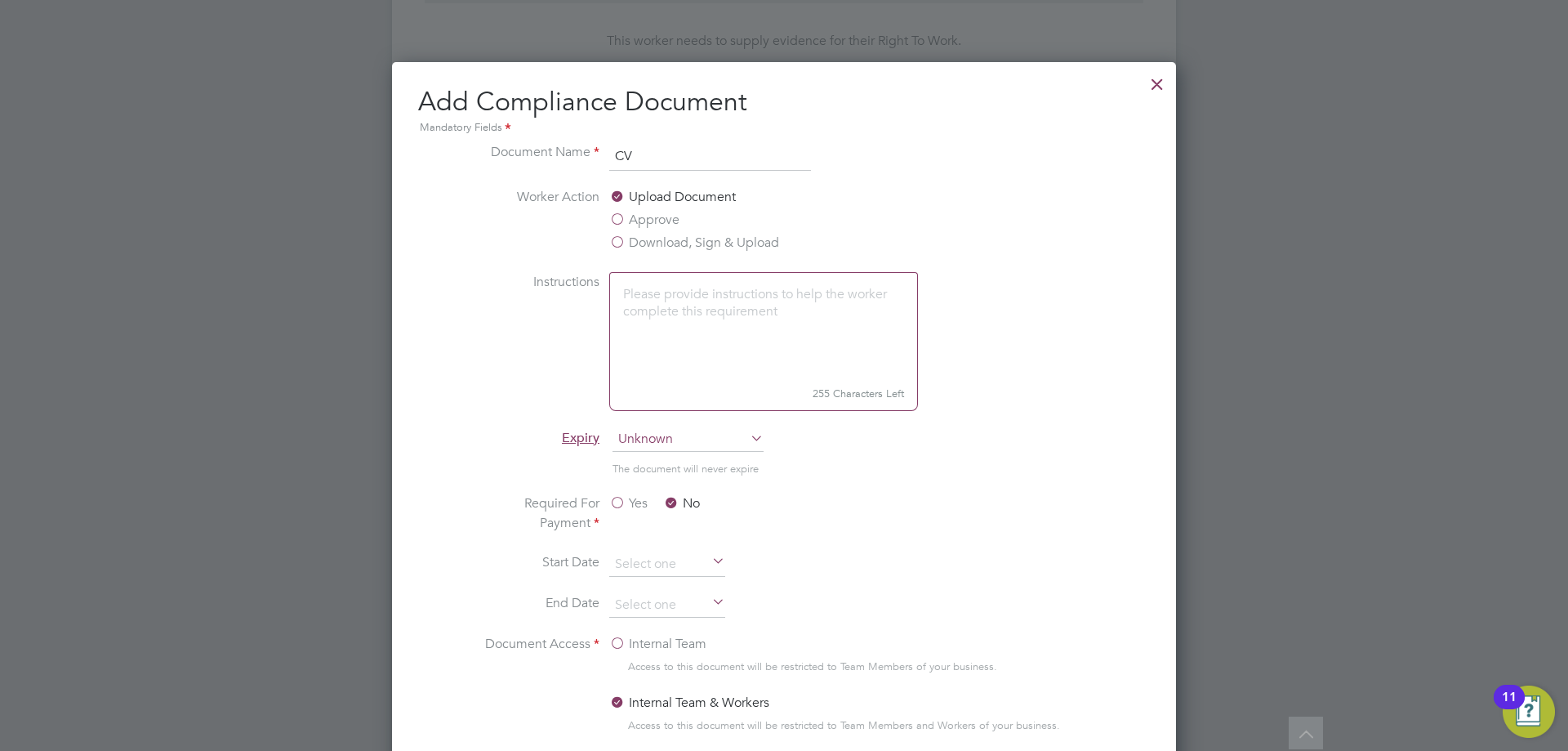click on "Yes" at bounding box center (628, 503) 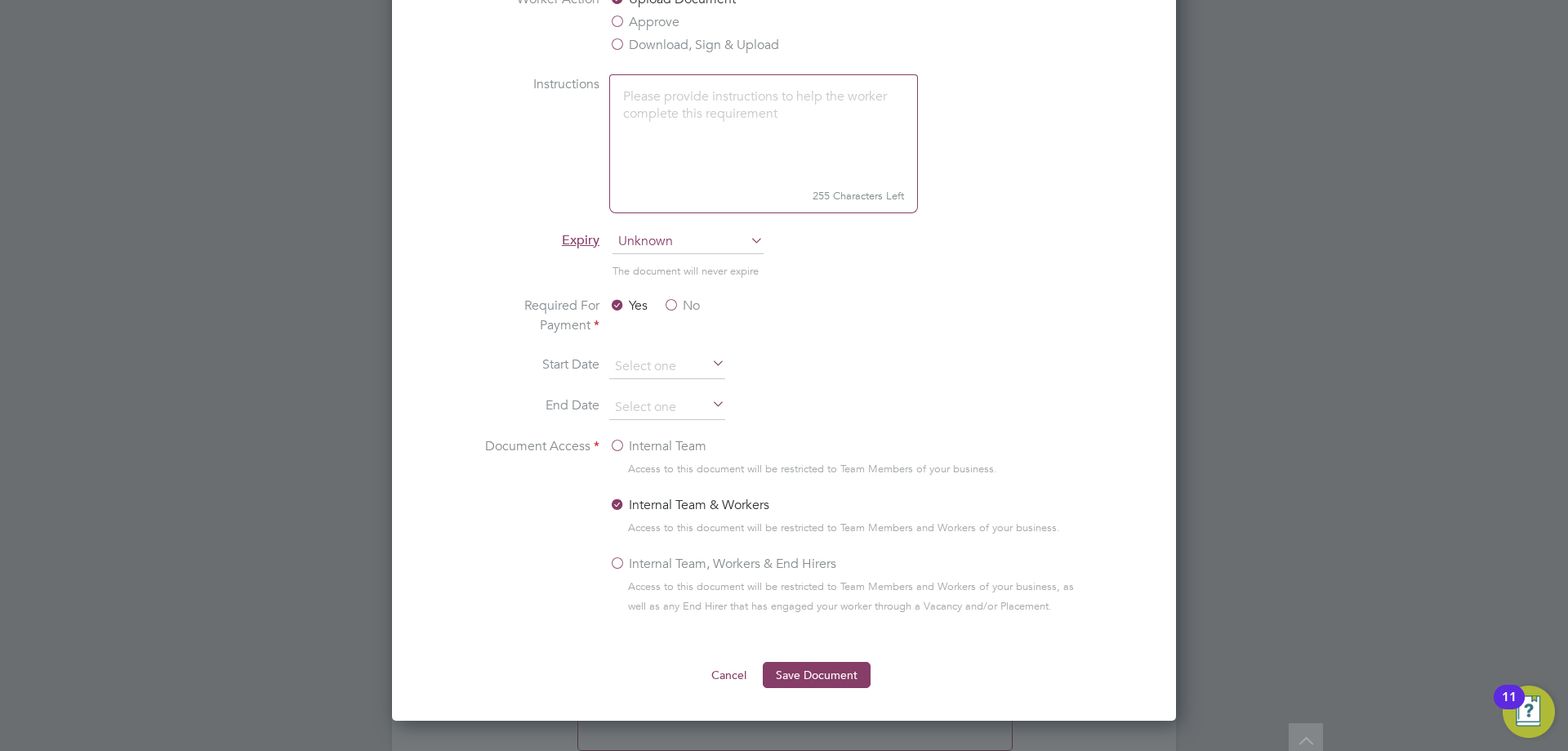scroll, scrollTop: 972, scrollLeft: 0, axis: vertical 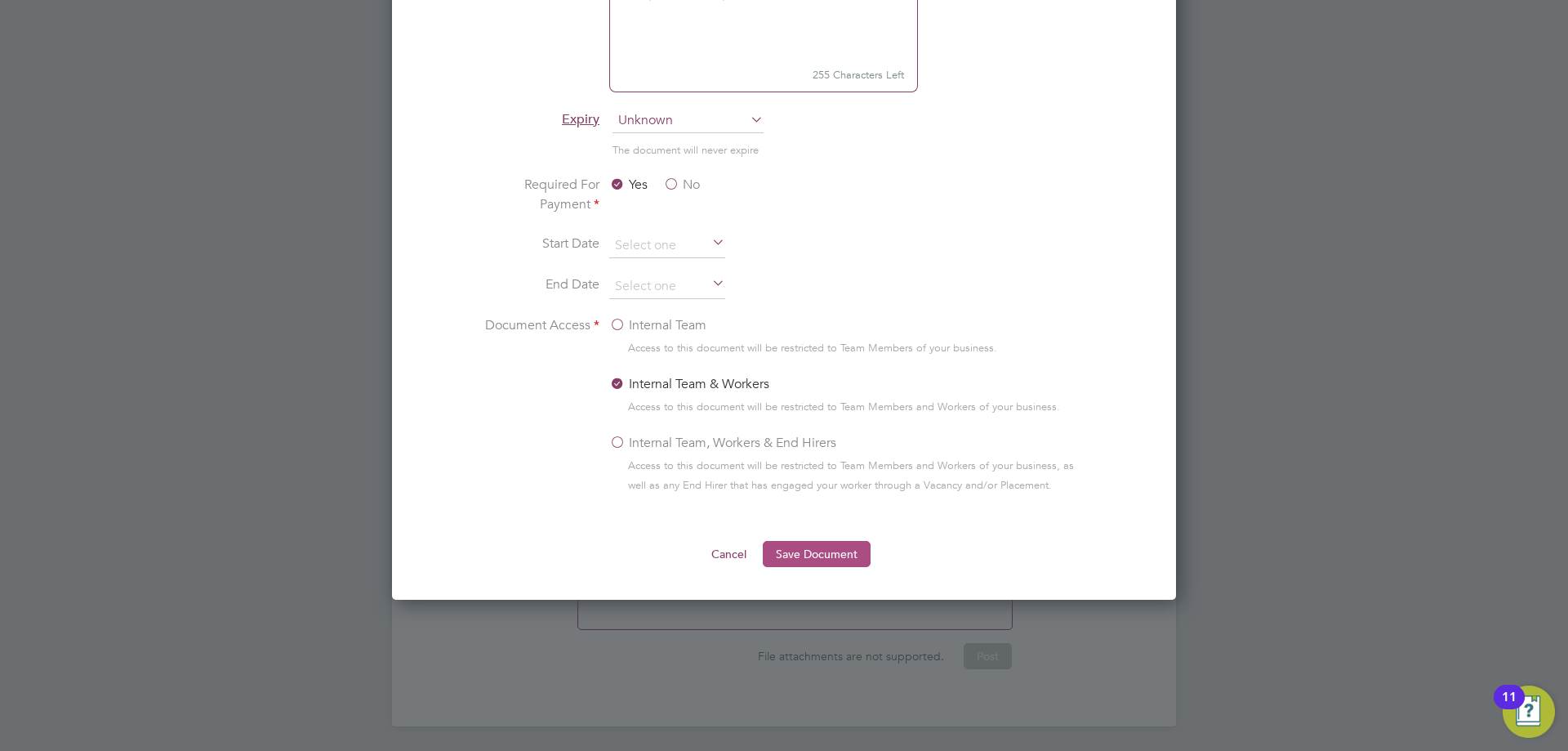 click on "Save Document" at bounding box center (817, 554) 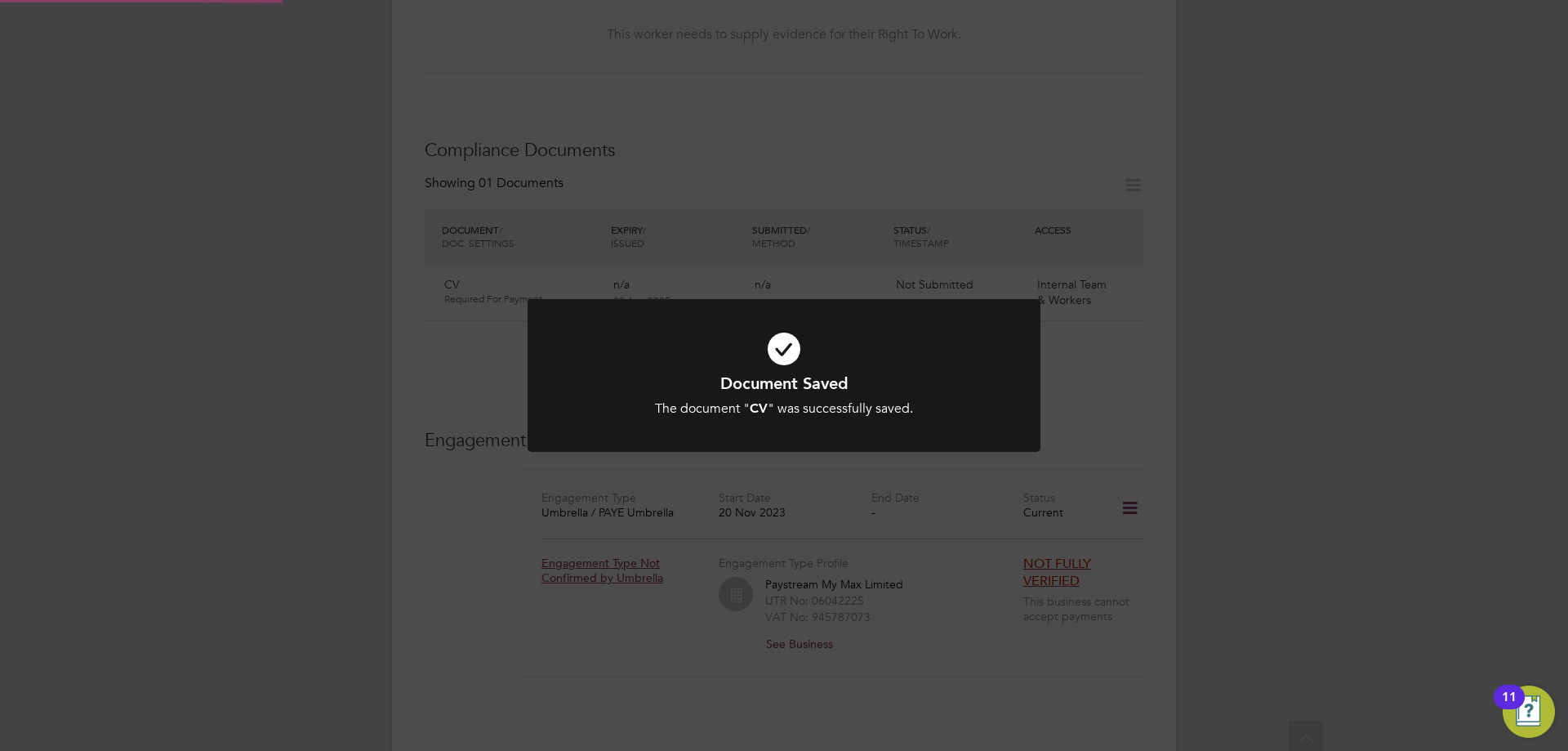 scroll, scrollTop: 654, scrollLeft: 0, axis: vertical 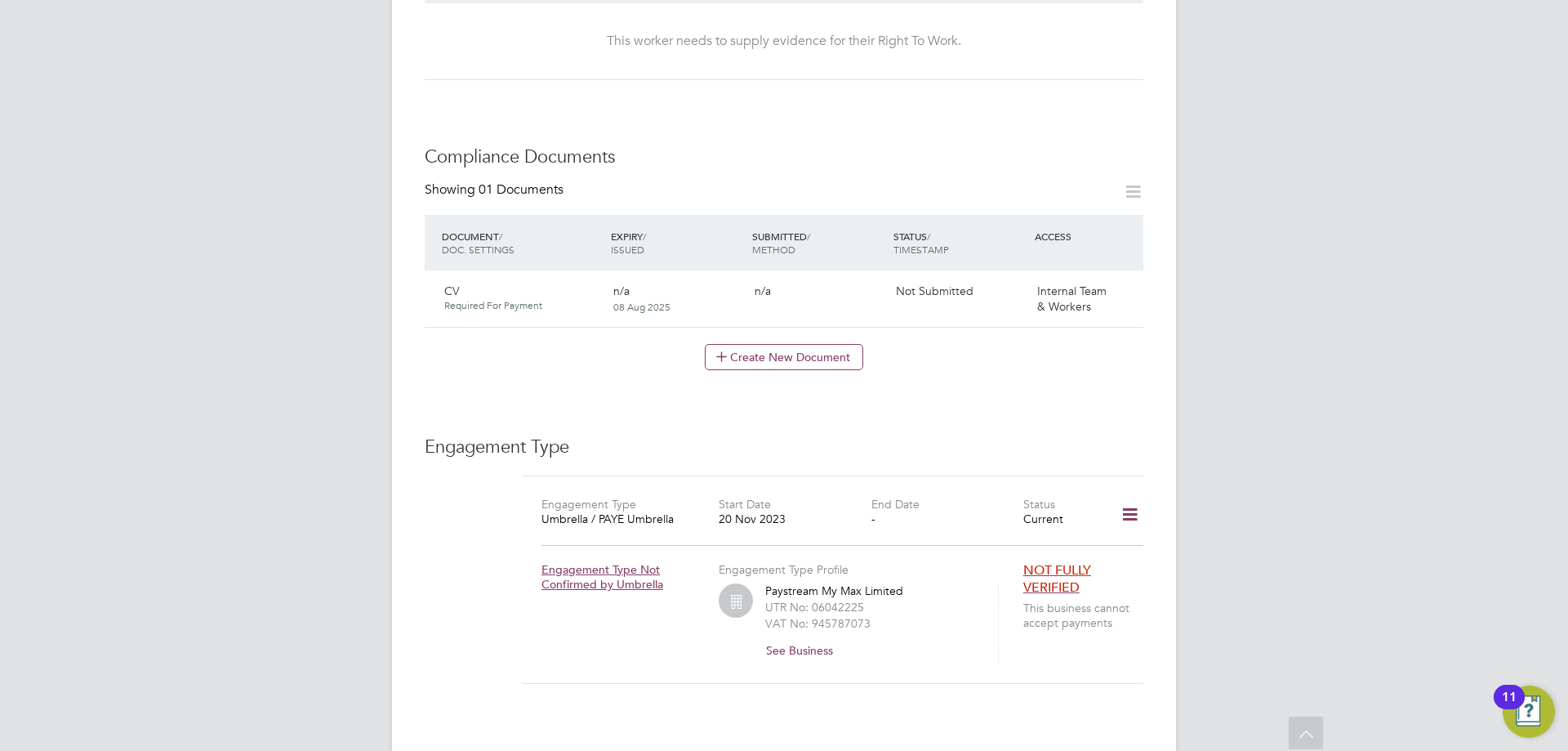 click 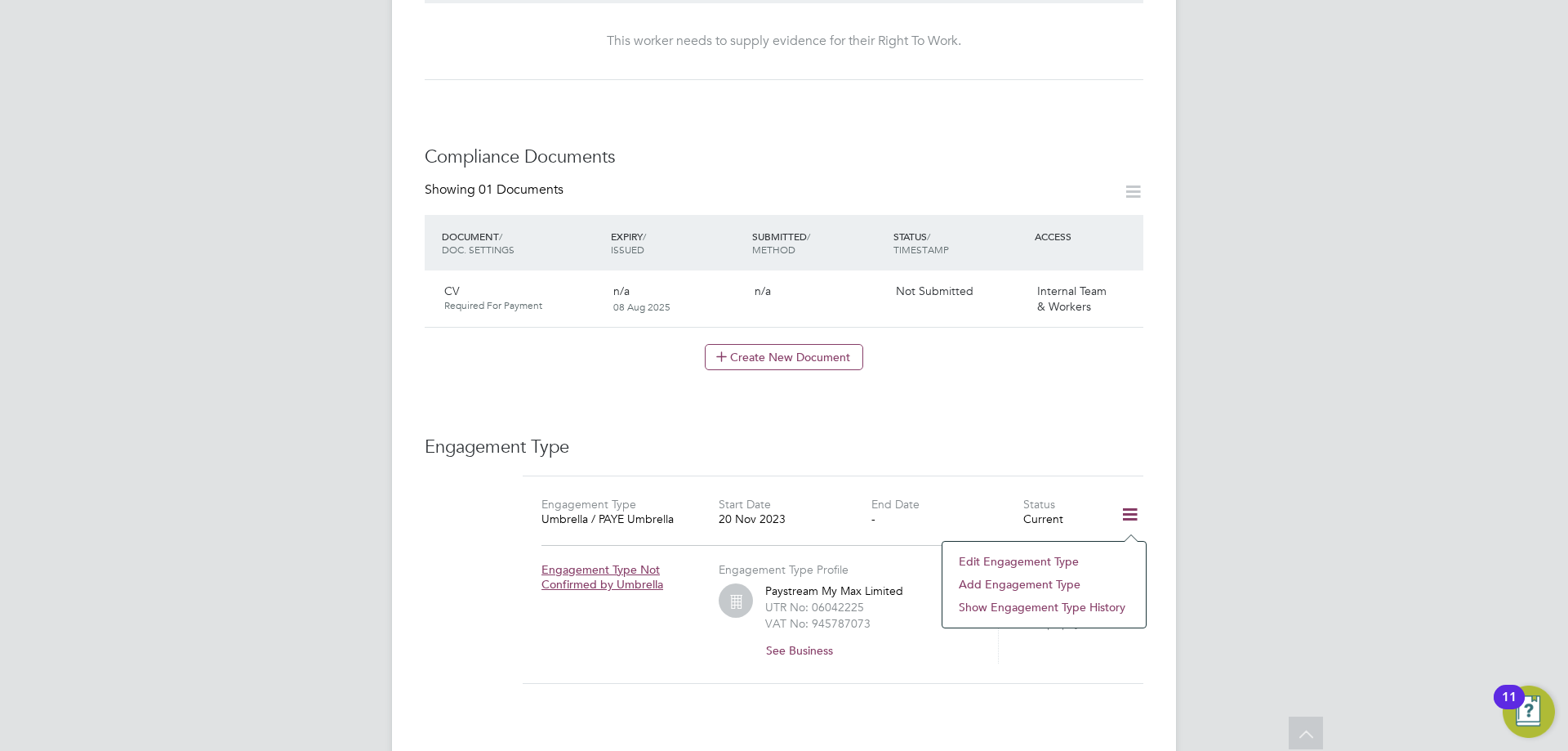 click on "Add Engagement Type" 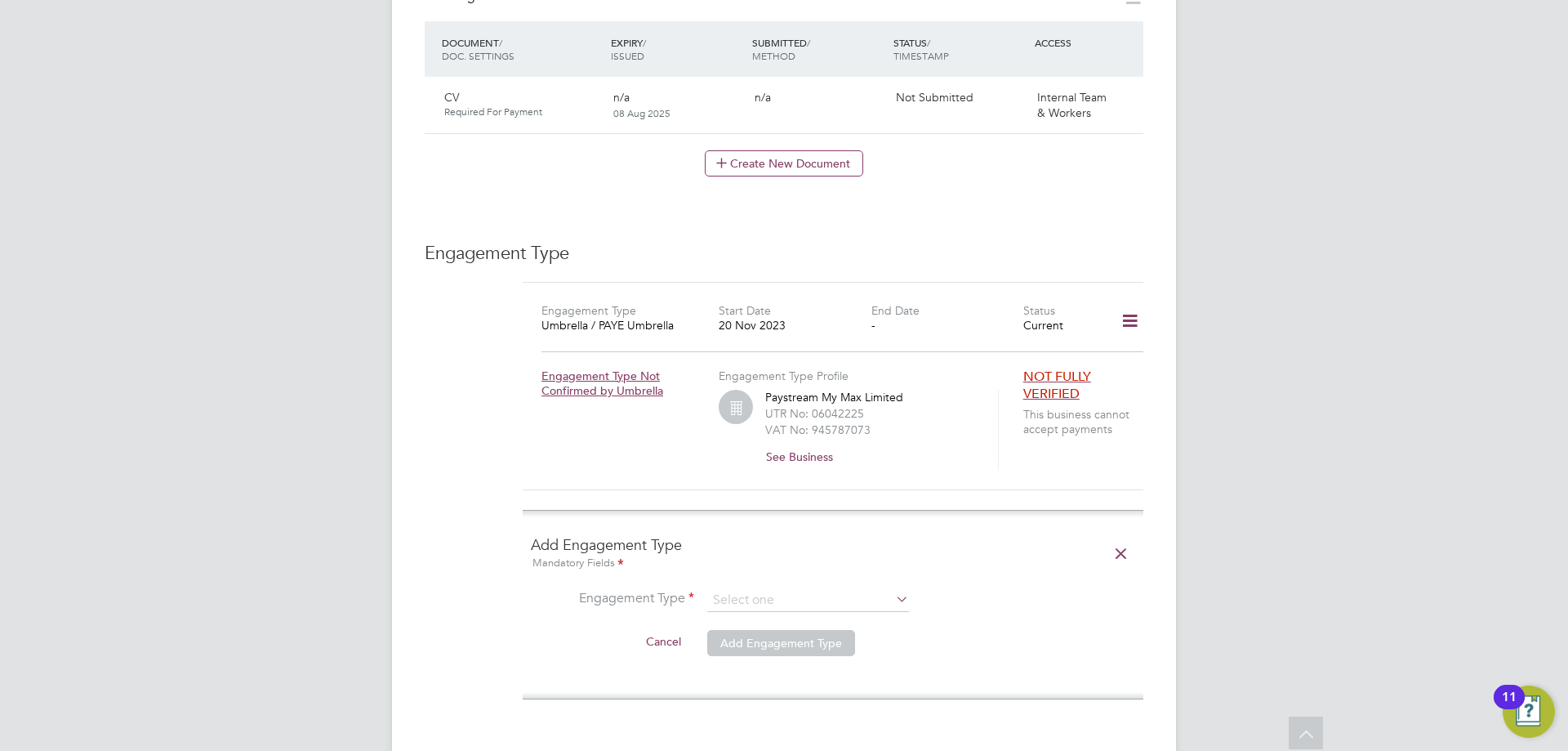scroll, scrollTop: 899, scrollLeft: 0, axis: vertical 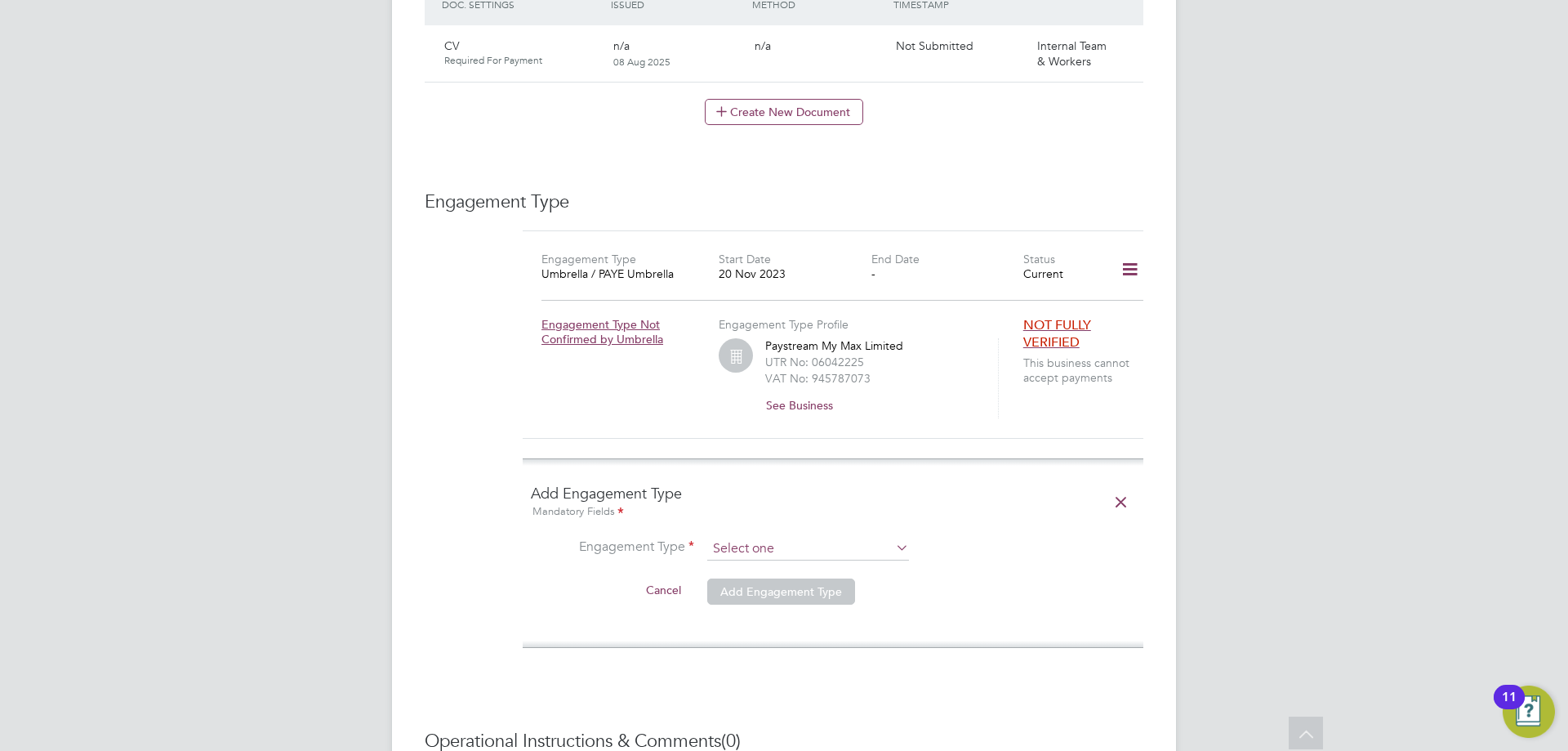 click 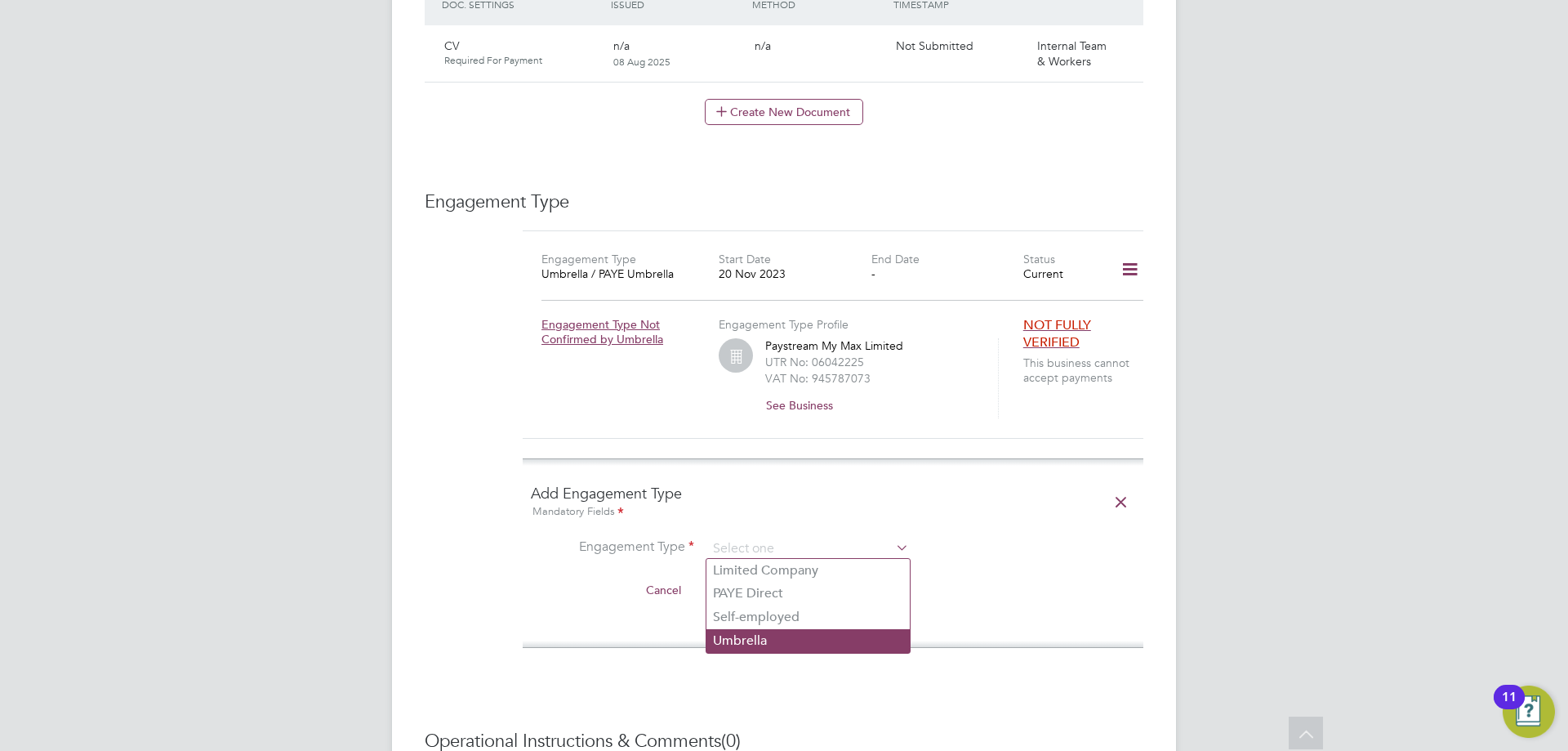 click on "Umbrella" 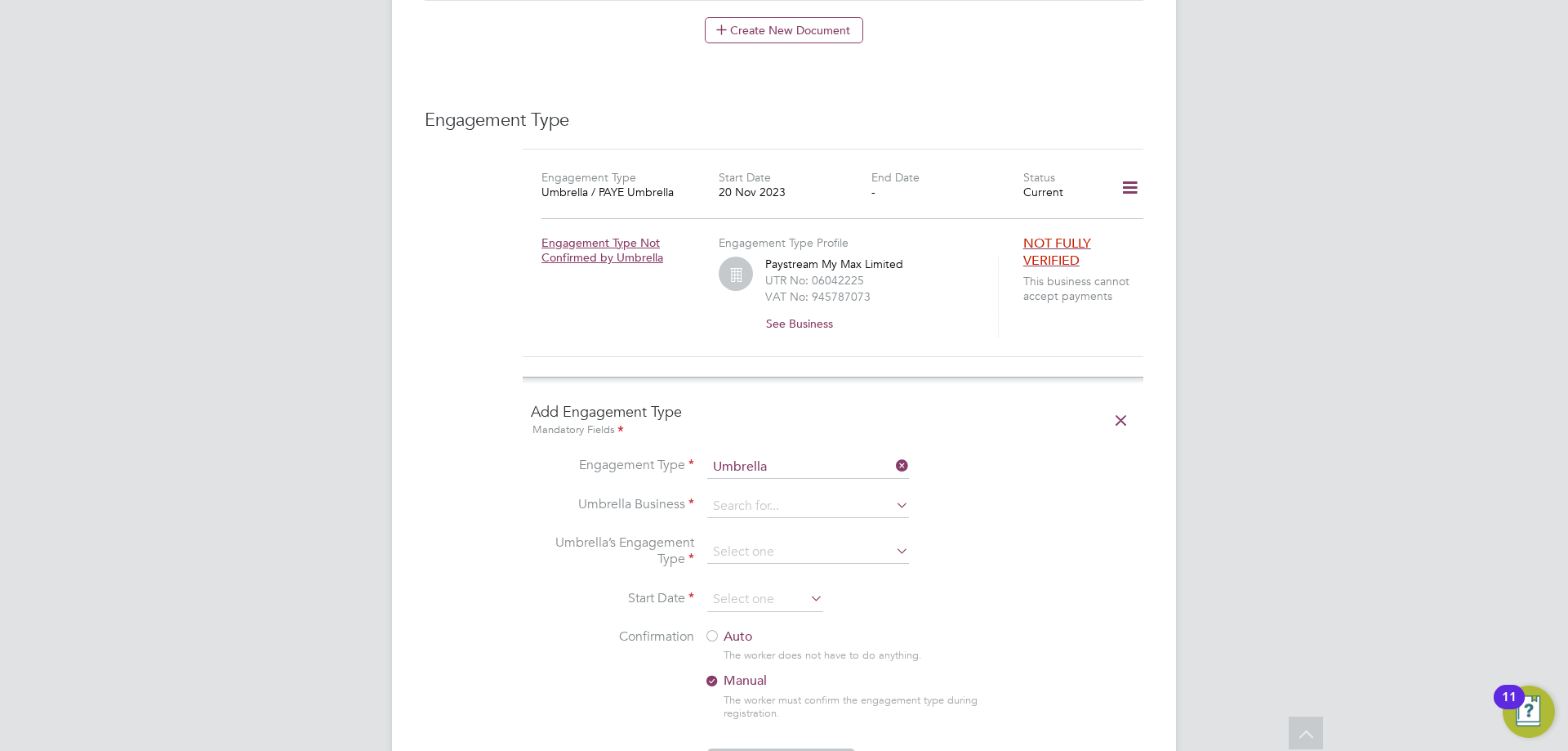 click on "Engagement Type   Umbrella" 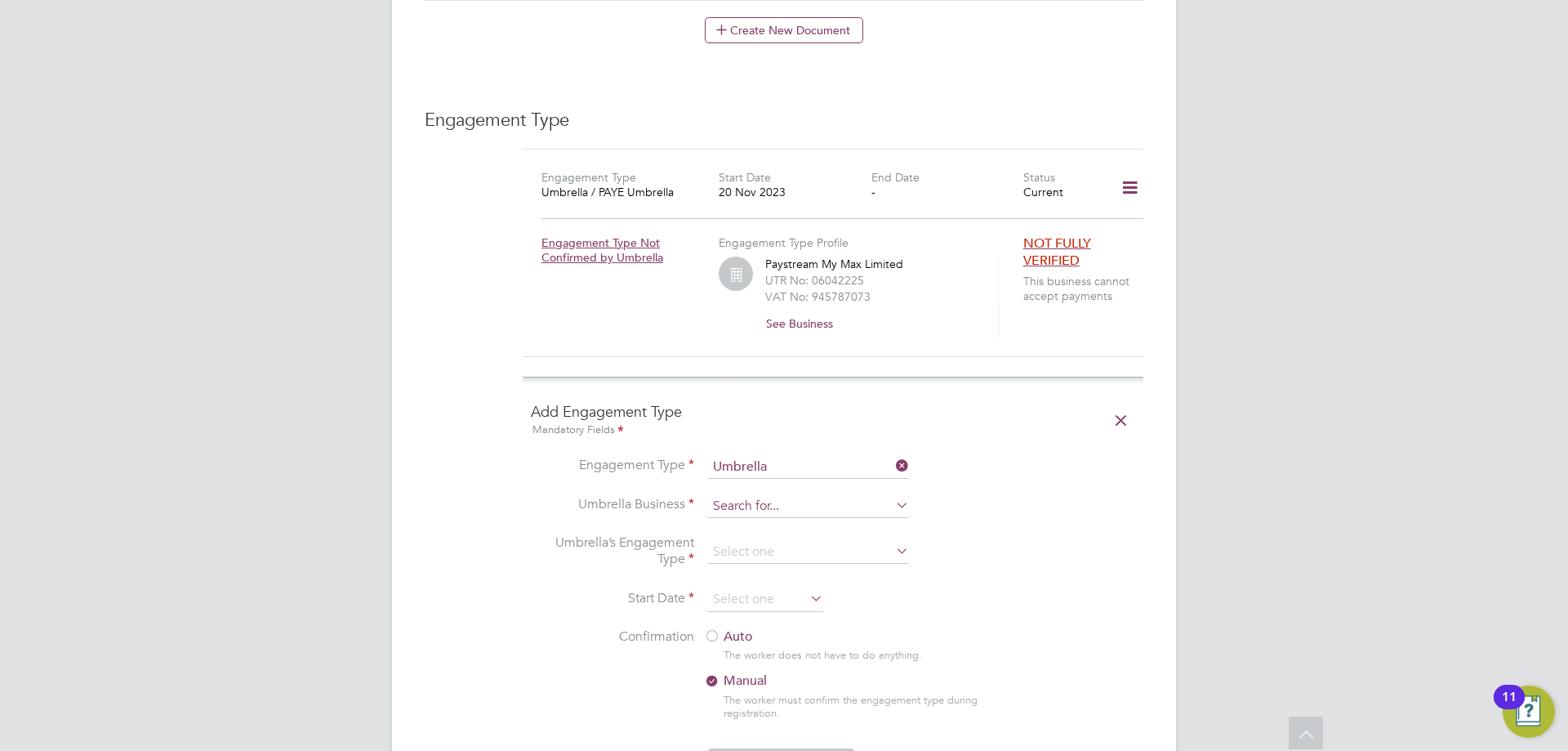 click 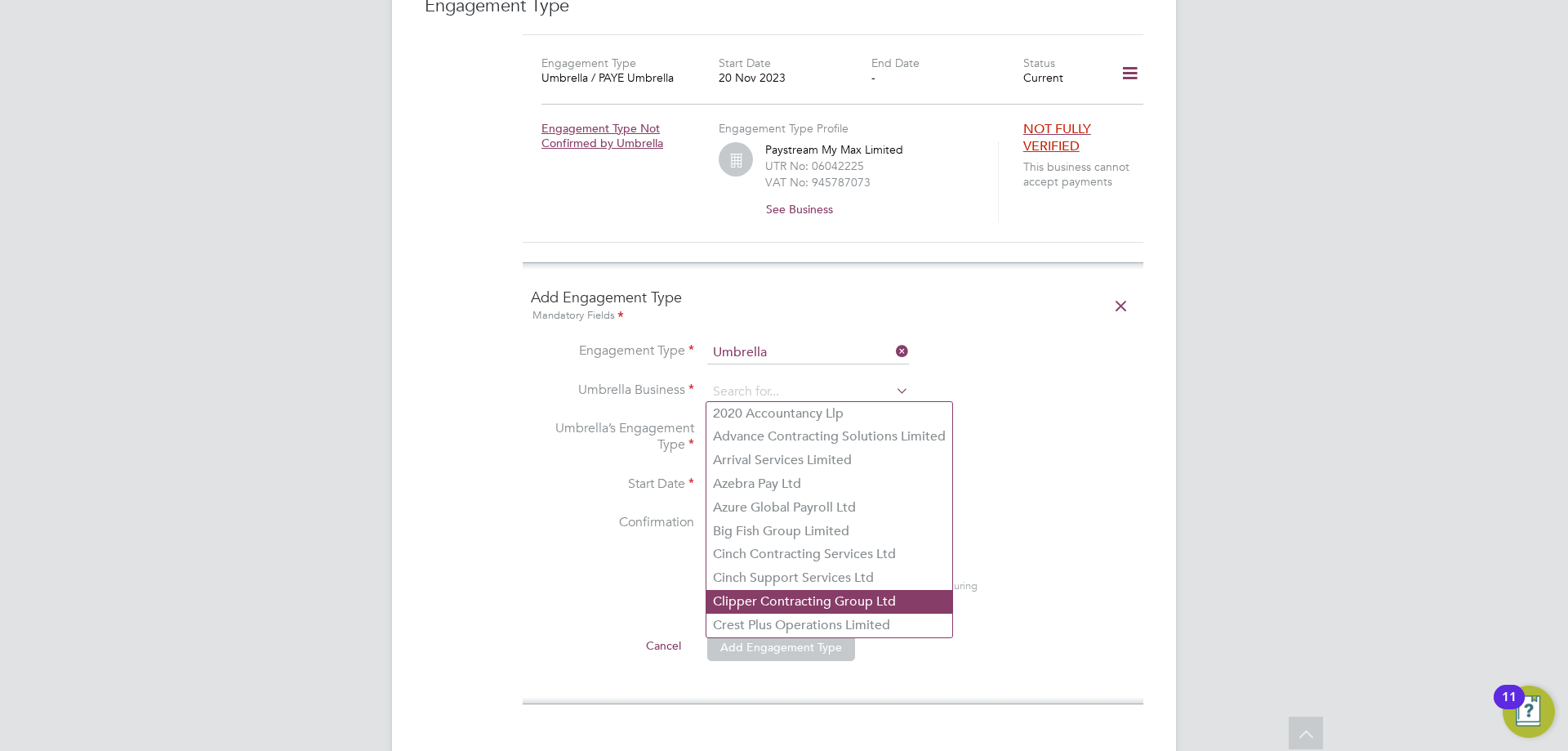 scroll, scrollTop: 1226, scrollLeft: 0, axis: vertical 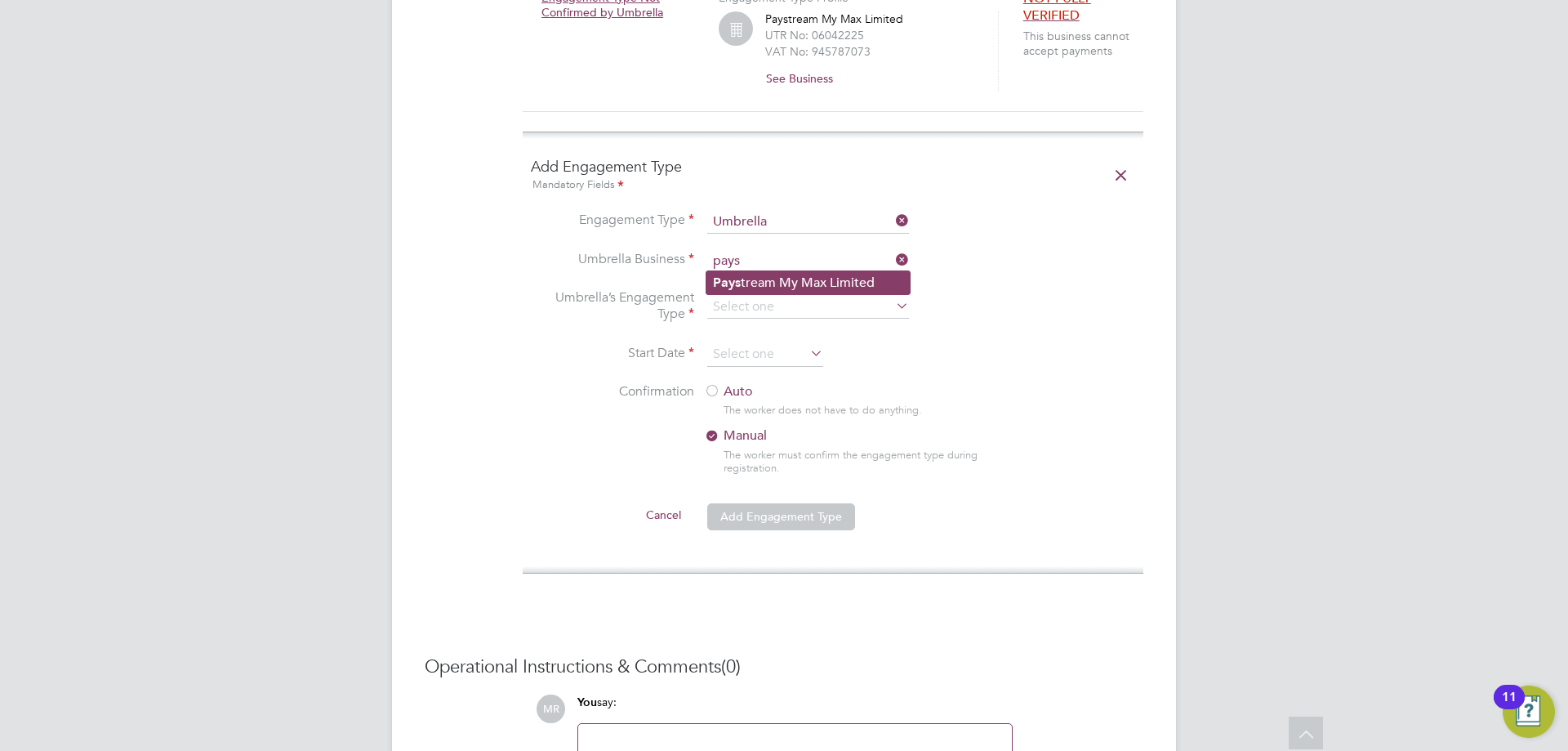click on "Pays tream My Max Limited" 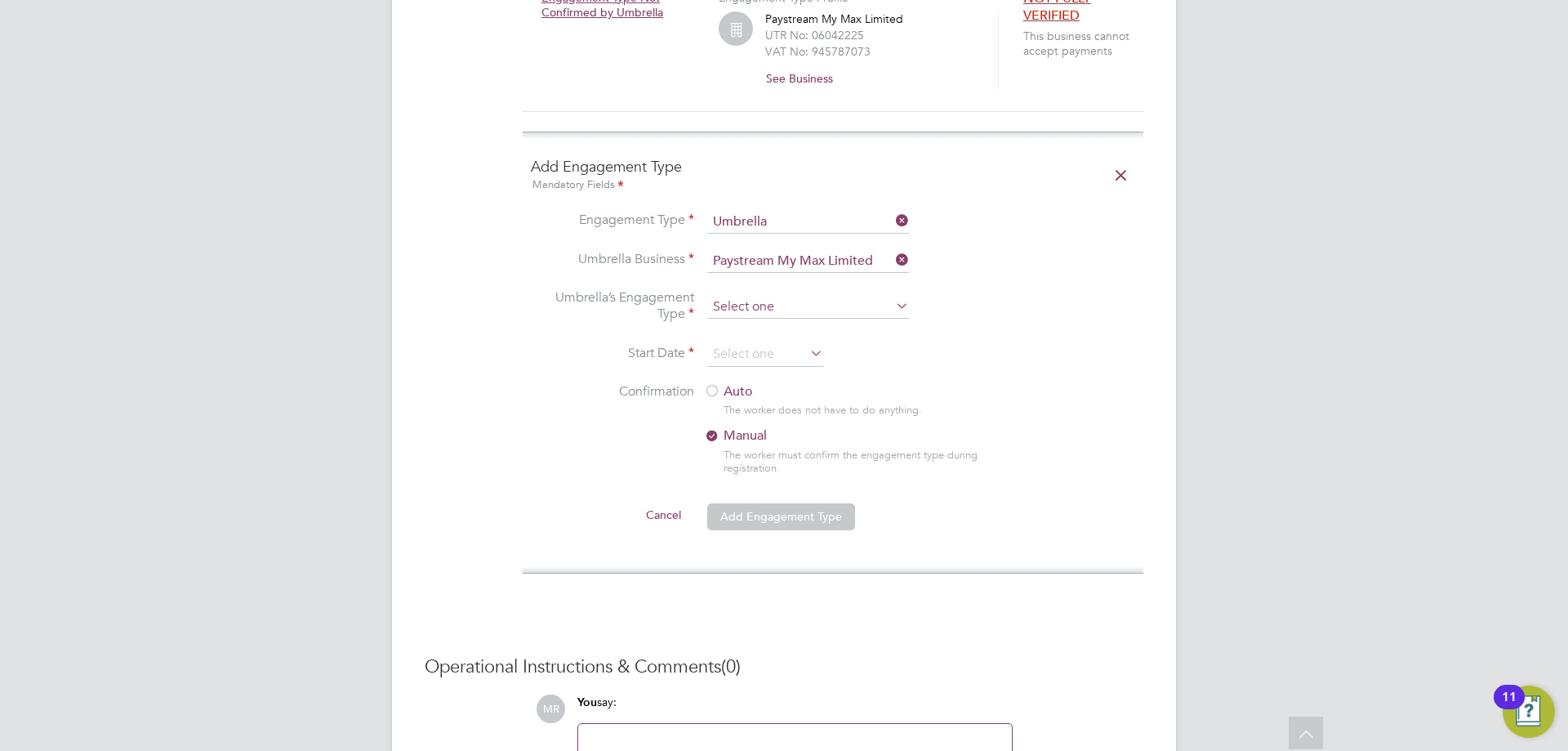 click 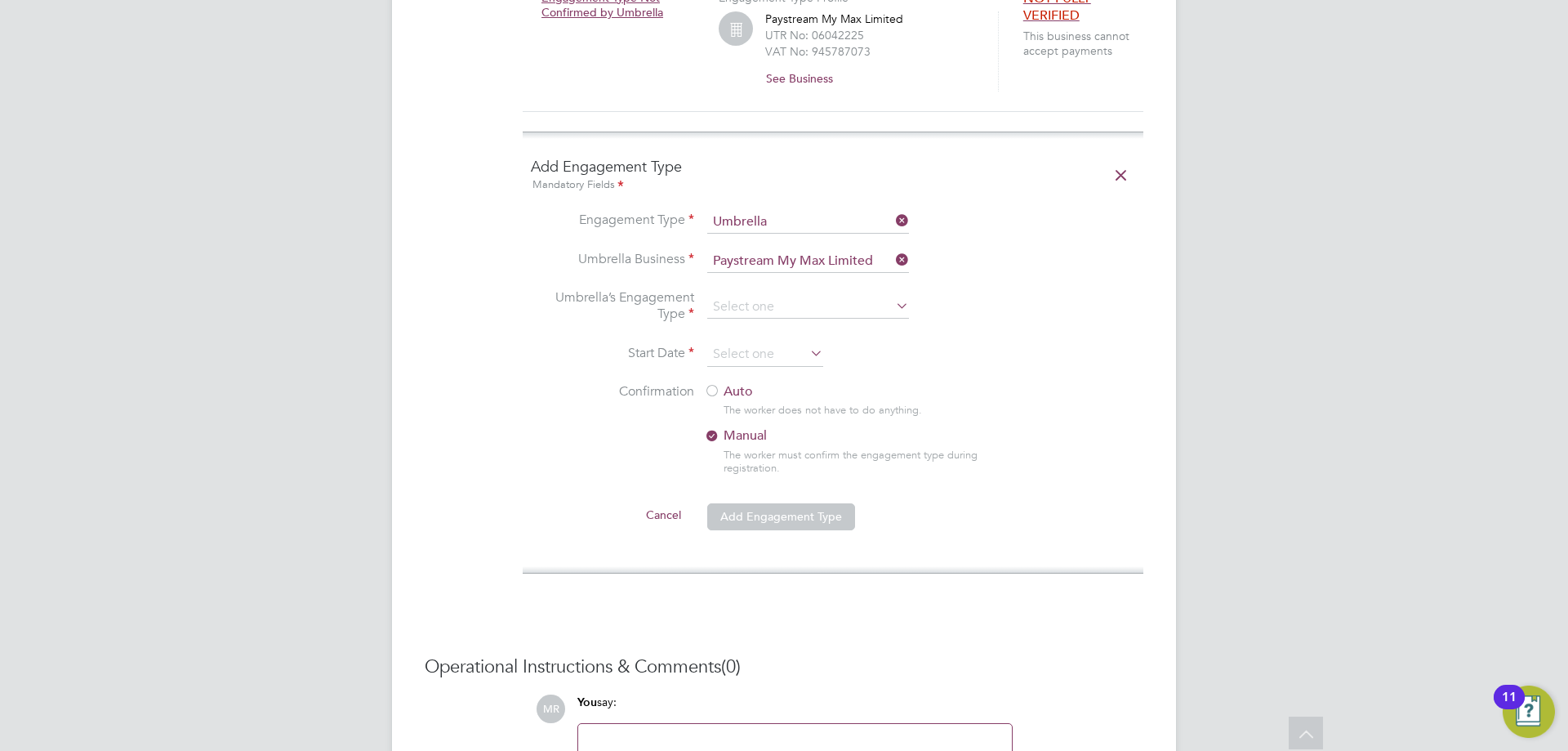 click on "PAYE Umbrella" 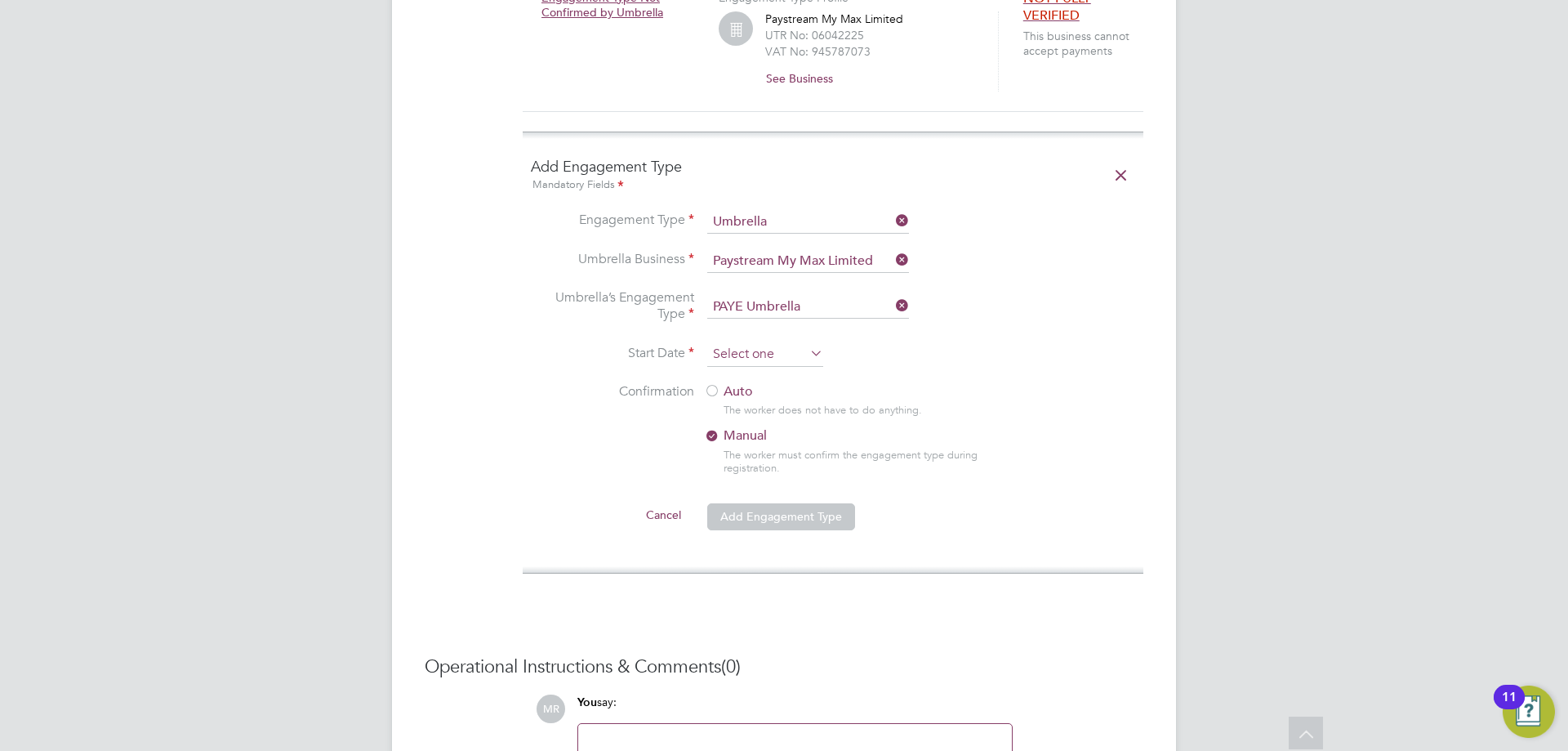 click on "Umbrella’s Engagement Type   PAYE Umbrella" 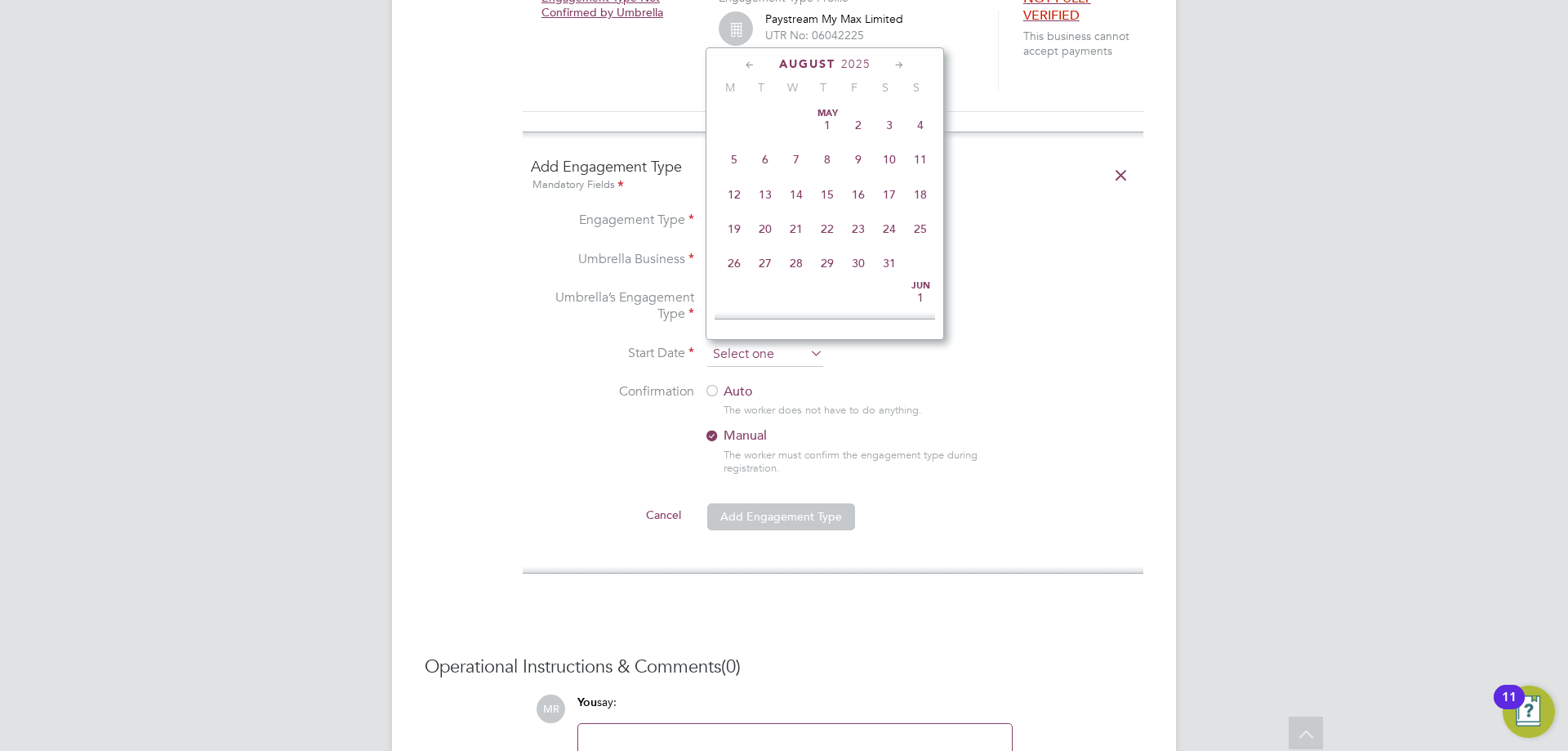 click 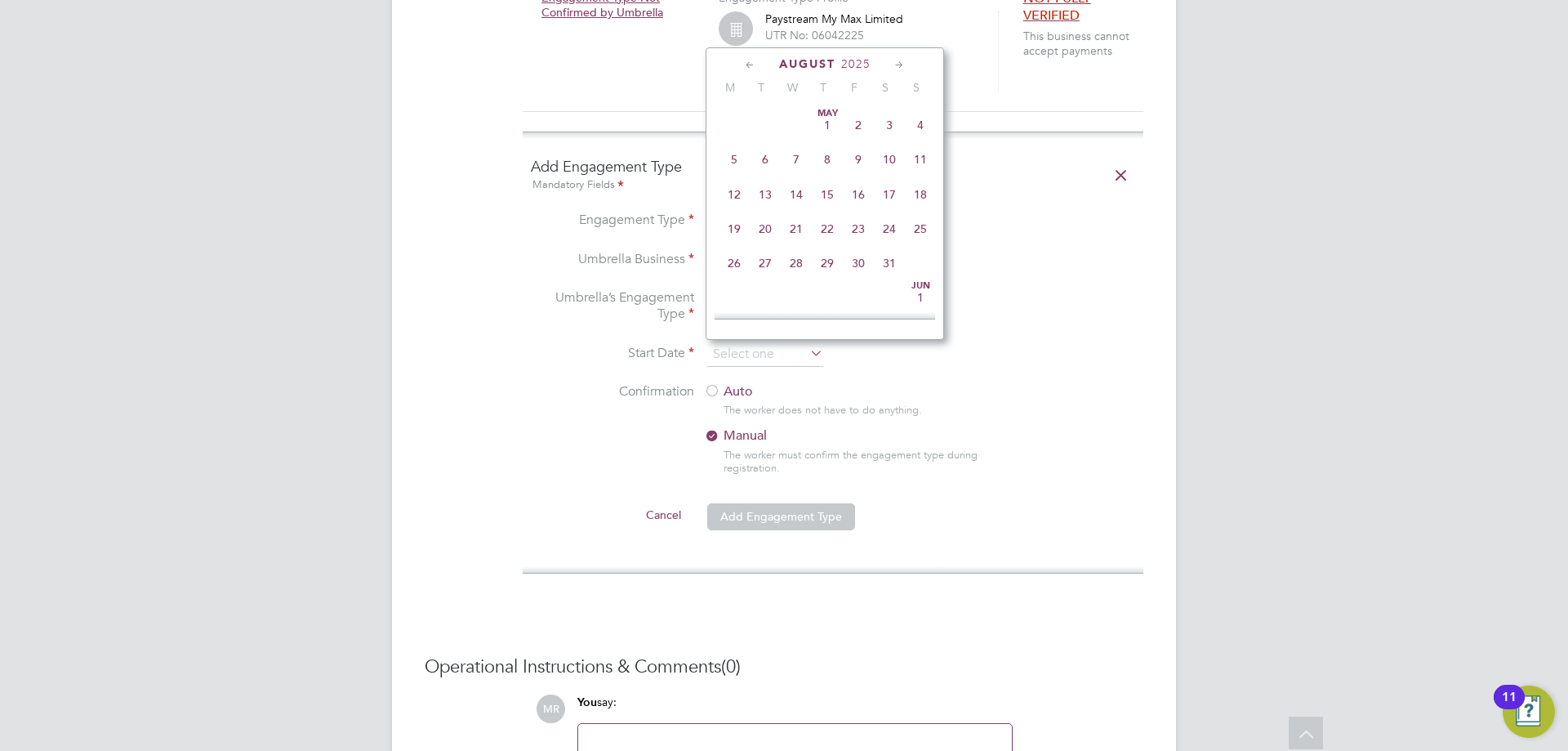 scroll, scrollTop: 530, scrollLeft: 0, axis: vertical 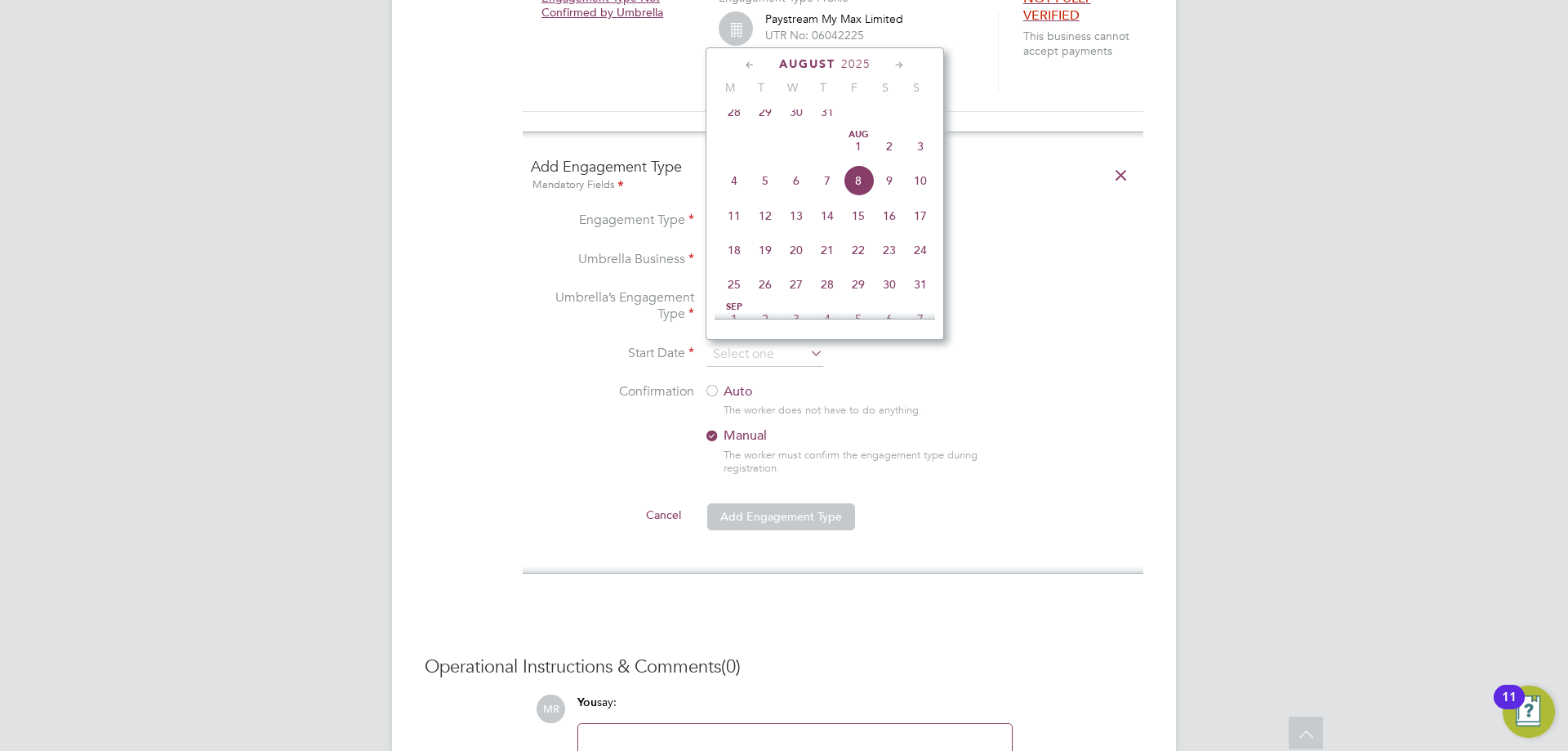 click on "18" 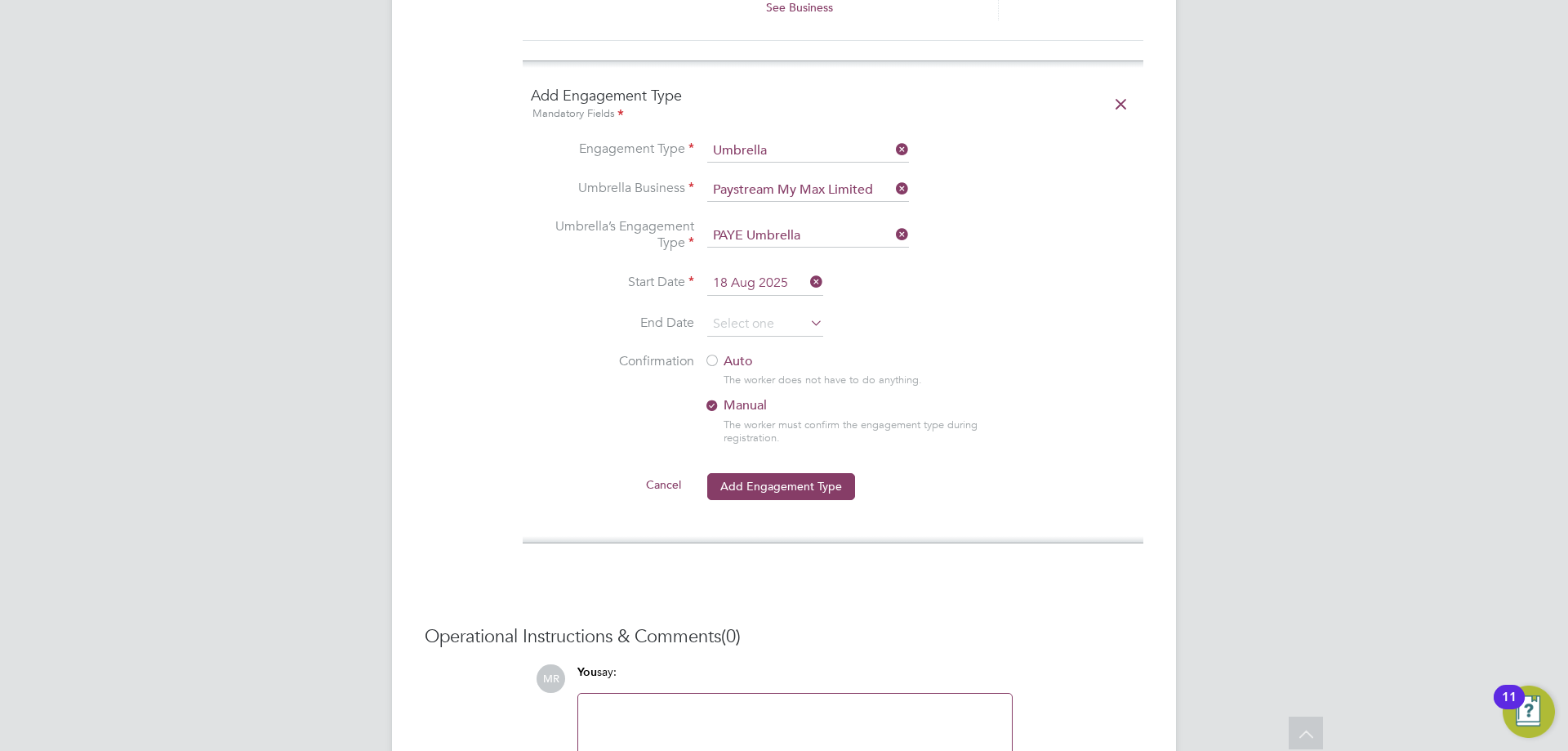 scroll, scrollTop: 1389, scrollLeft: 0, axis: vertical 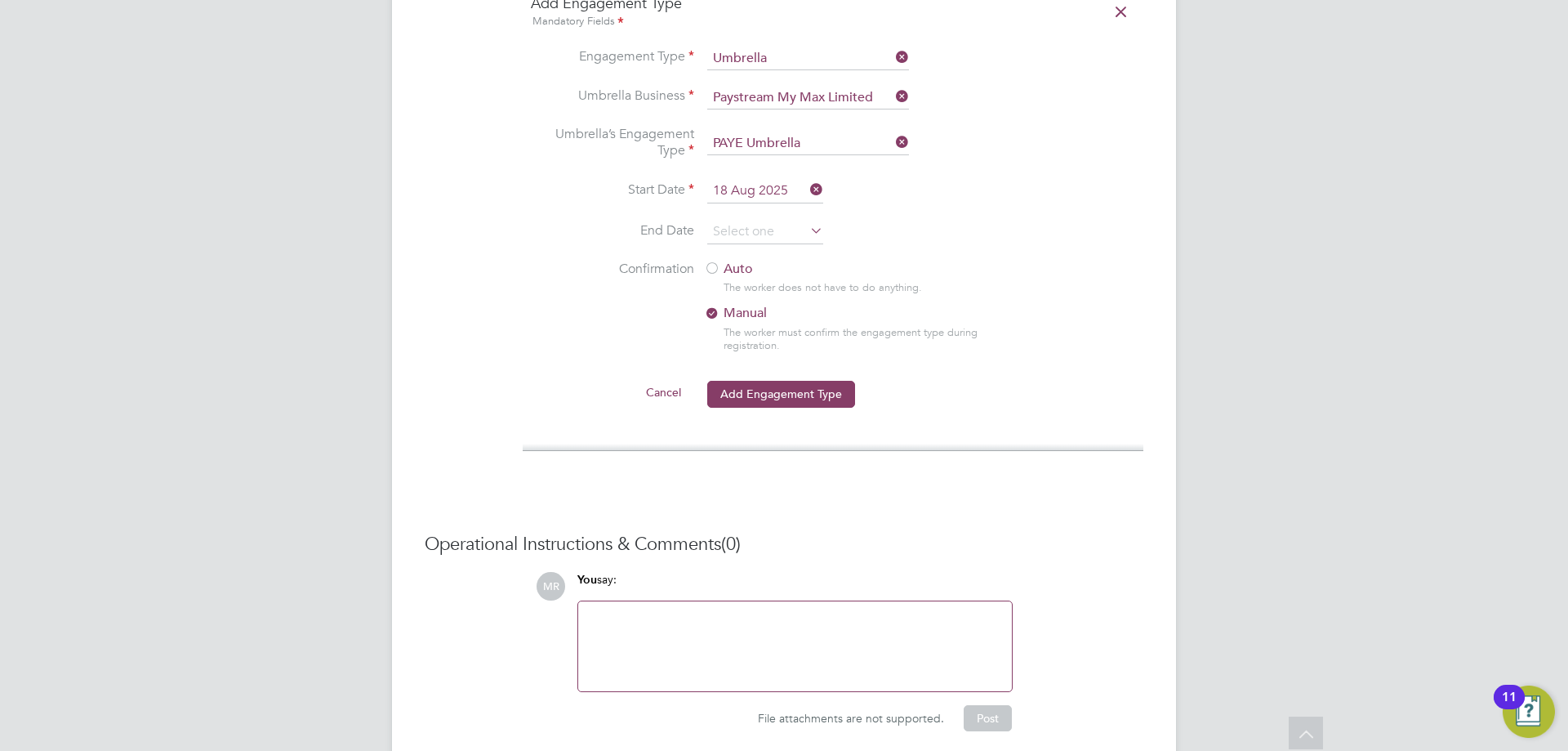click on "Auto" 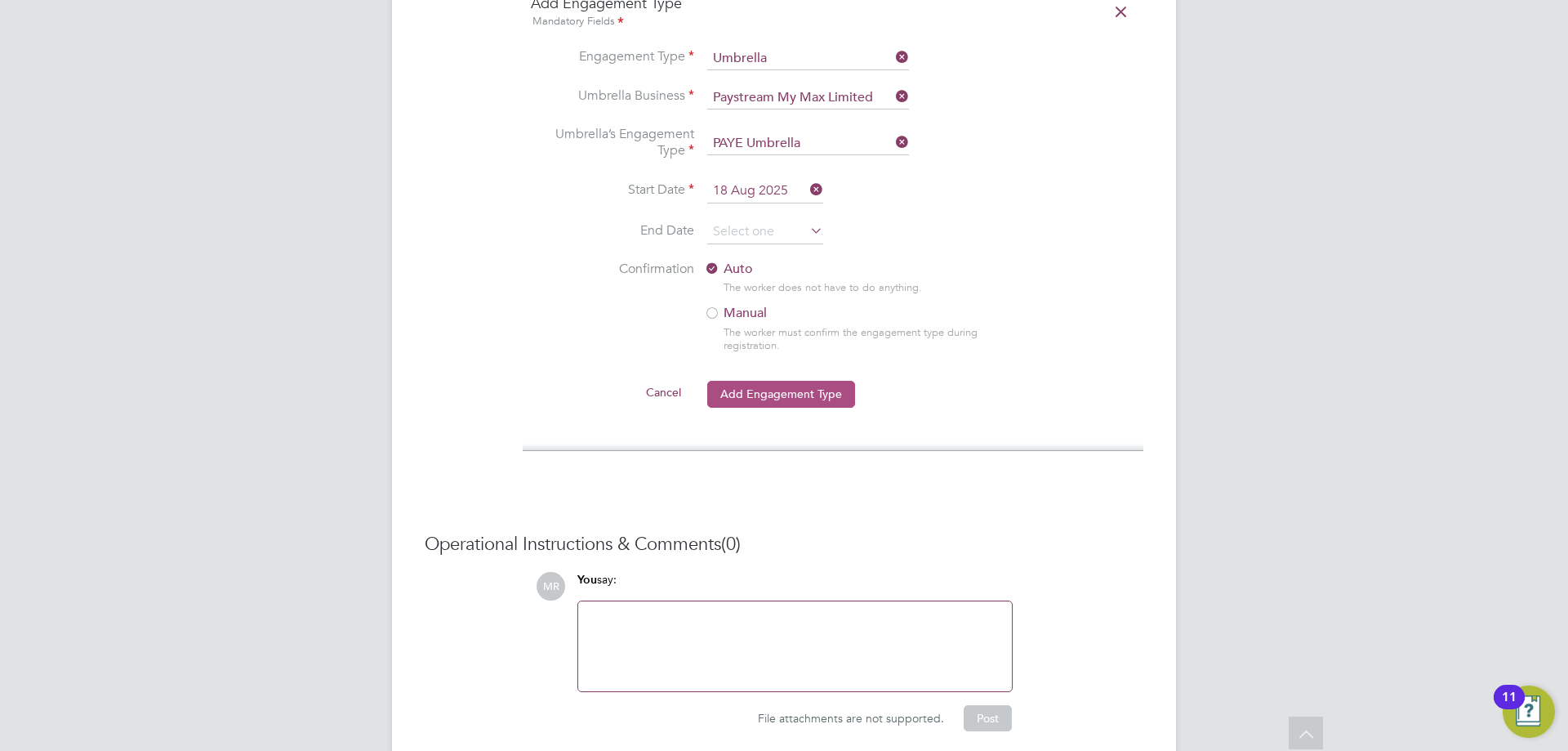 click on "Add Engagement Type" 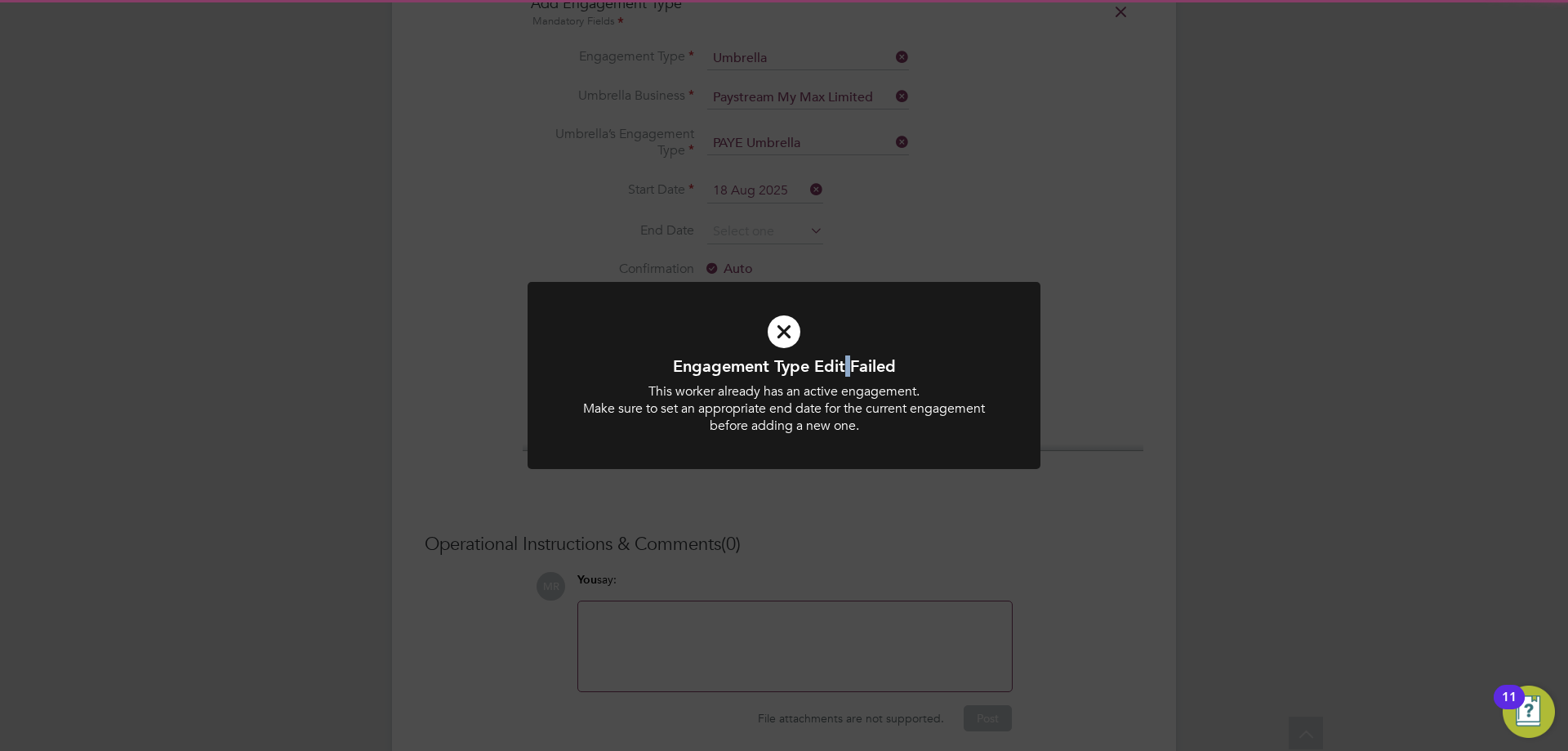click on "Engagement Type Edit Failed" at bounding box center (784, 366) 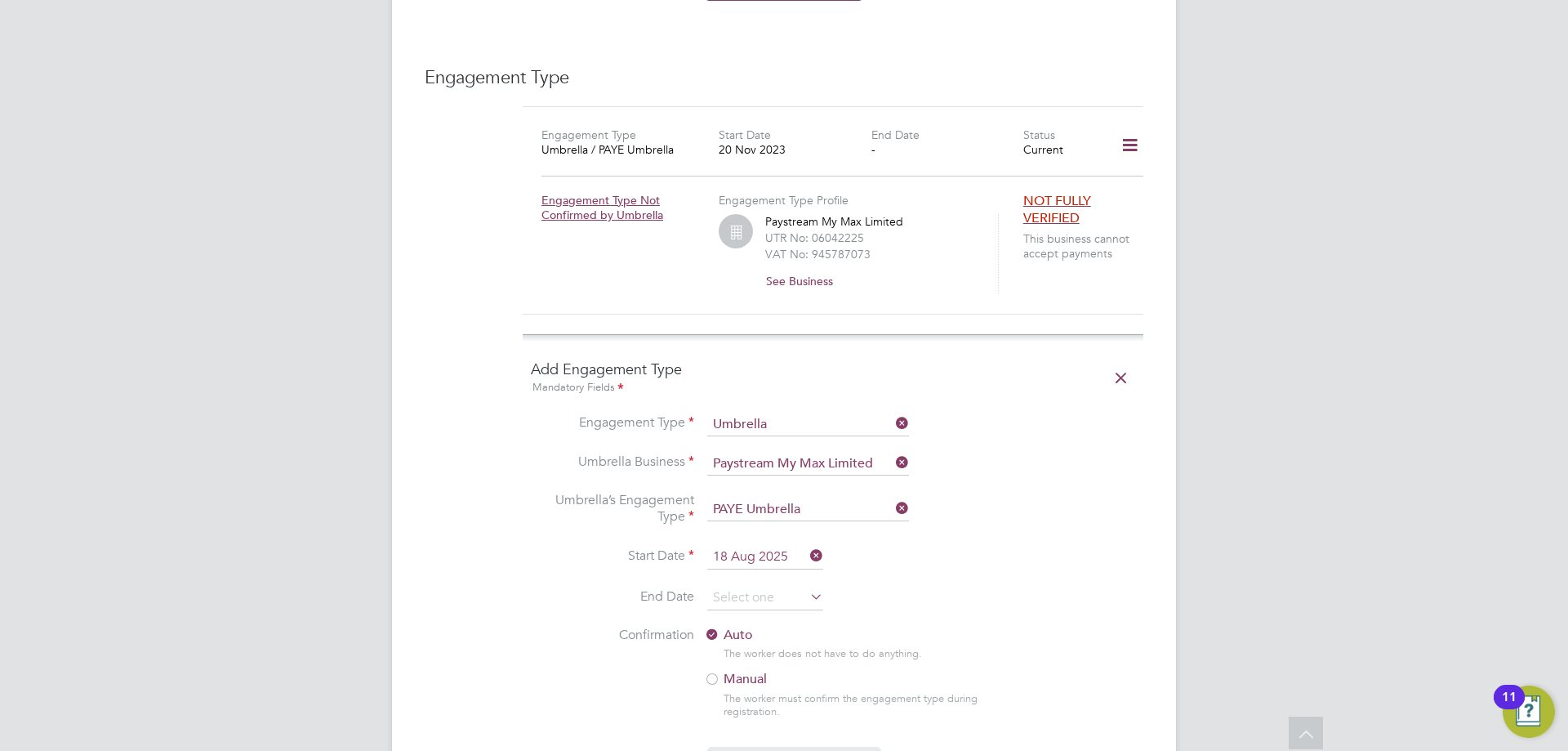 scroll, scrollTop: 981, scrollLeft: 0, axis: vertical 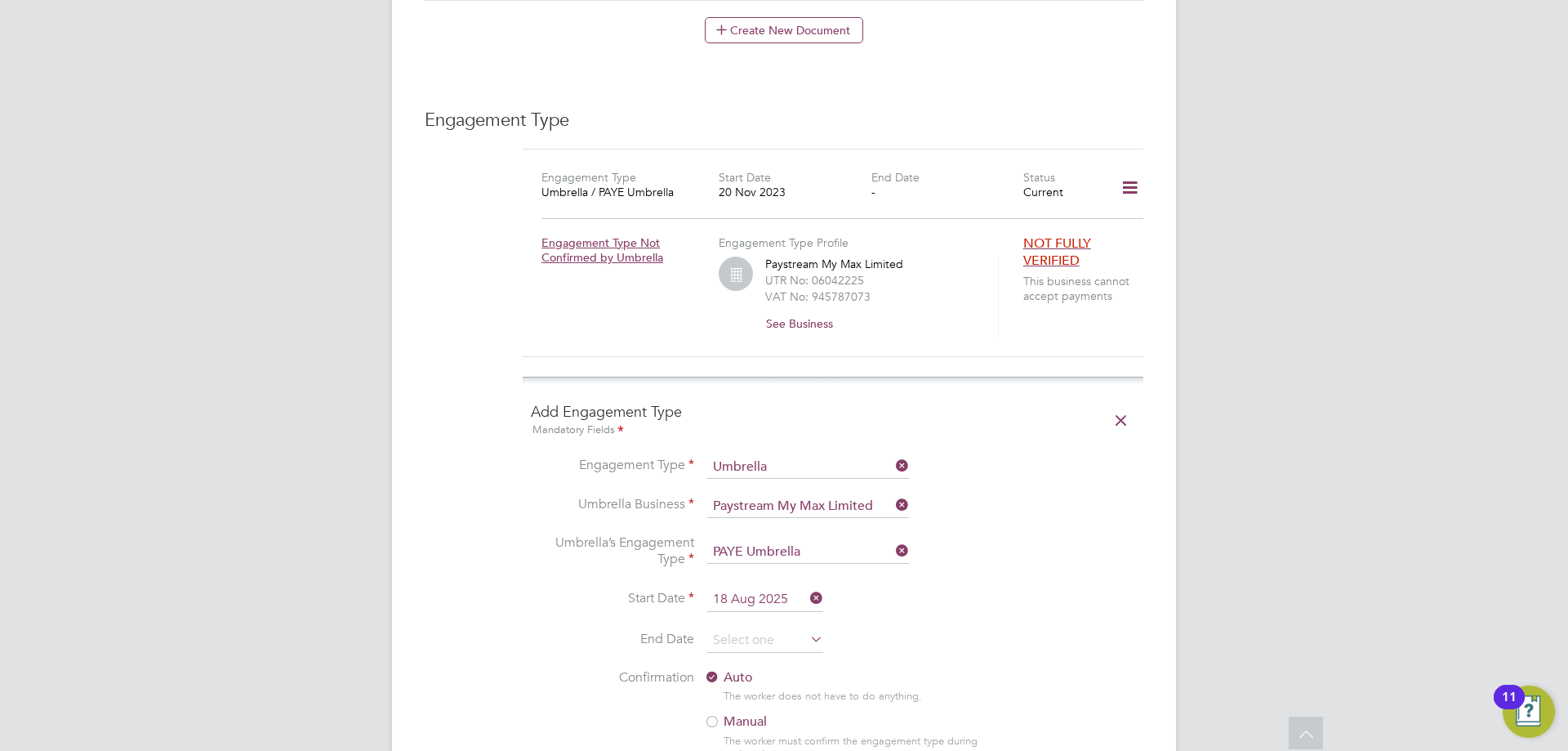 click on "All Workers Worker   Payment History   Tasks   Activity Logs   Worker Payment History Tasks Activity Logs All Workers Worker Details Follow   AM Angus Macdonald     m:  07490 086315   Personal Details ID     91414 Mobile Phone   07490 086315 Home Phone   Email   Address Date of Birth   24 May 1965 Gender   Male Nationality   National Ins. No.   Right To Work Showing   00 Documents DOCUMENT  / DOCUMENT NO. EXPIRY  / ISSUED SUBMITTED  / METHOD STATUS  / TIMESTAMP DOWNLOAD This worker needs to supply evidence for their Right To Work. Compliance Documents Showing   01 Documents DOCUMENT  / DOC. SETTINGS EXPIRY  / ISSUED SUBMITTED  / METHOD STATUS  / TIMESTAMP ACCESS CV Required For Payment n/a 08 Aug 2025  n/a Not Submitted Internal Team & Workers   Create New Document Engagement Type Engagement Type Umbrella / PAYE Umbrella Start Date 20 Nov 2023 End Date - Status Current Engagement Type Not Confirmed by Umbrella Engagement Type Profile Paystream My Max Limited UTR No: 06042225 VAT No: 945787073 See Business" 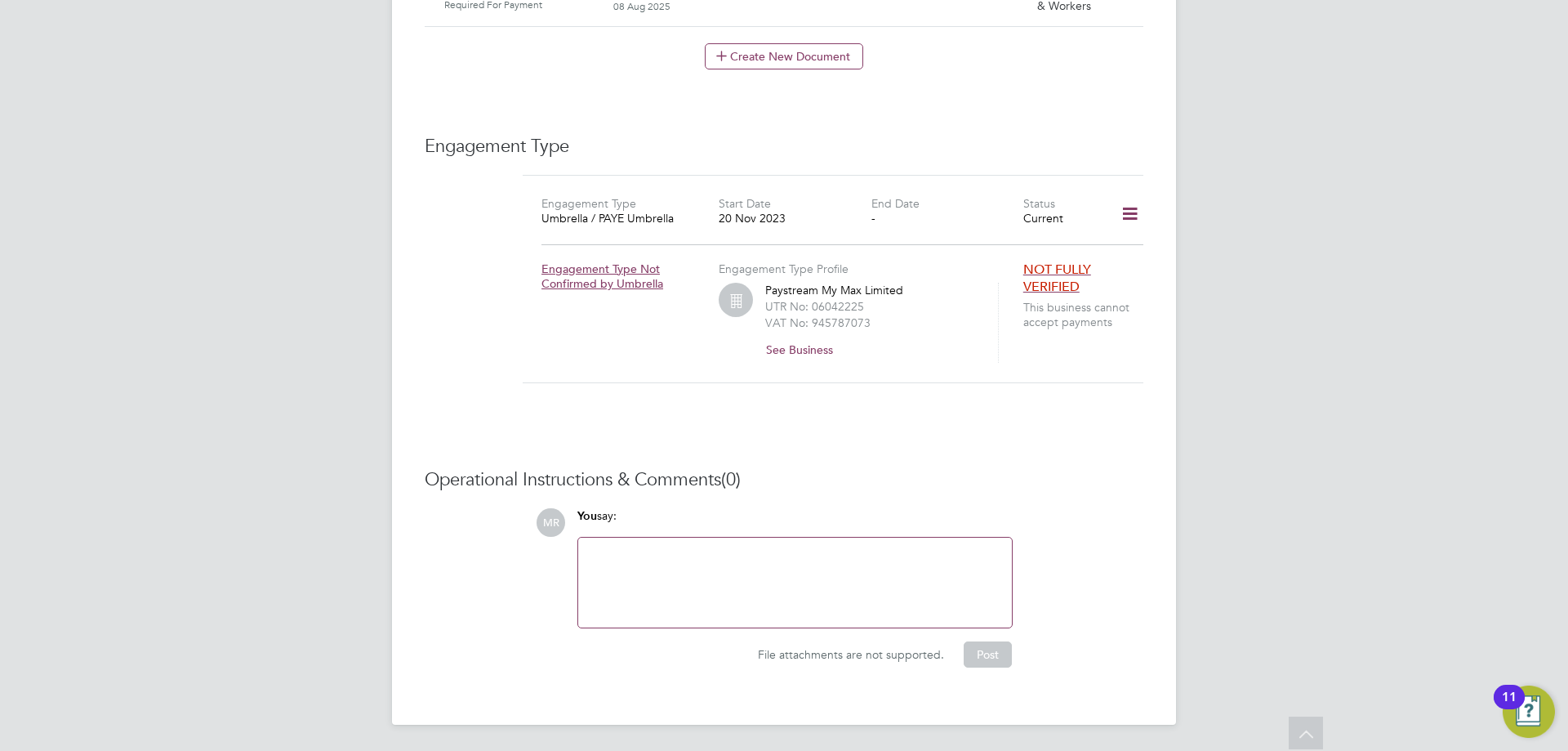 scroll, scrollTop: 953, scrollLeft: 0, axis: vertical 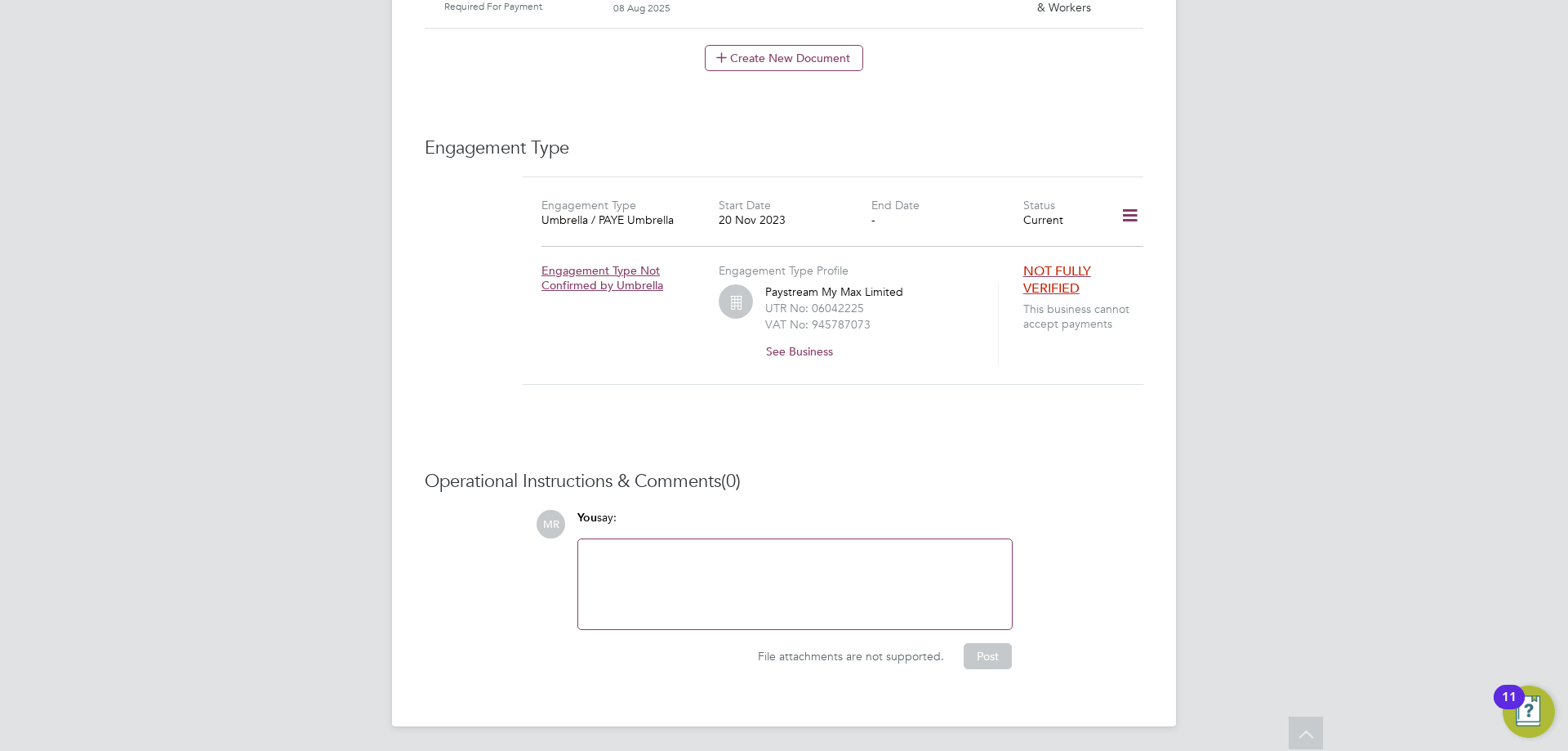 click 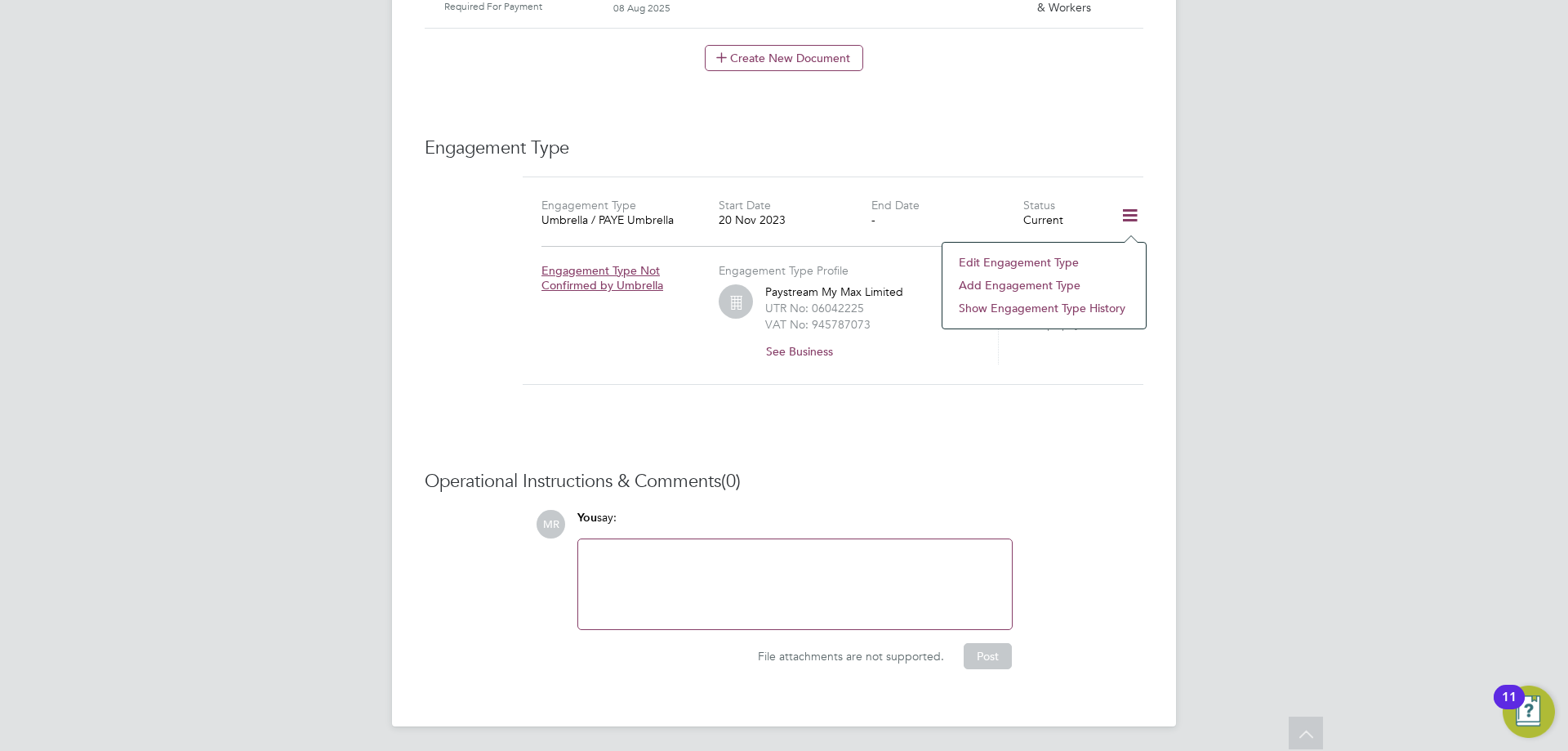 click on "Edit Engagement Type" 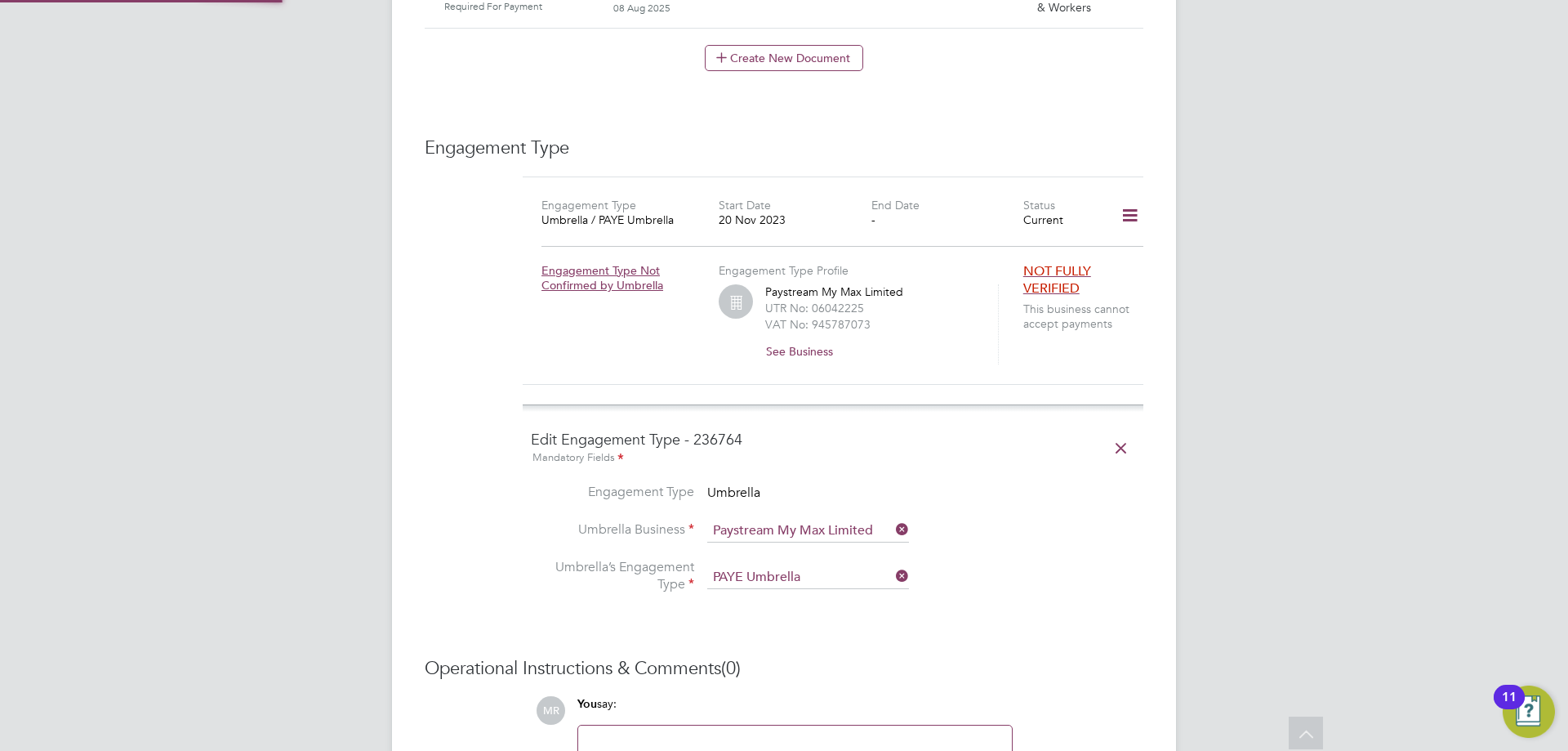 scroll, scrollTop: 981, scrollLeft: 0, axis: vertical 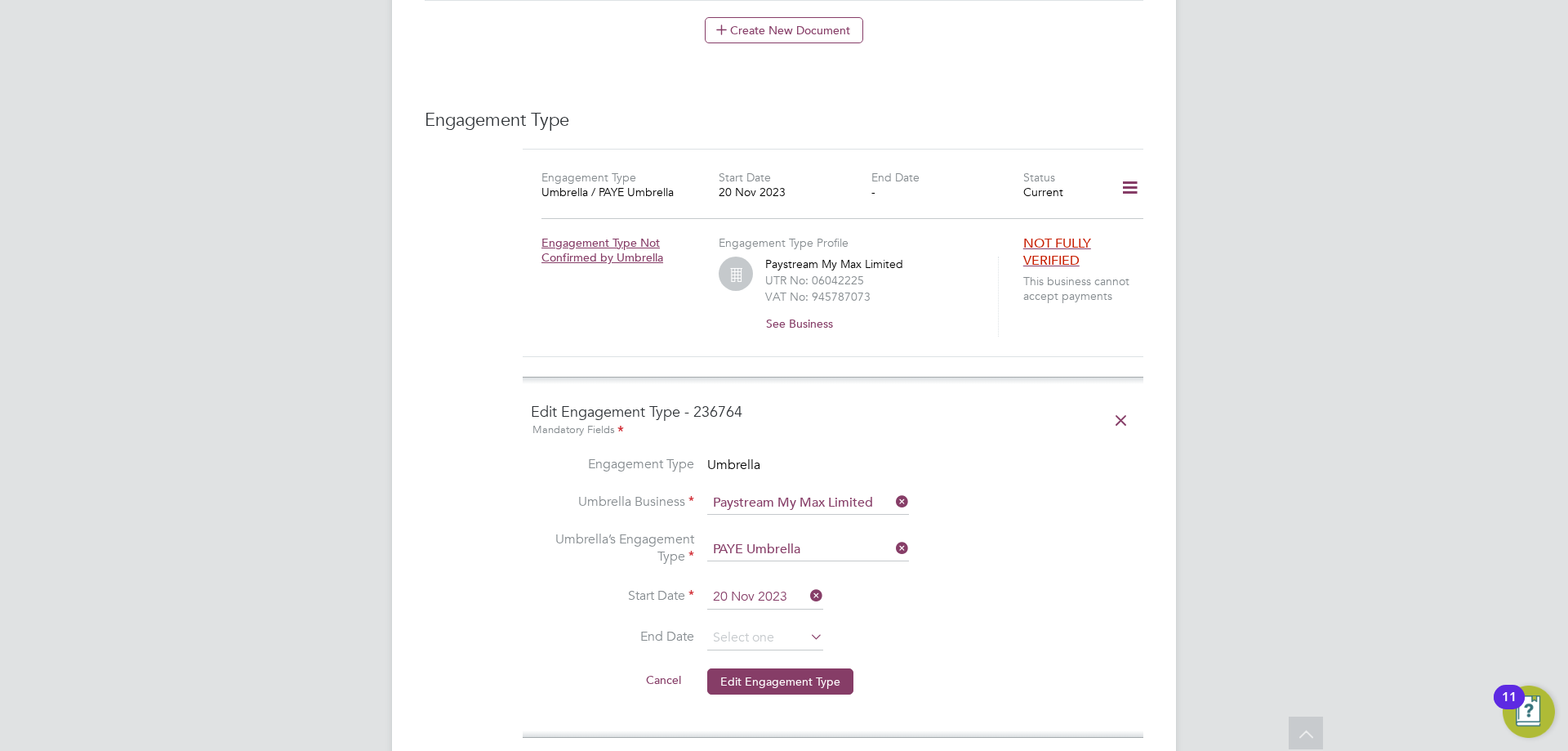 click on "Umbrella’s Engagement Type   PAYE Umbrella" 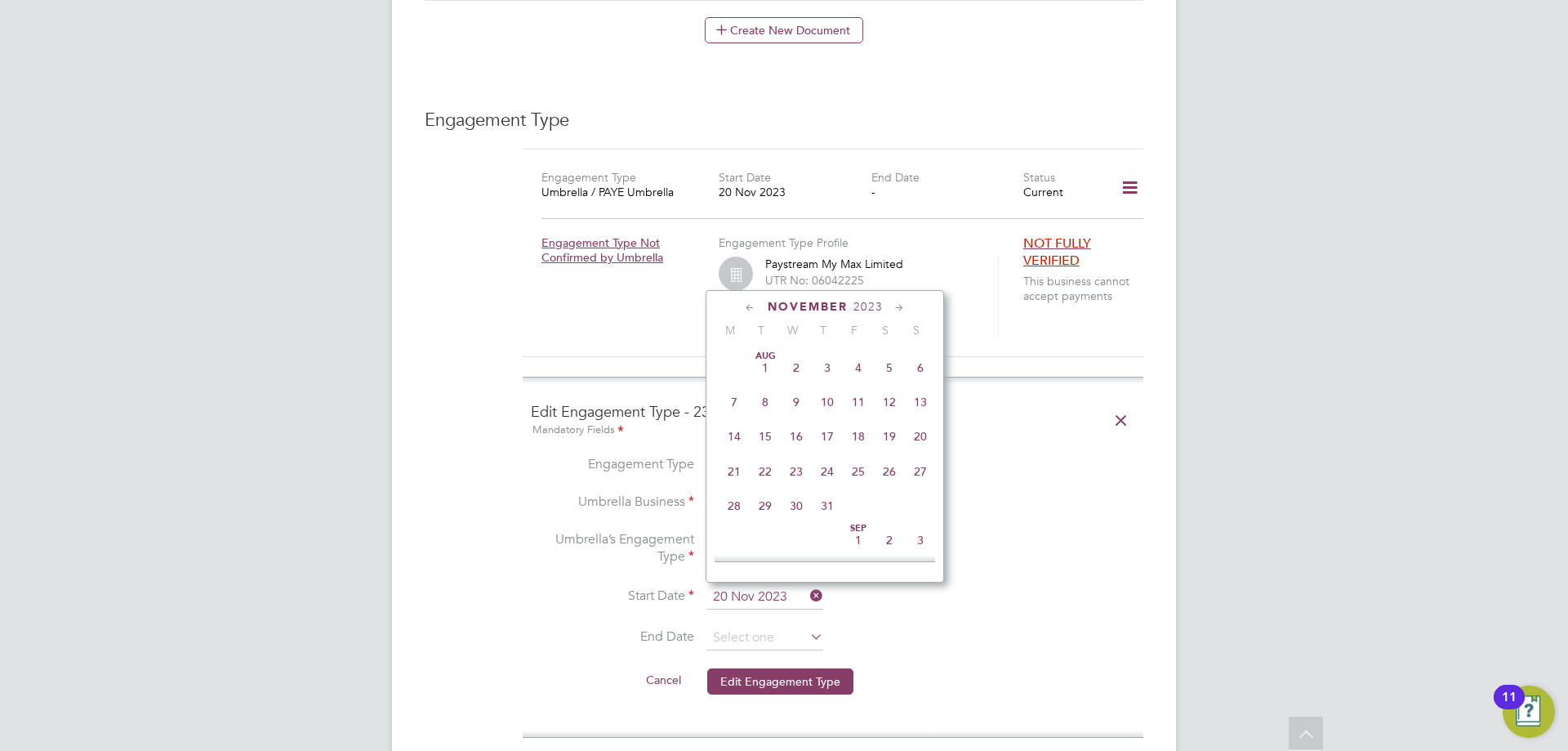 scroll, scrollTop: 601, scrollLeft: 0, axis: vertical 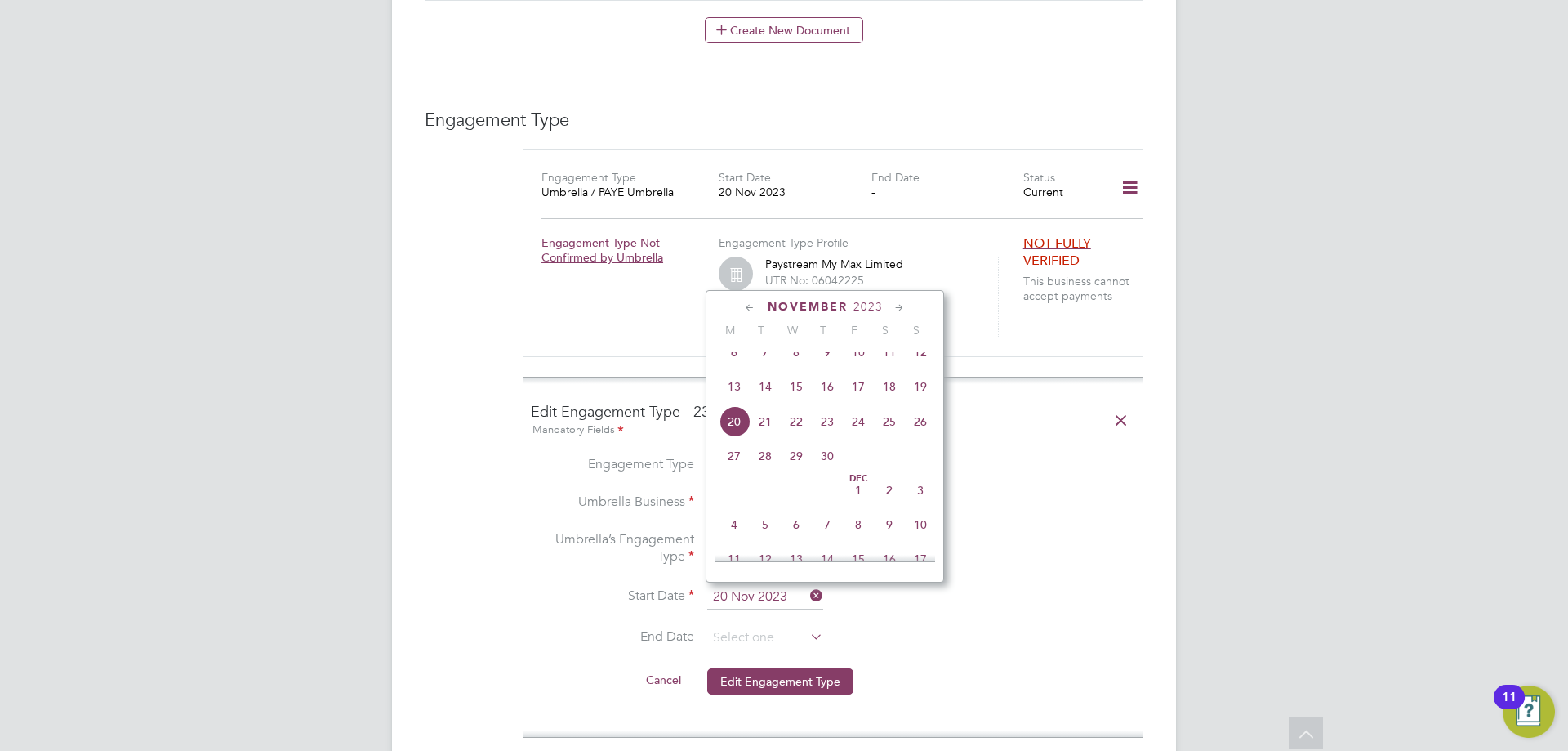 click on "2023" 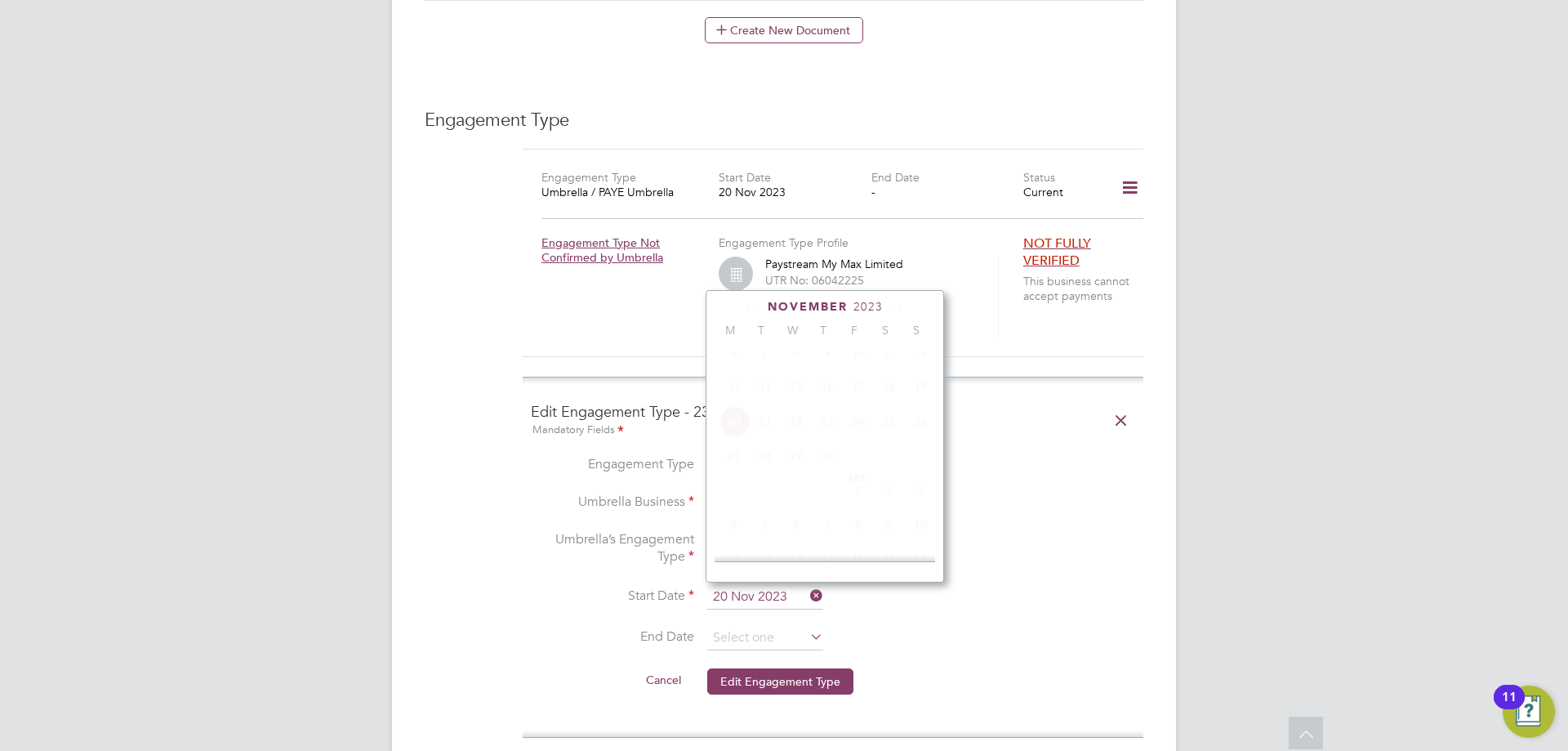 scroll, scrollTop: 433, scrollLeft: 0, axis: vertical 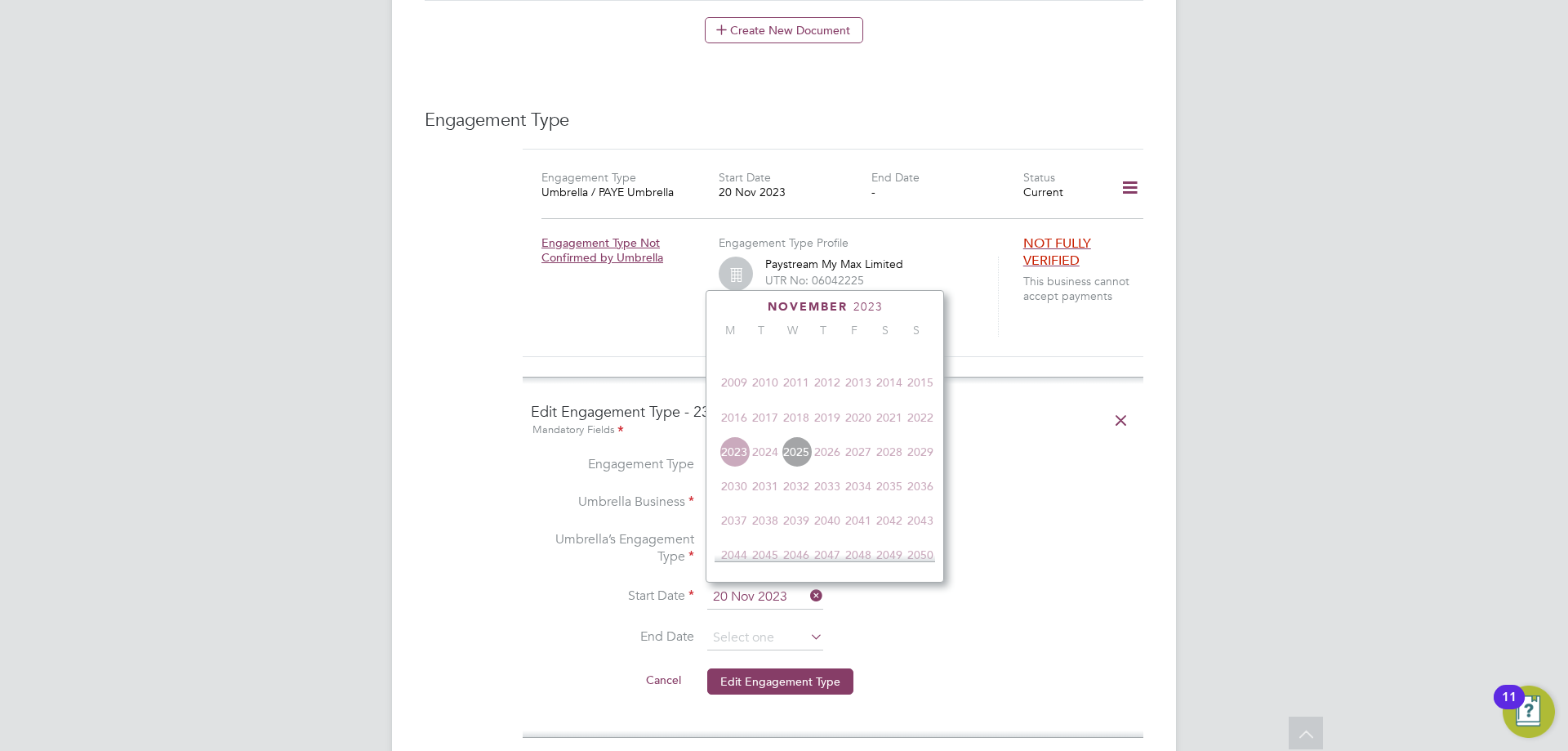 click on "2023" 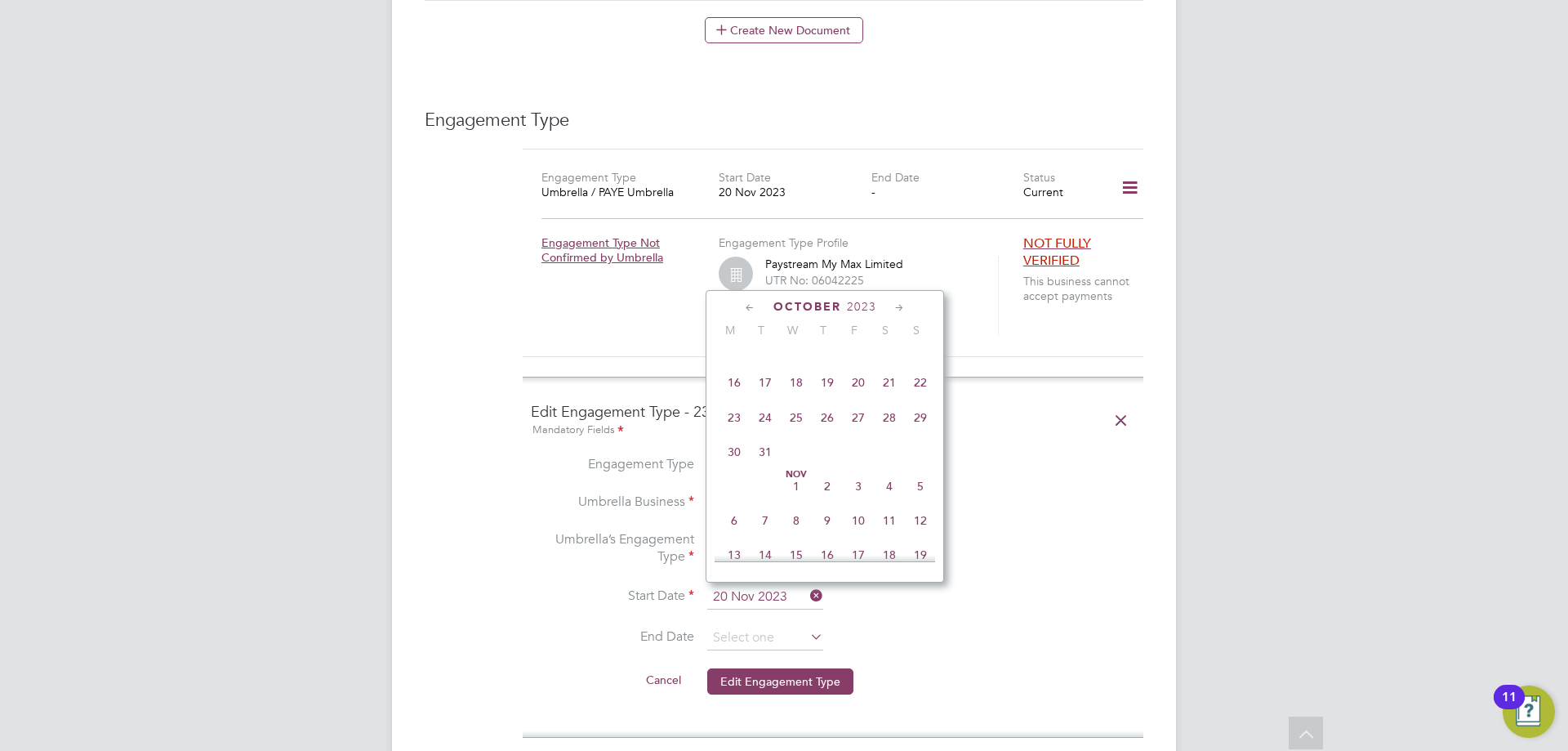 click on "October" 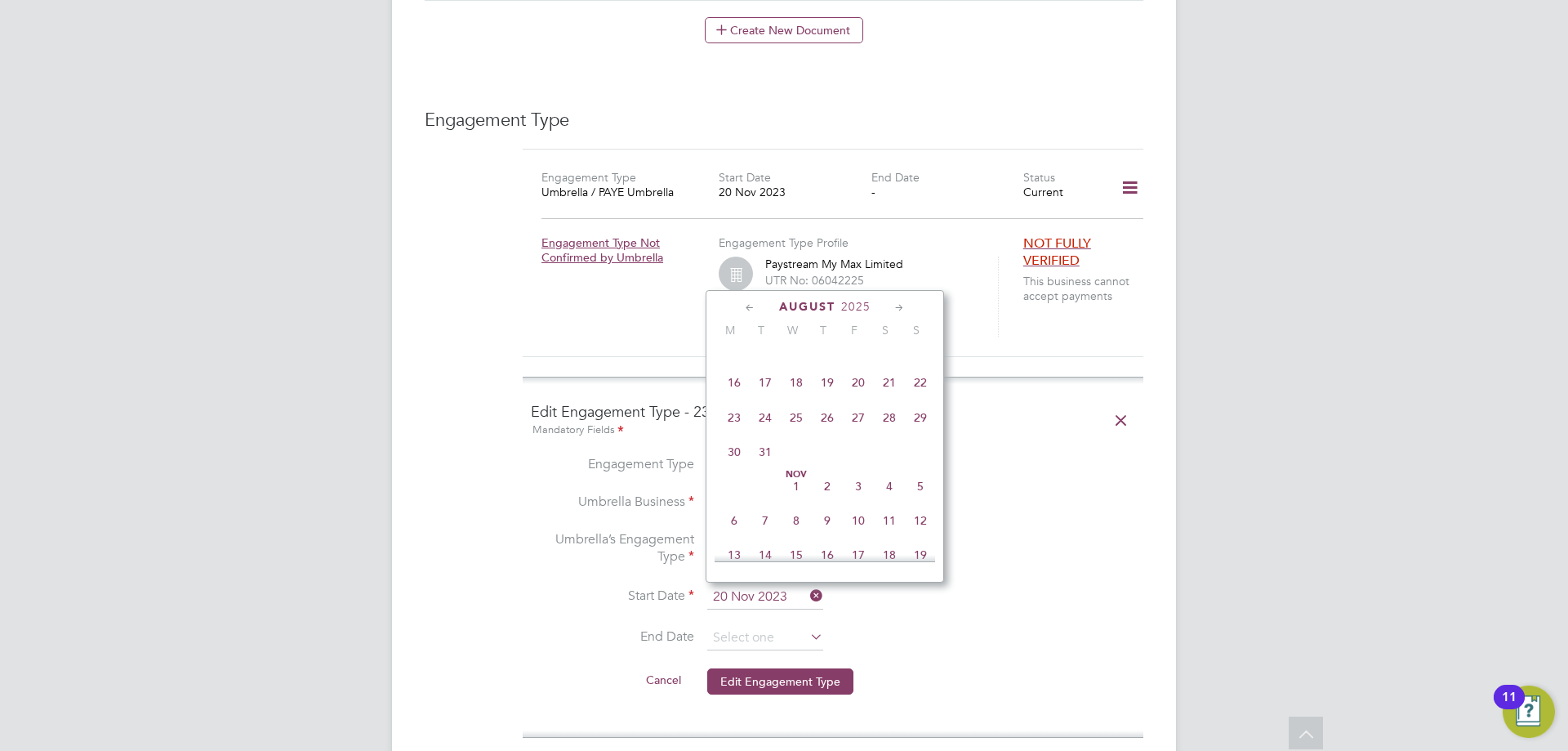 scroll, scrollTop: 4379, scrollLeft: 0, axis: vertical 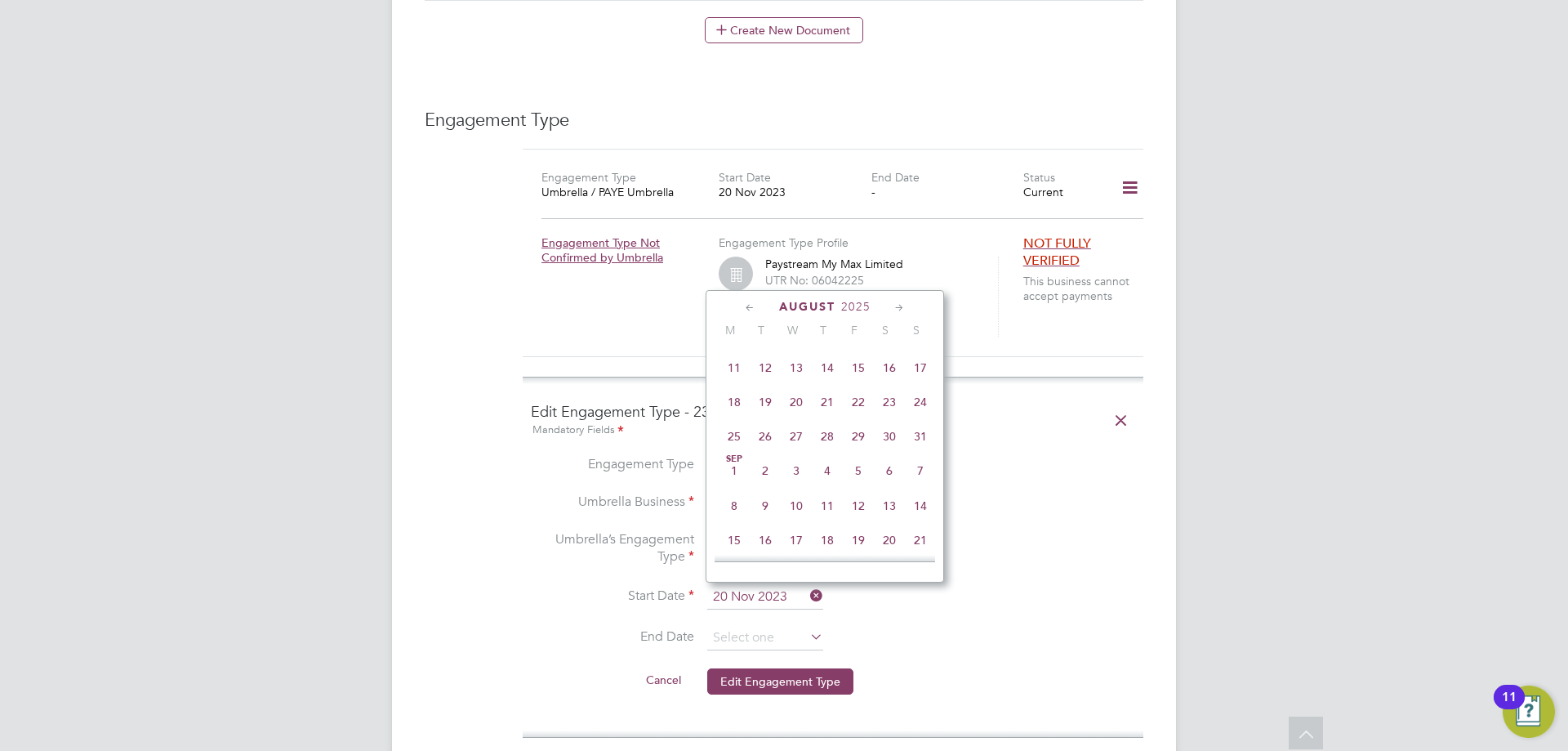 click on "2025" 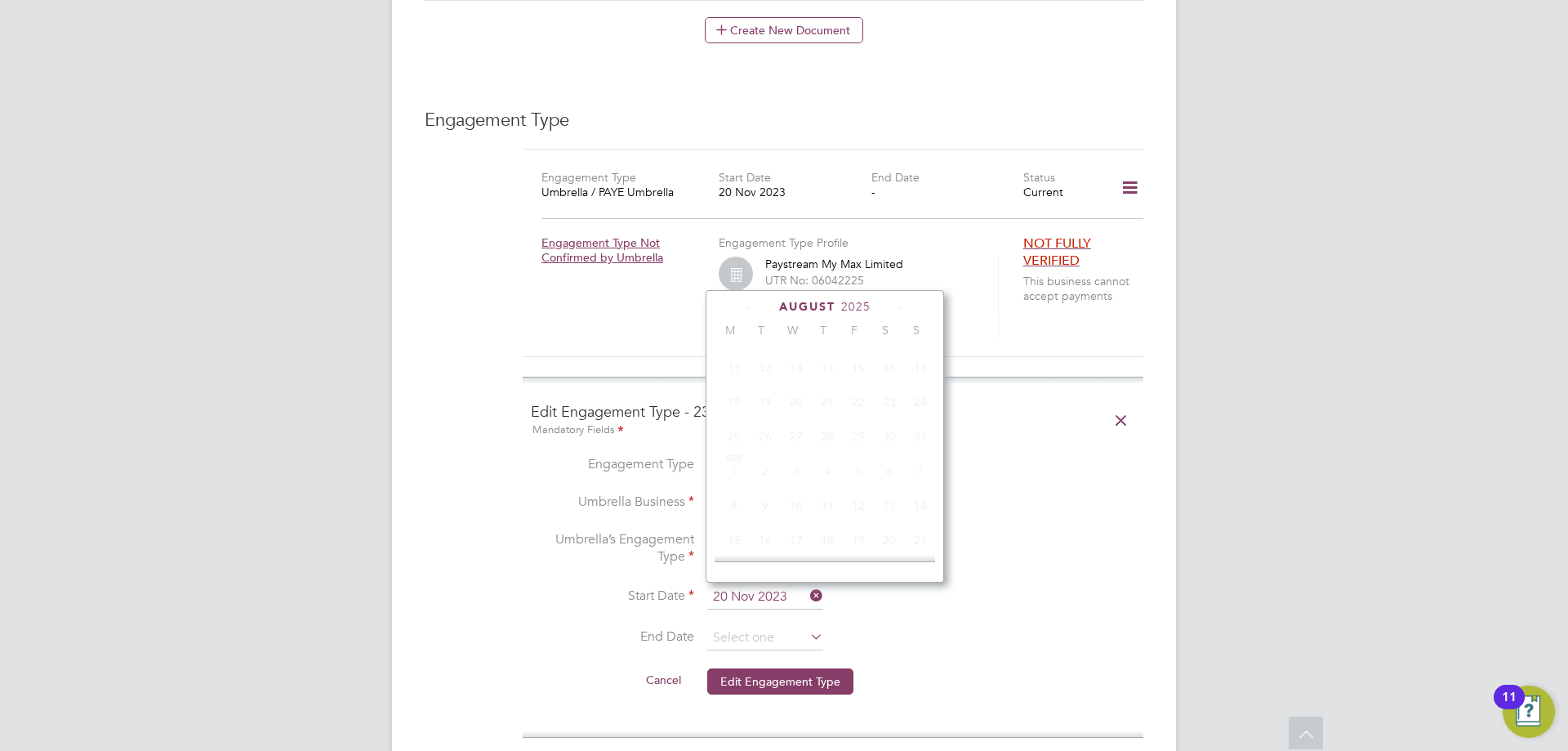 scroll, scrollTop: 433, scrollLeft: 0, axis: vertical 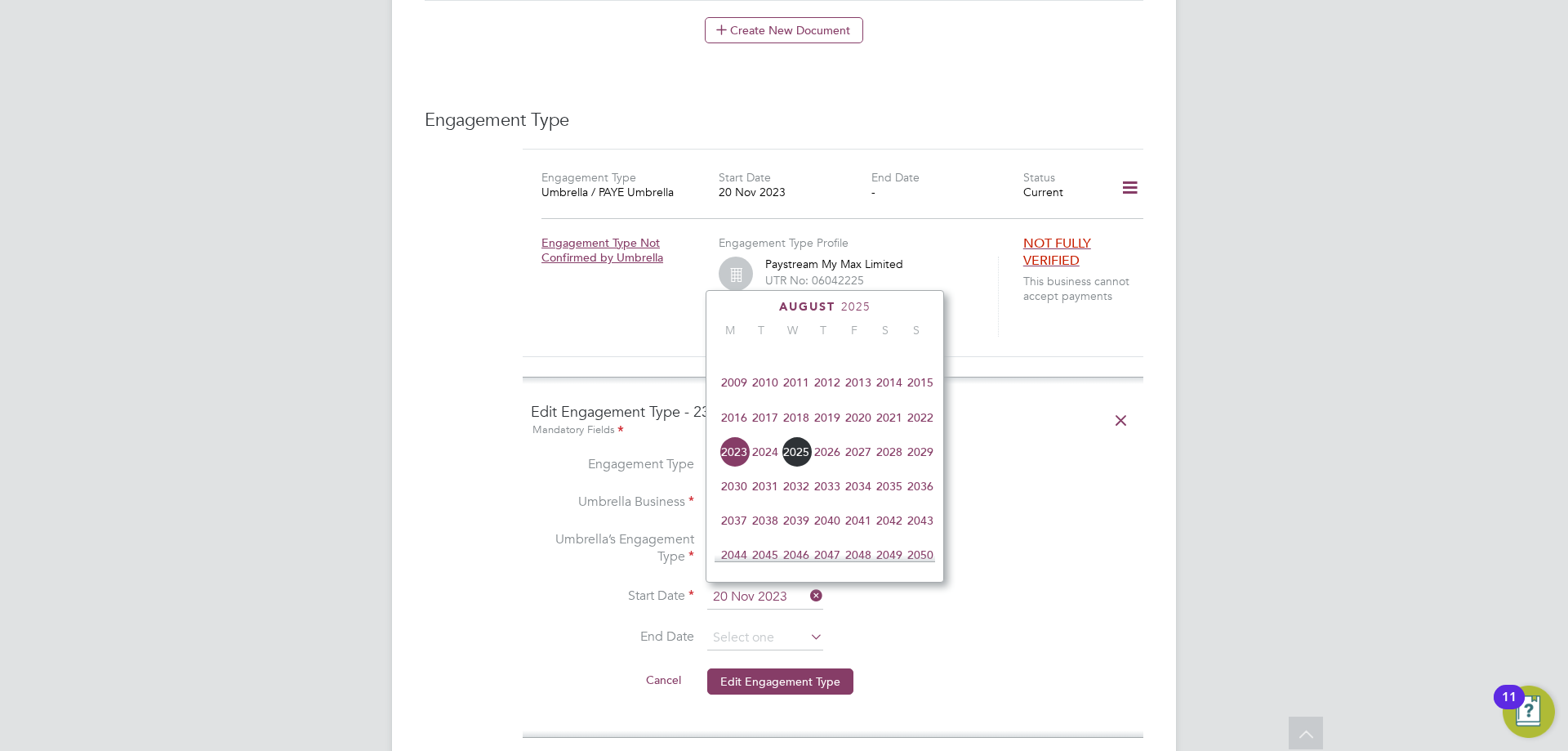 click on "August" 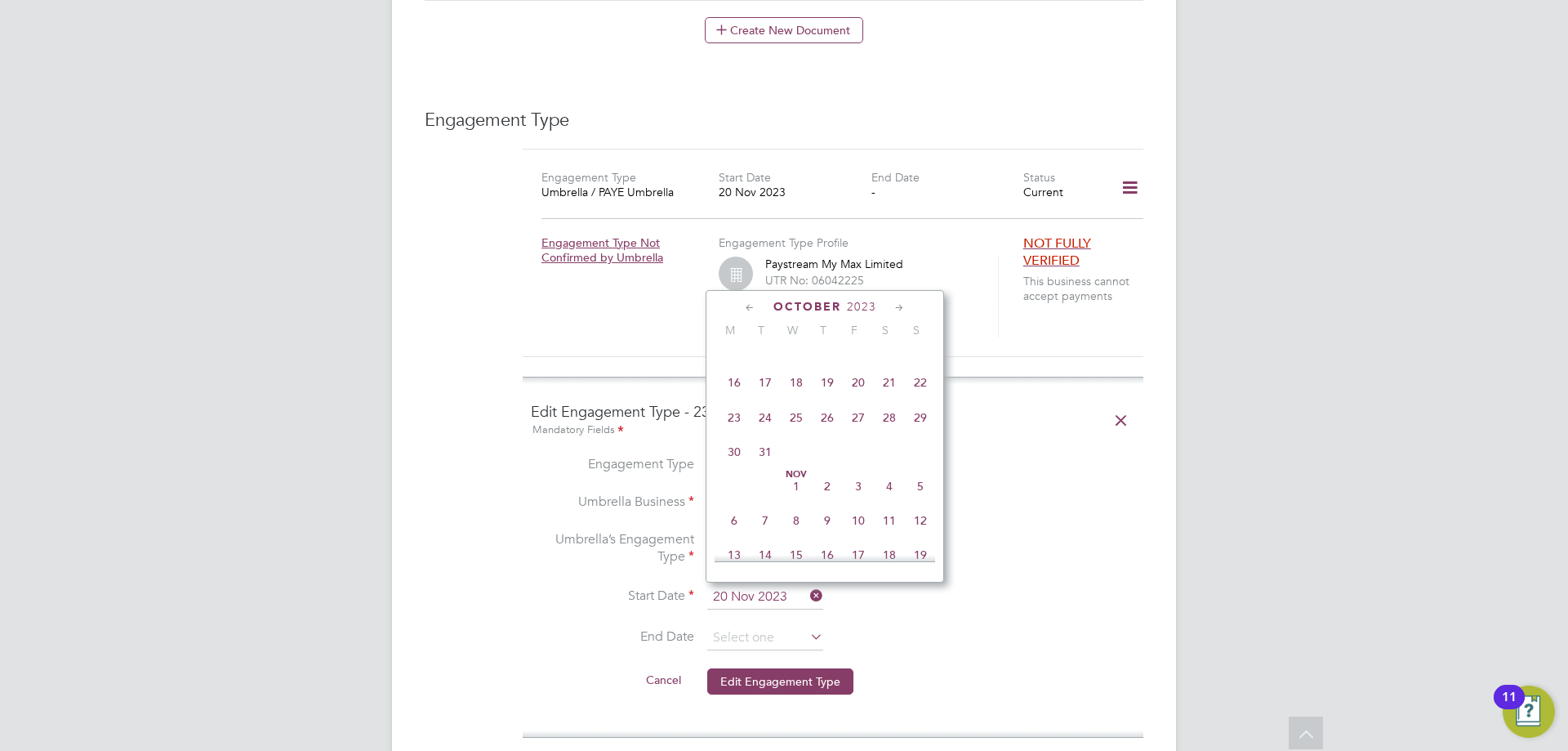 click on "2023" 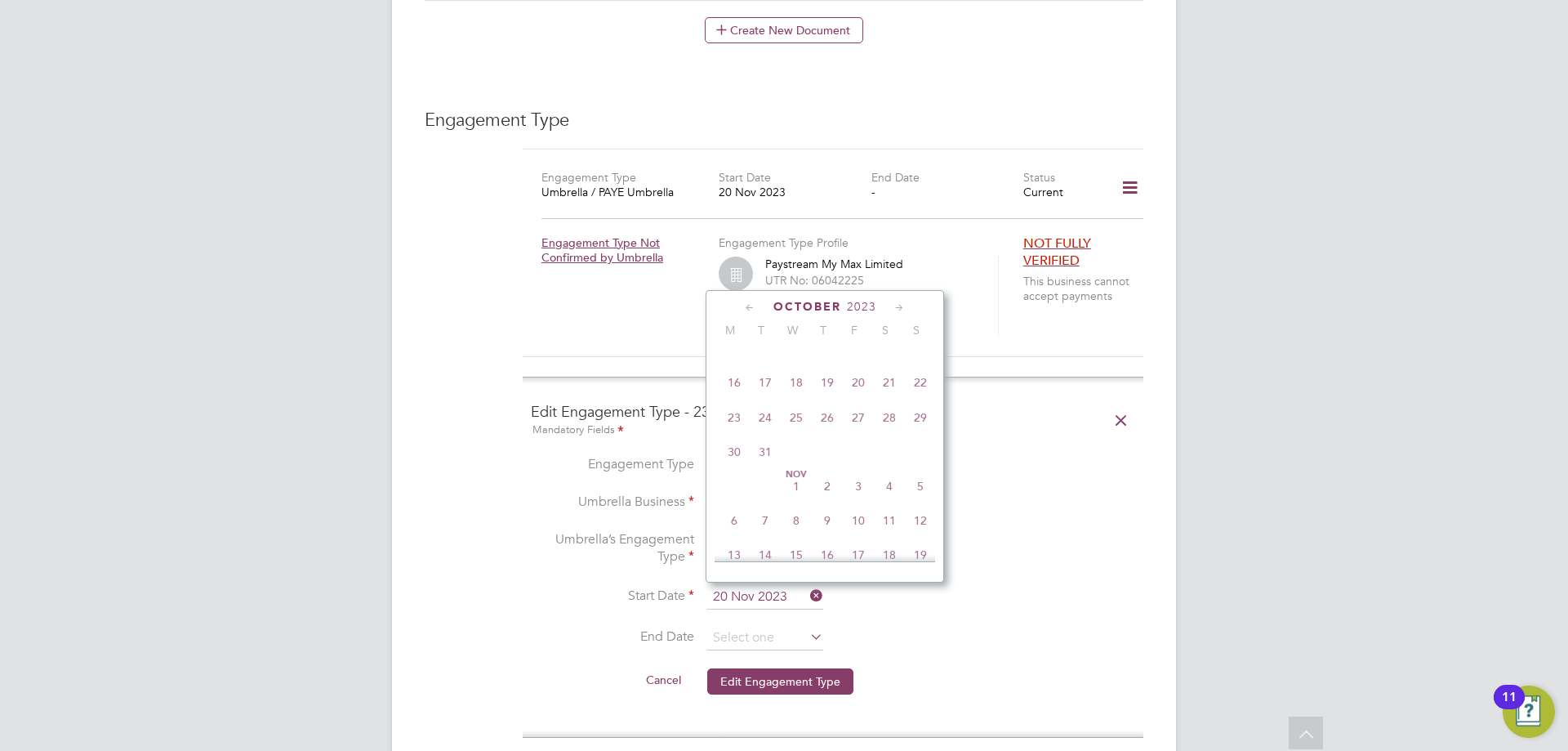 click on "October" 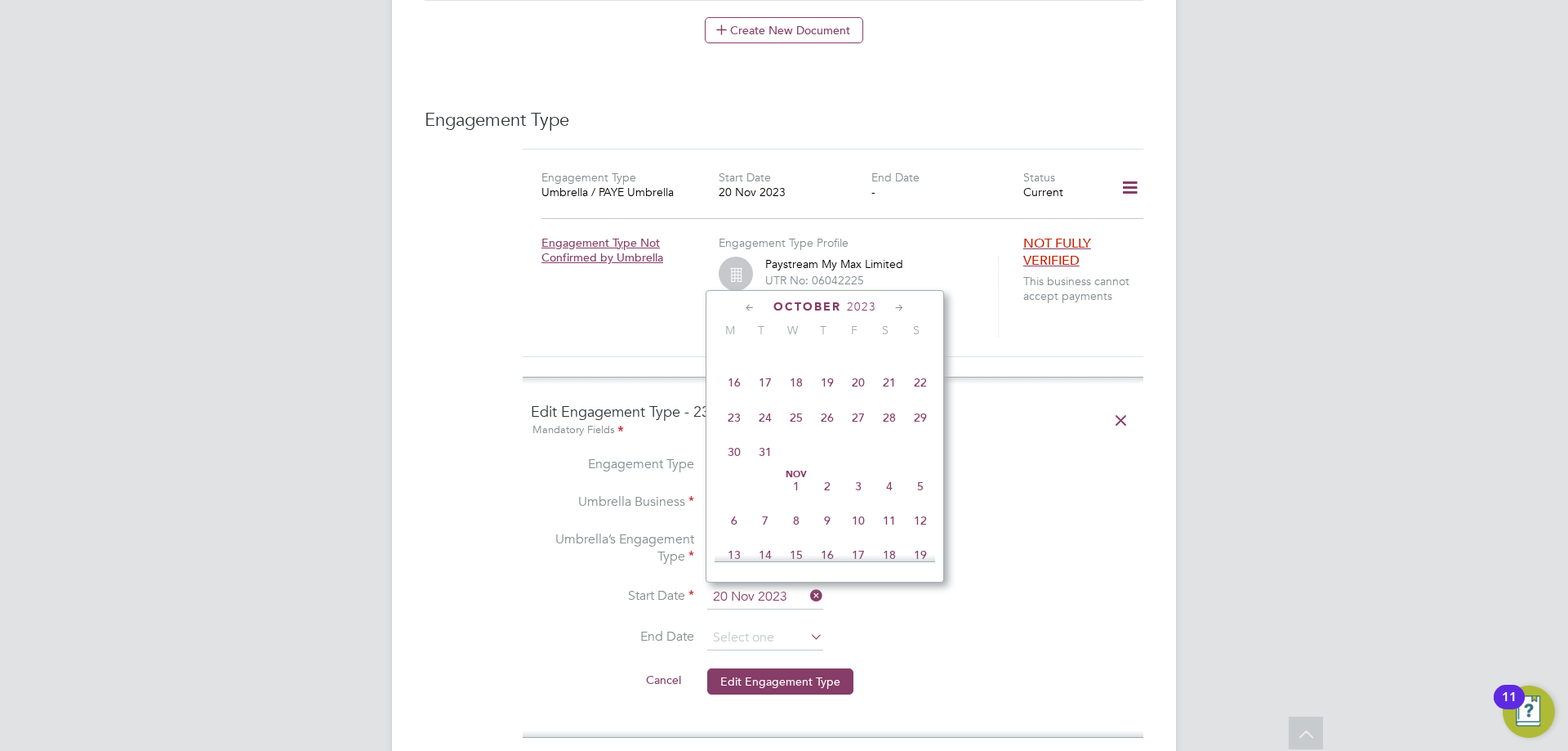 click on "October" 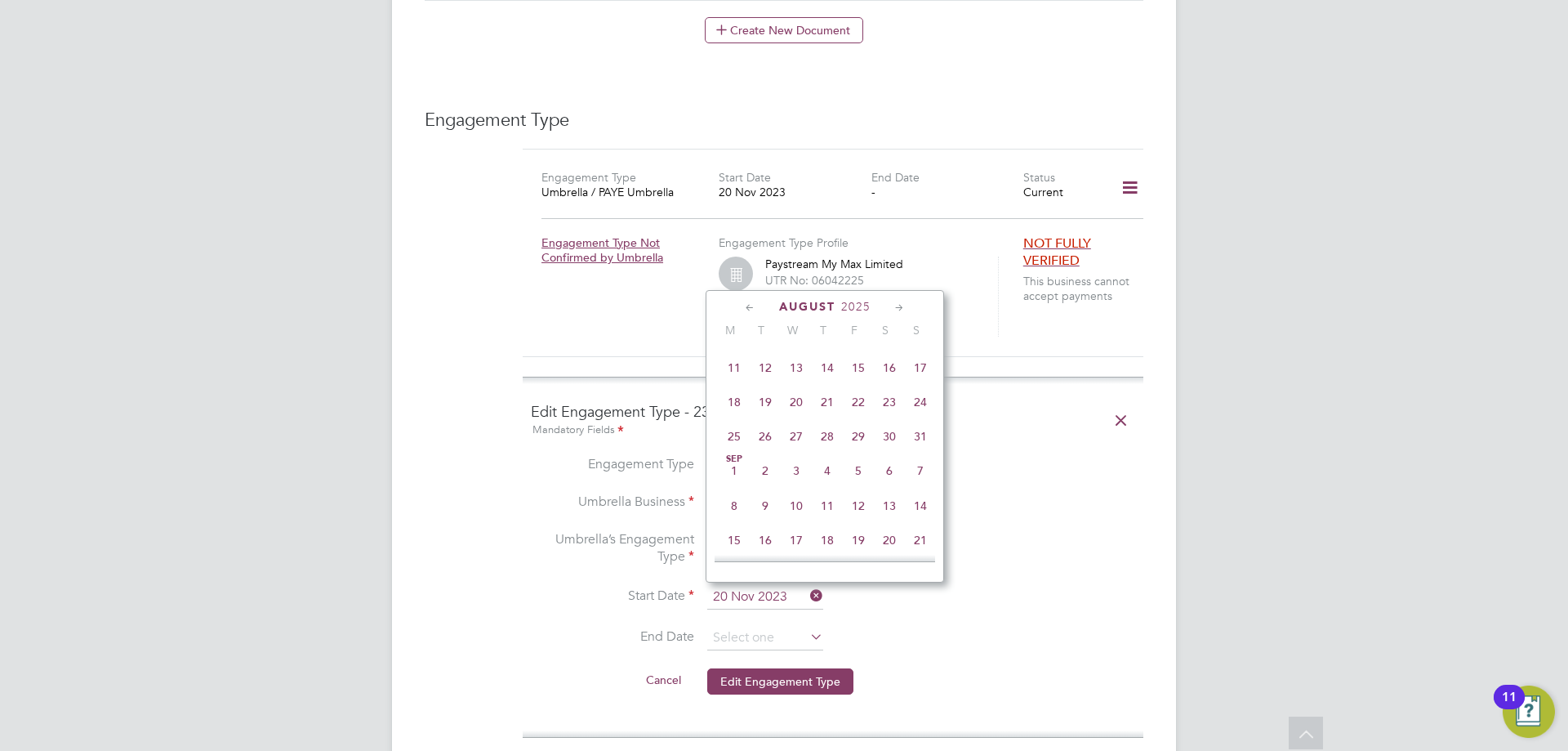 click on "18" 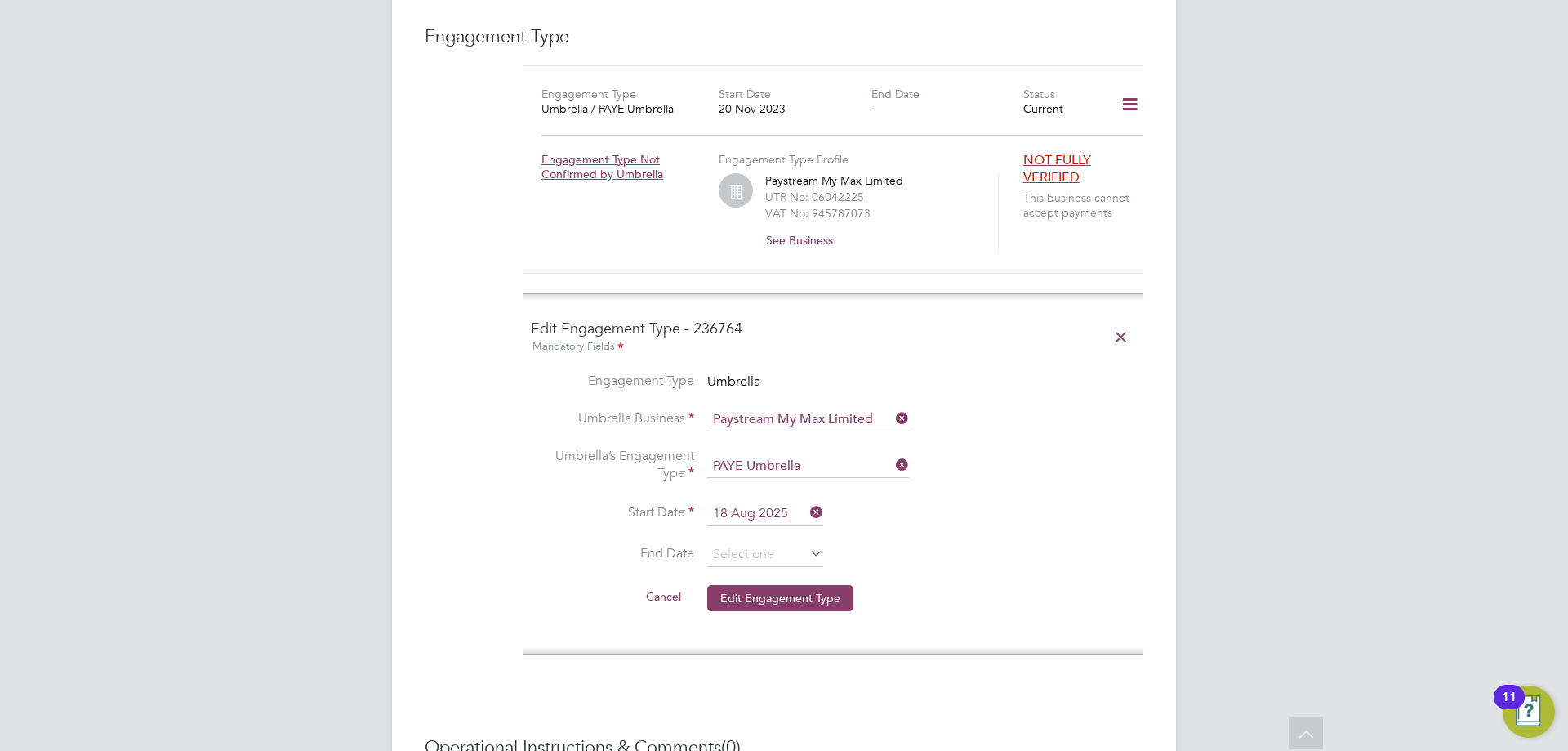 scroll, scrollTop: 1144, scrollLeft: 0, axis: vertical 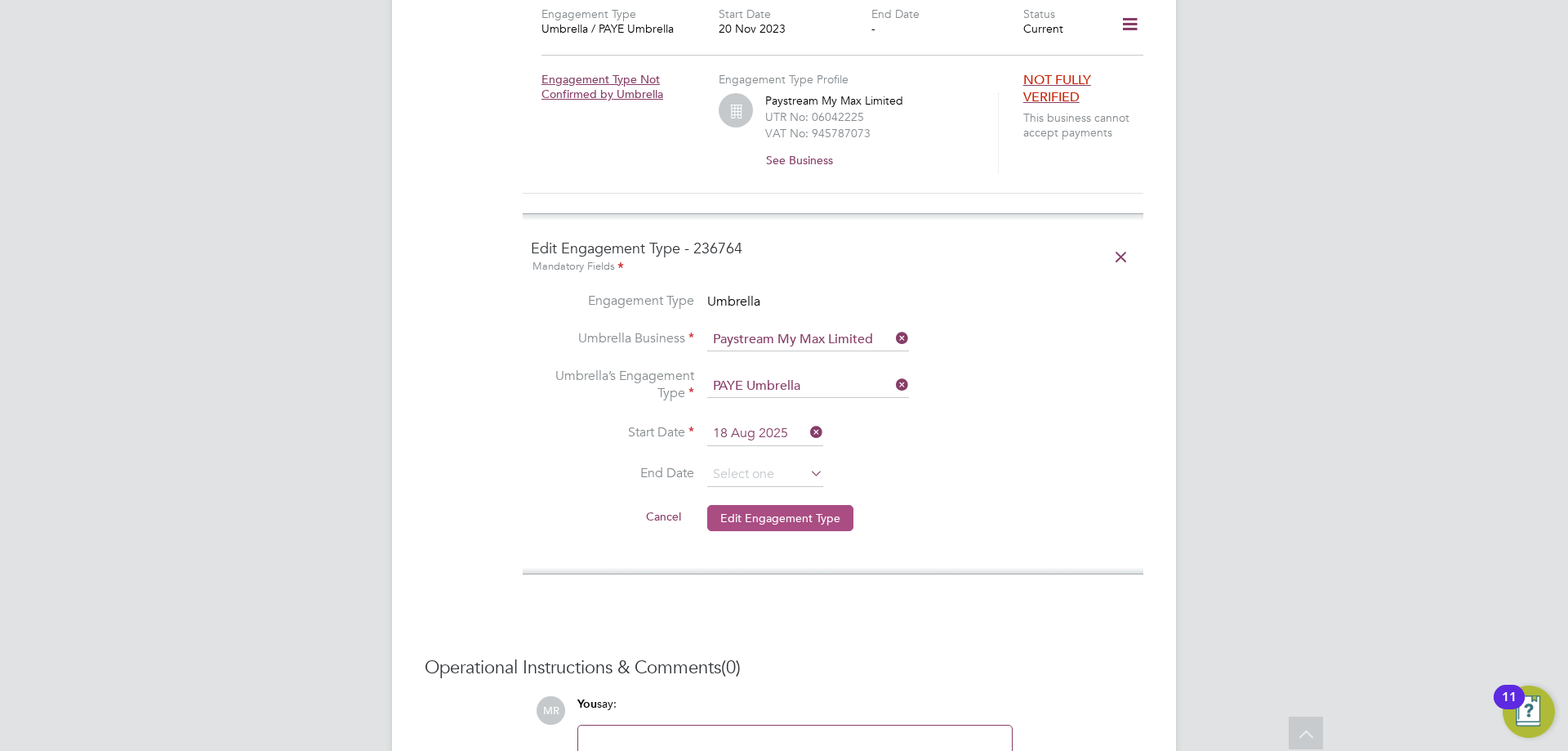 click on "Edit Engagement Type" 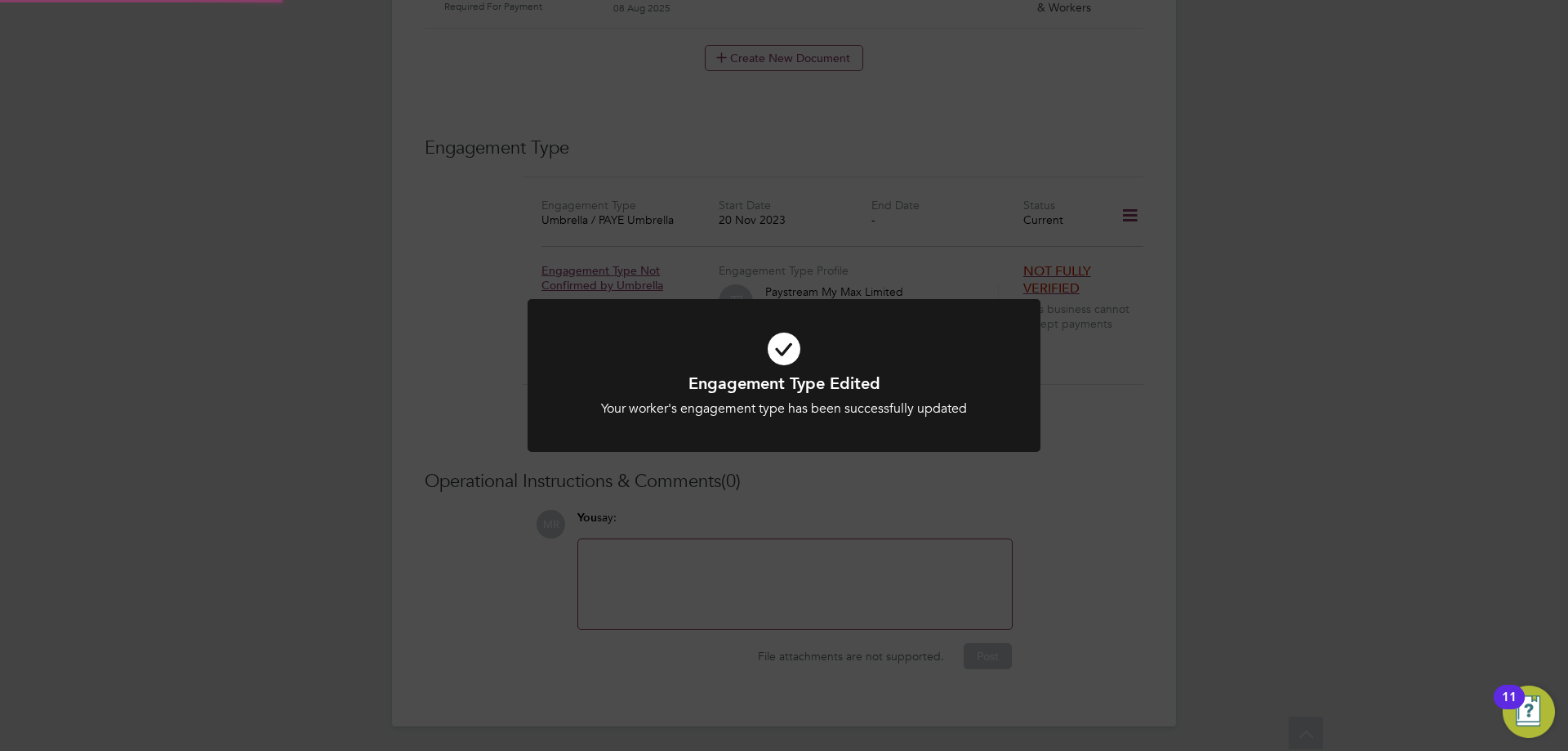 click at bounding box center (784, 375) 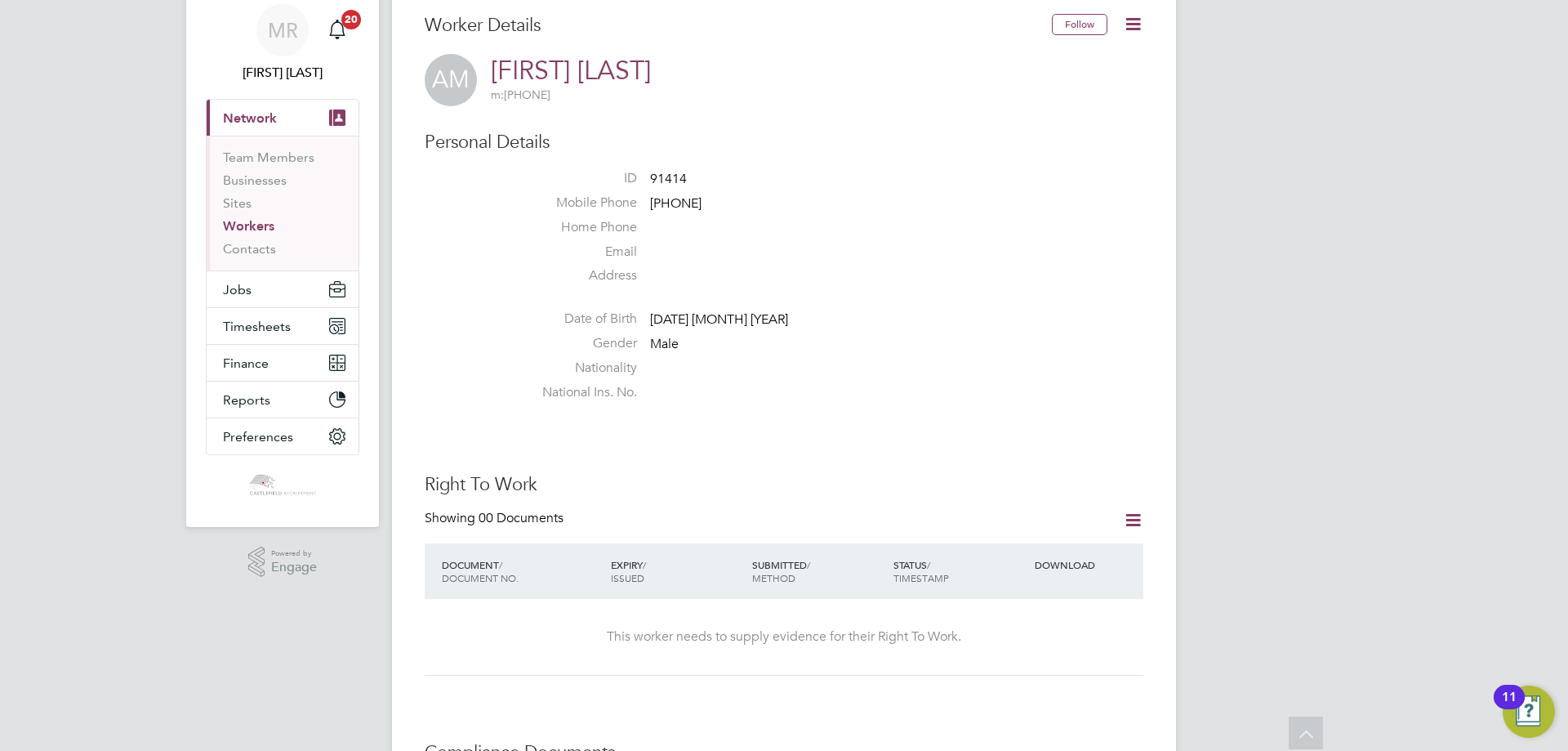 scroll, scrollTop: 54, scrollLeft: 0, axis: vertical 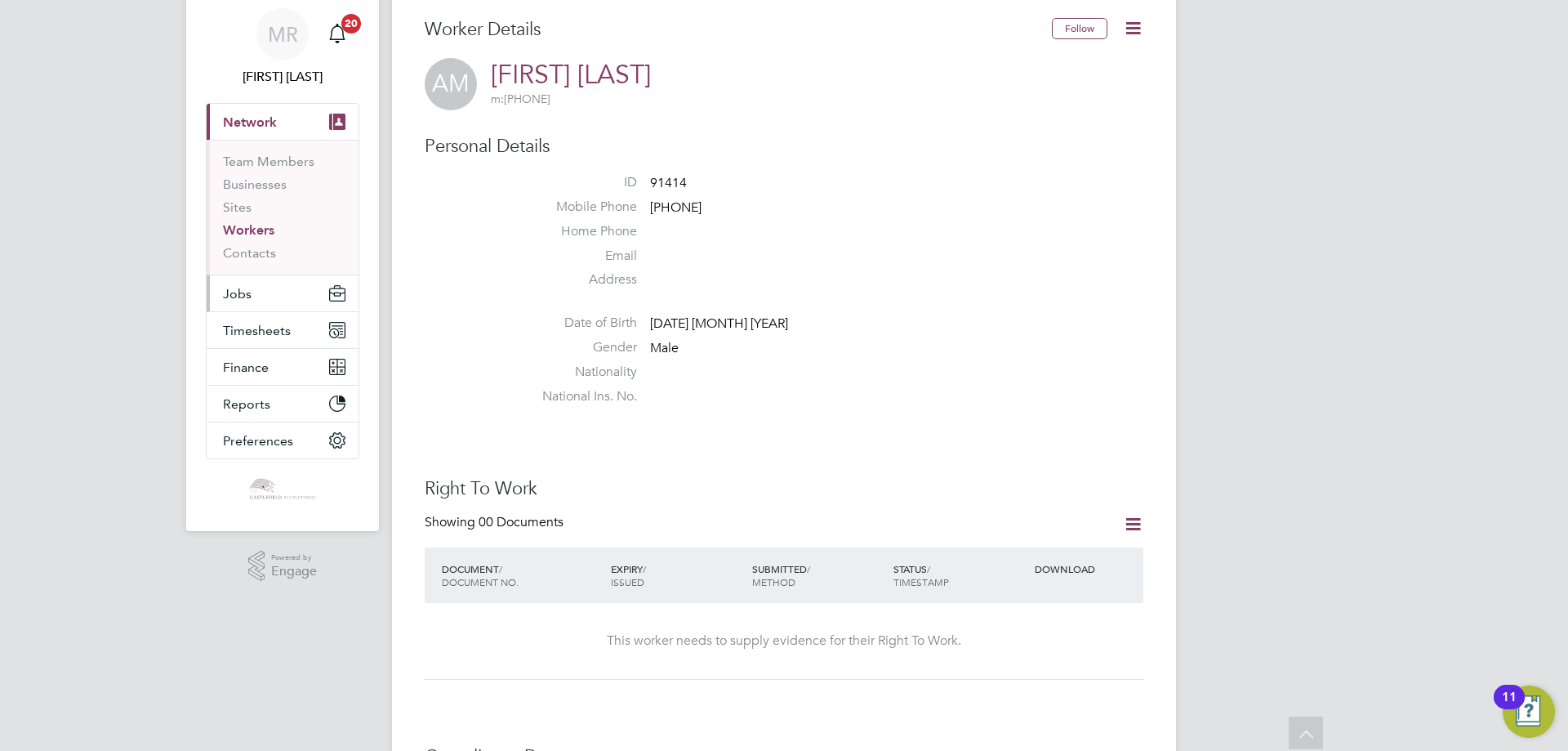 click on "Jobs" at bounding box center [237, 293] 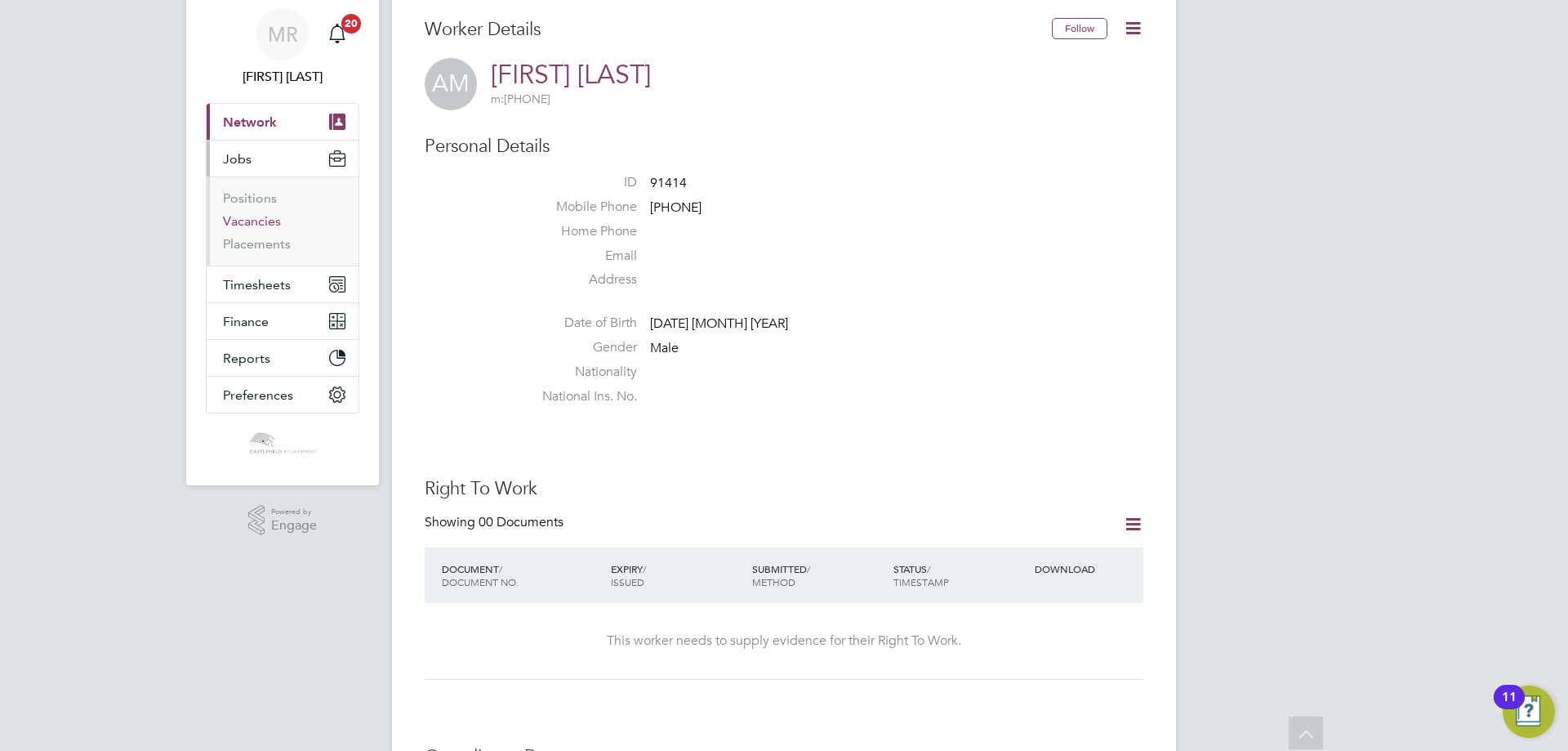 click on "Vacancies" at bounding box center (252, 221) 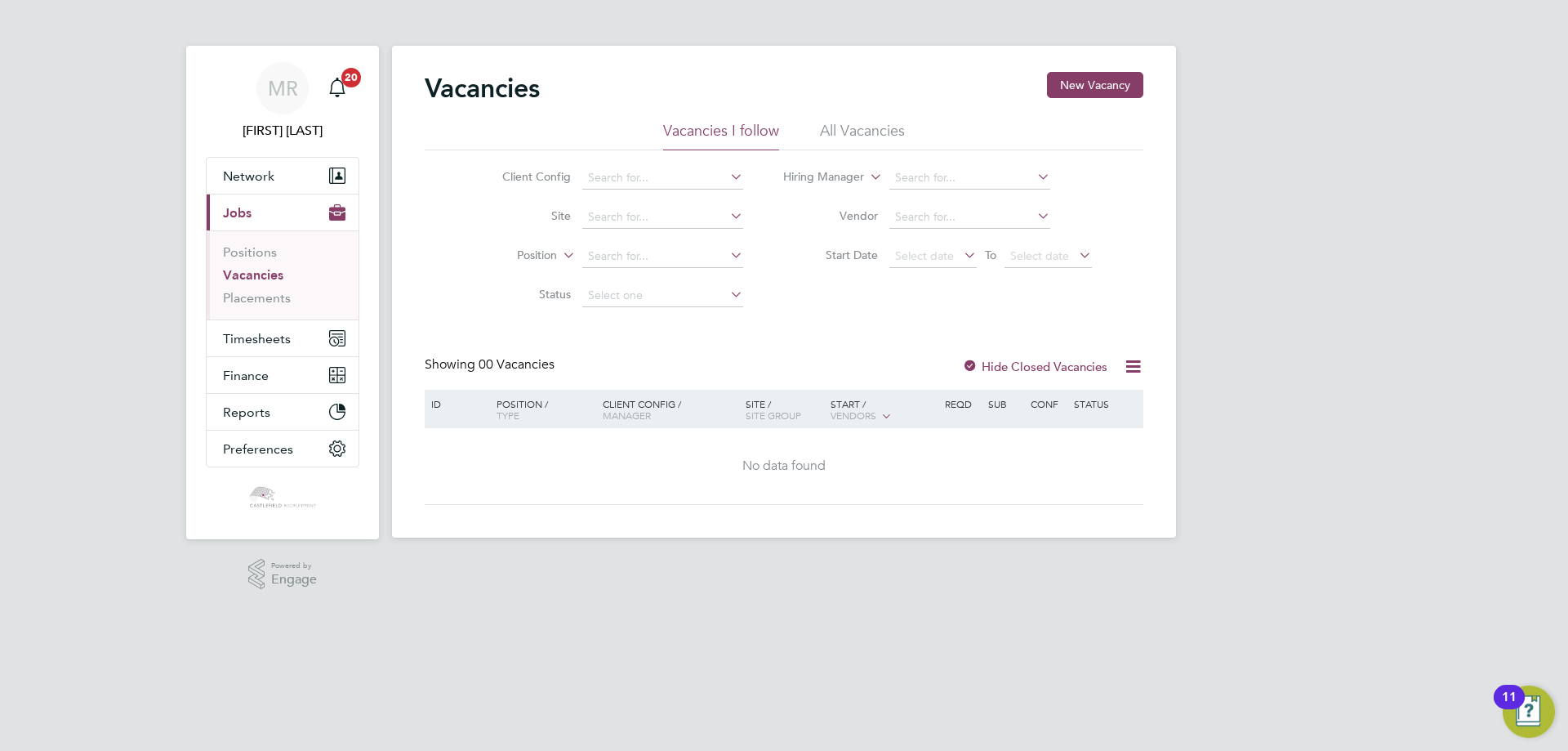 click on "All Vacancies" 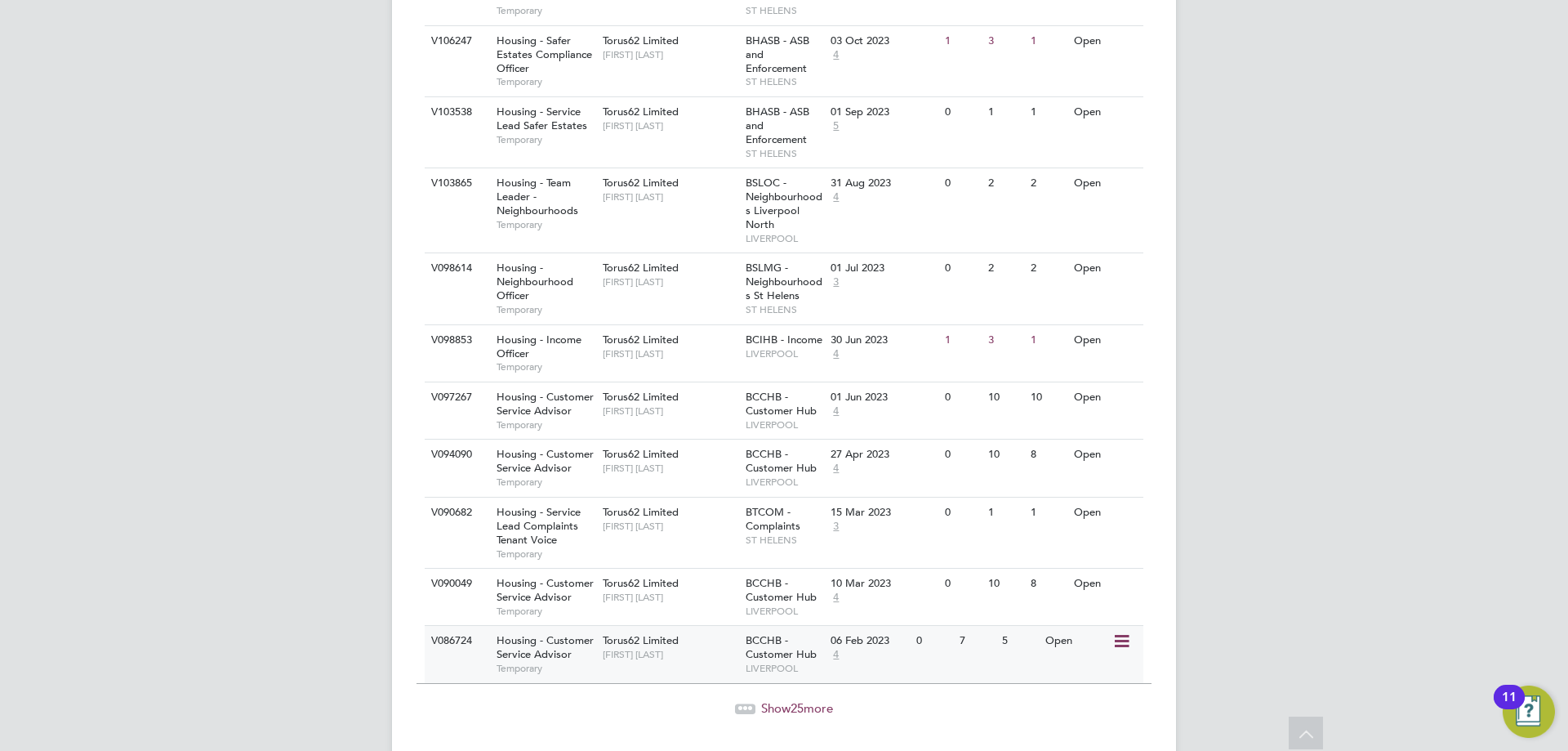 scroll, scrollTop: 1841, scrollLeft: 0, axis: vertical 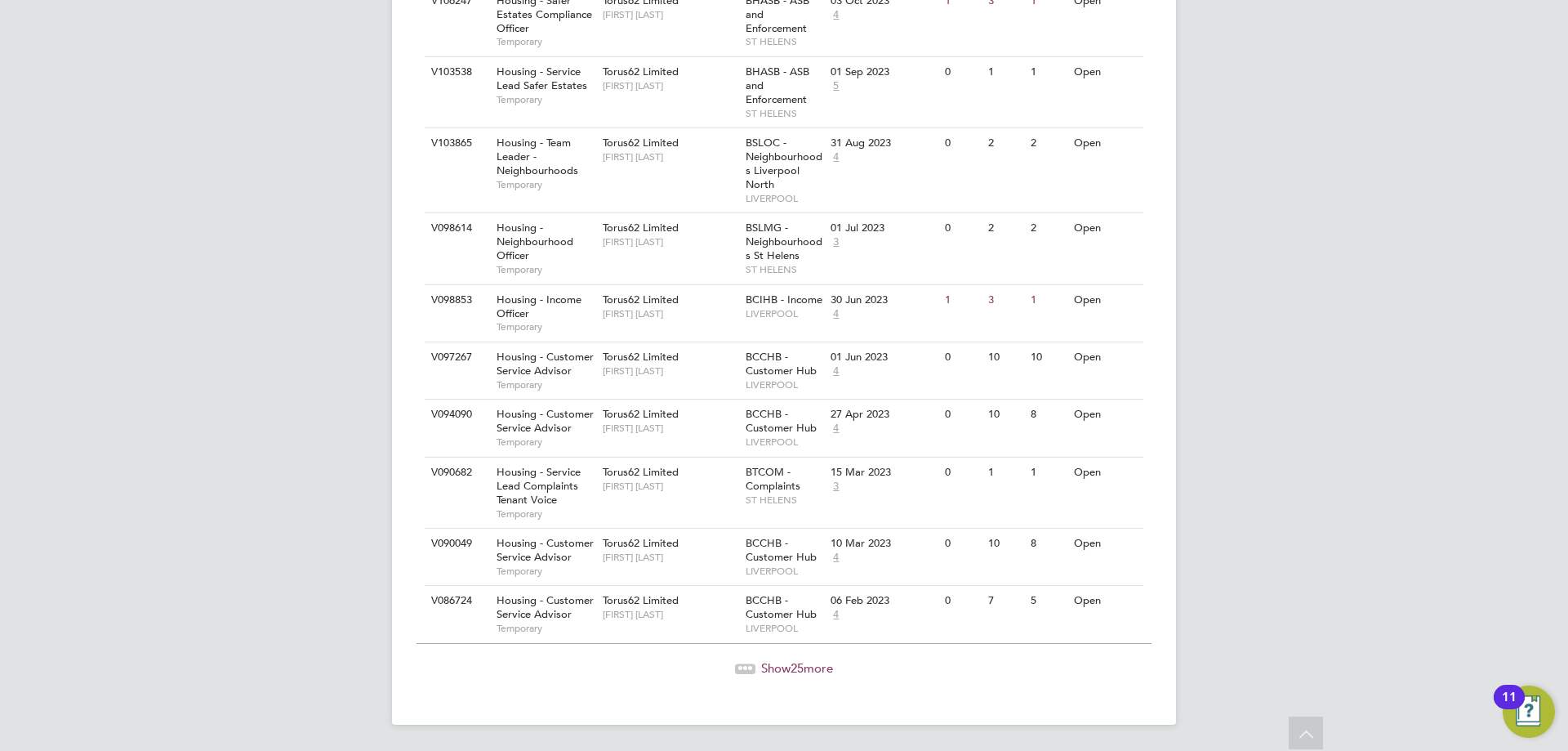 click 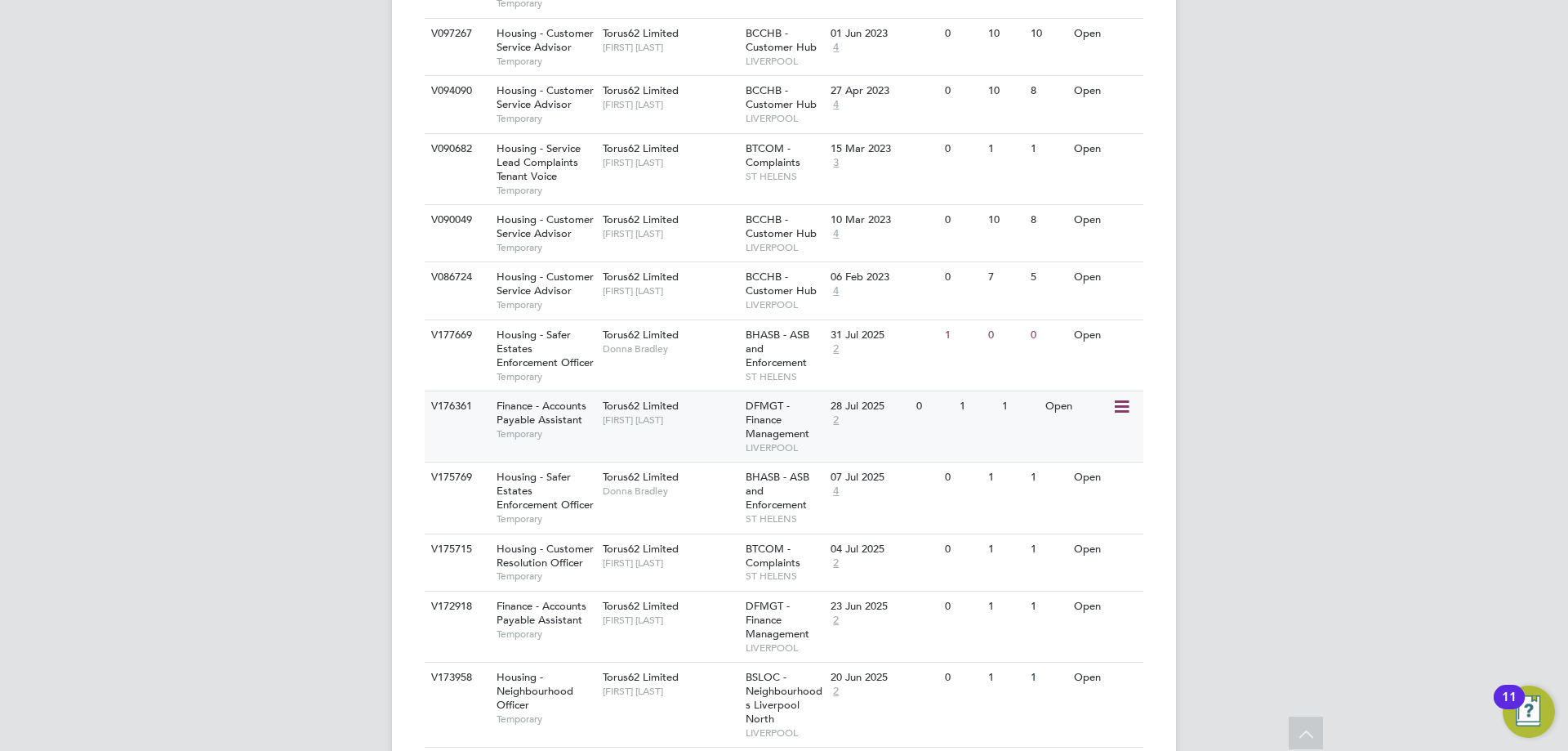 scroll, scrollTop: 2120, scrollLeft: 0, axis: vertical 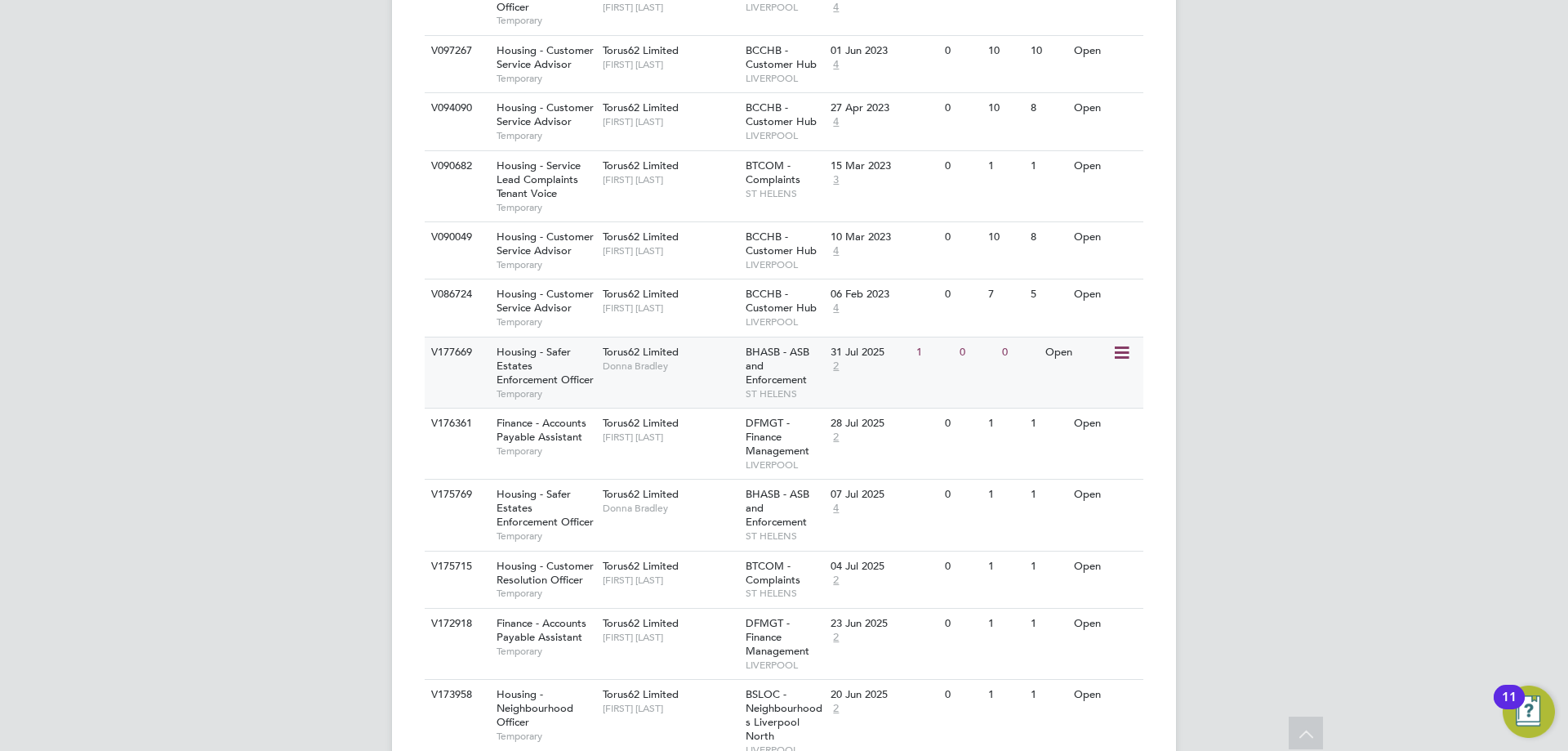 click on "V177669 Housing - Safer Estates Enforcement Officer   Temporary Torus62 Limited   Donna Bradley BHASB - ASB and Enforcement   ST HELENS 31 Jul 2025 2 1 0 0 Open" 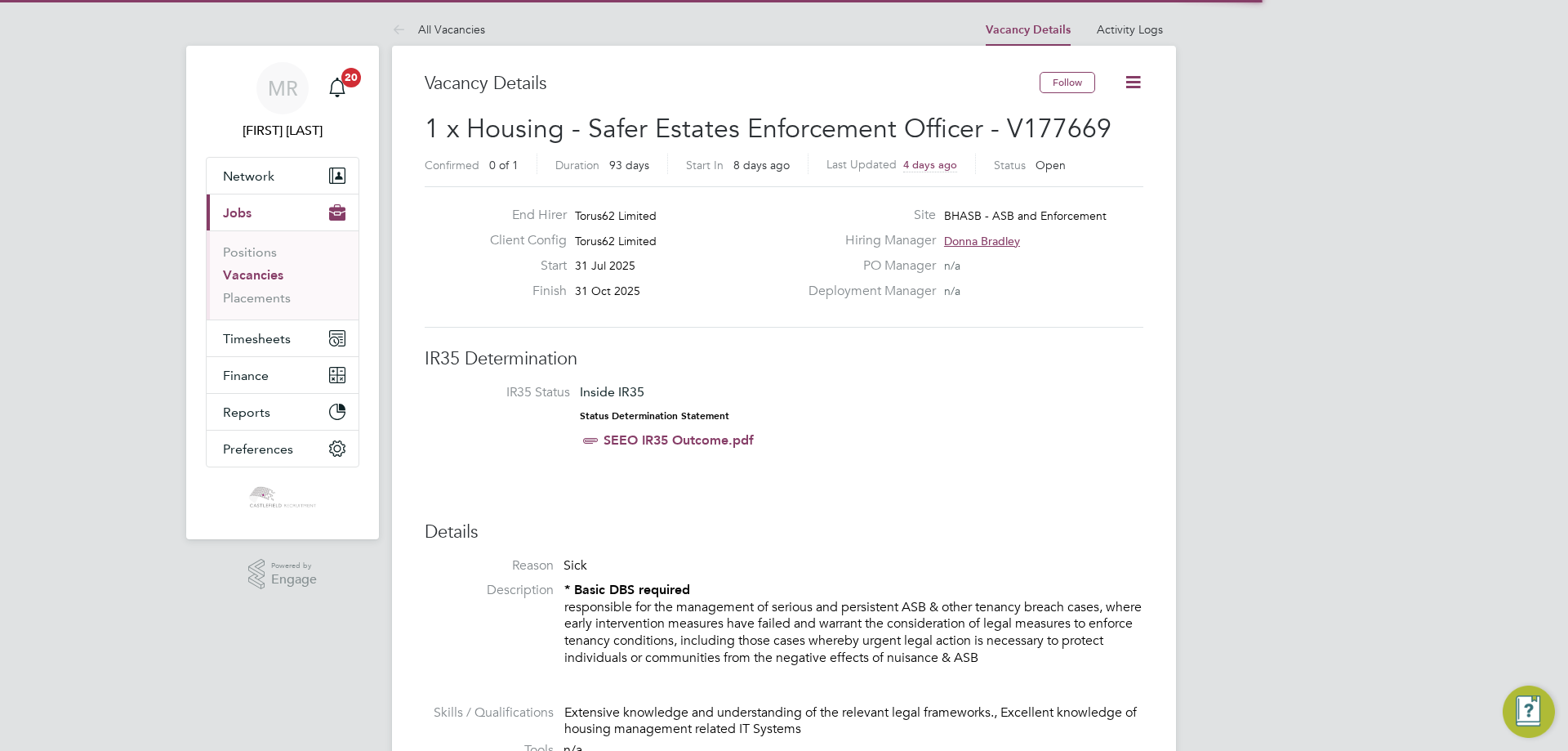scroll, scrollTop: 0, scrollLeft: 0, axis: both 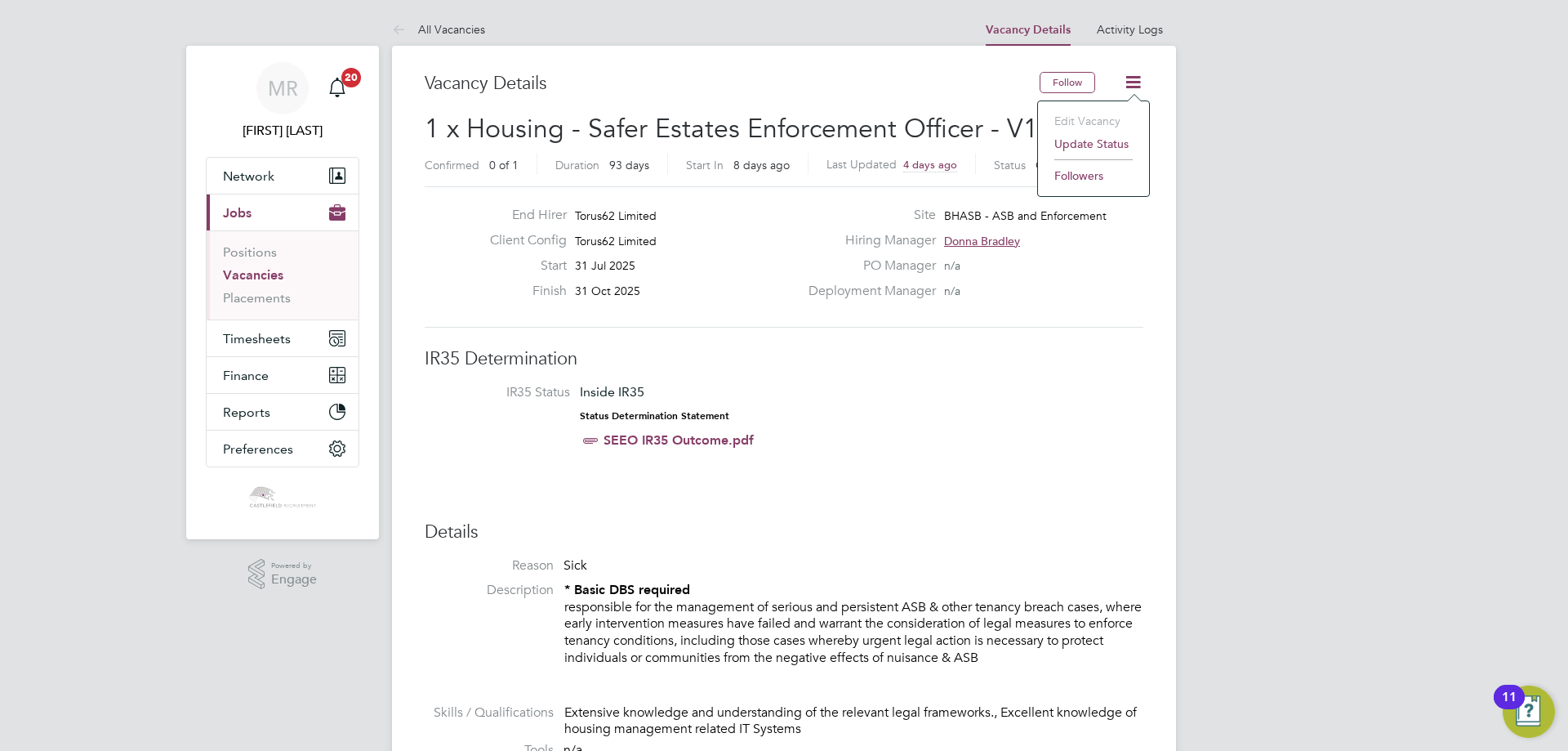 drag, startPoint x: 978, startPoint y: 127, endPoint x: 993, endPoint y: 147, distance: 25 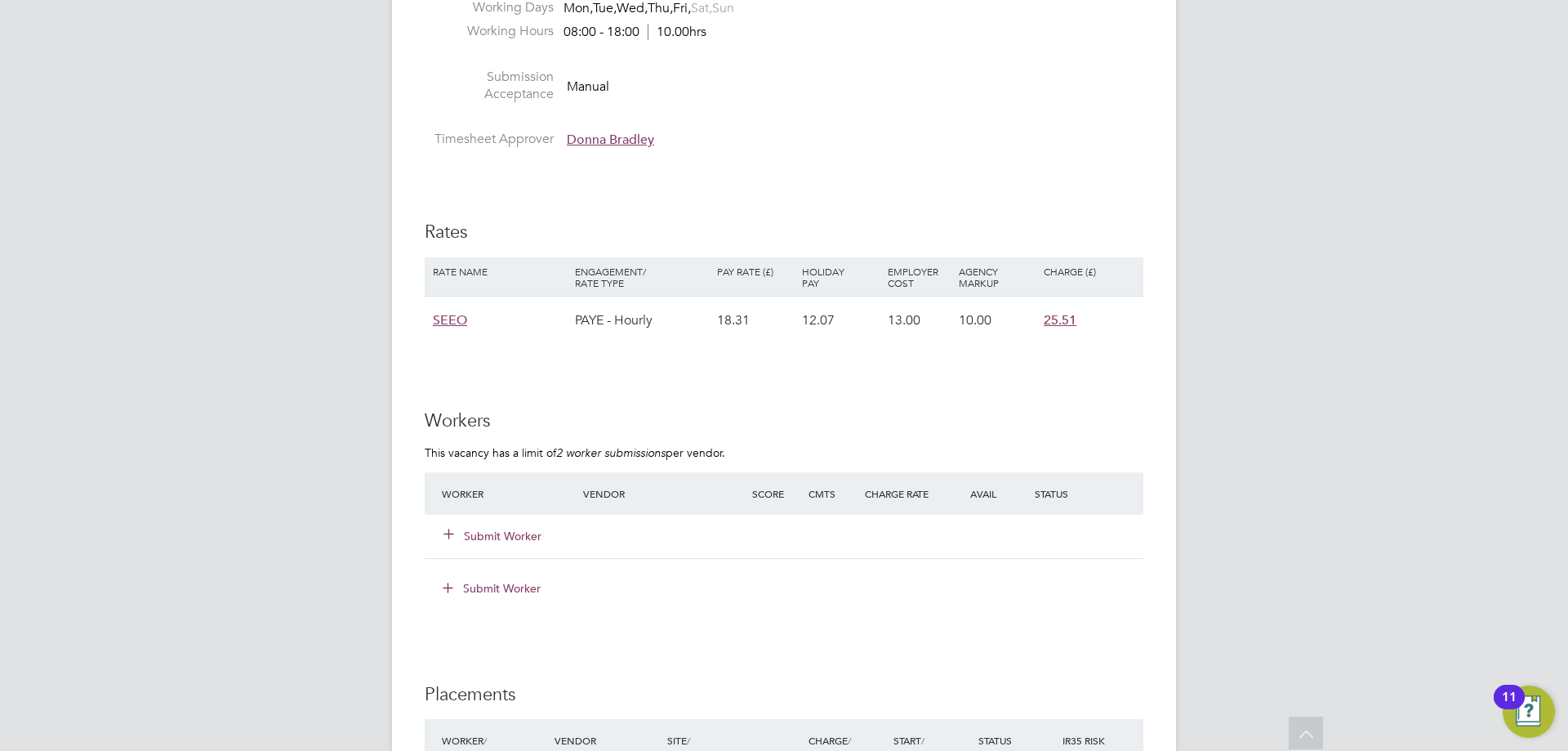 scroll, scrollTop: 899, scrollLeft: 0, axis: vertical 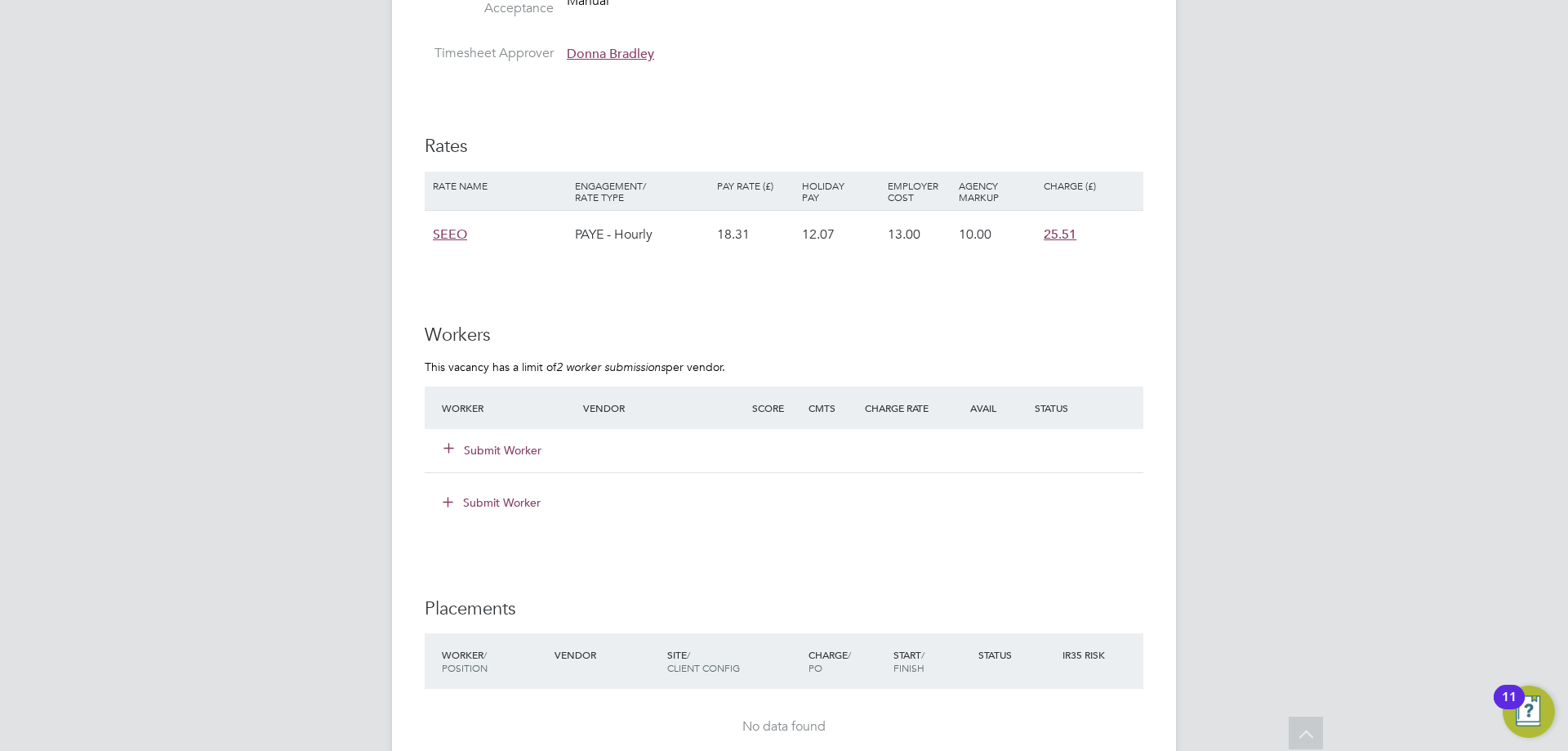 click on "Submit Worker" 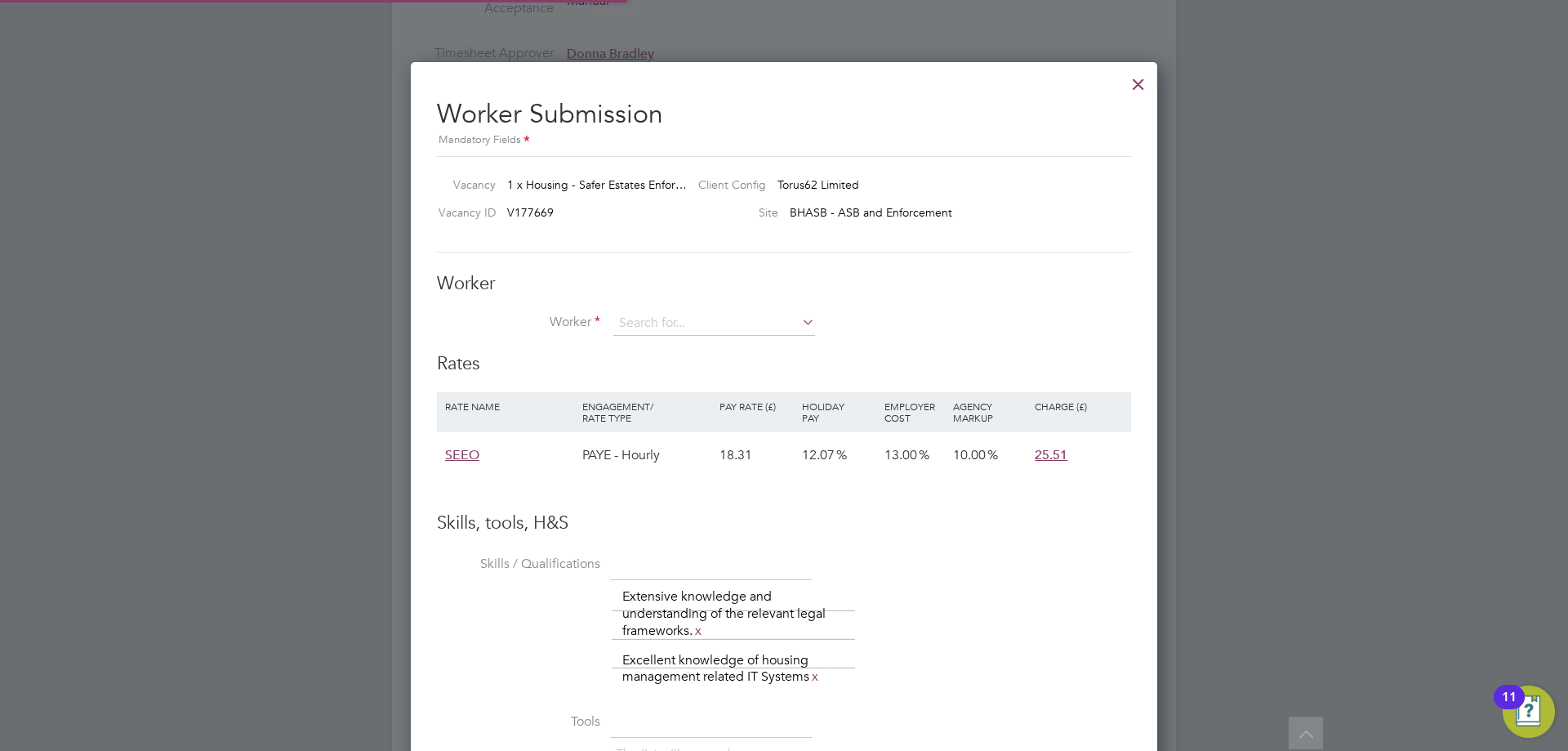 scroll, scrollTop: 8, scrollLeft: 8, axis: both 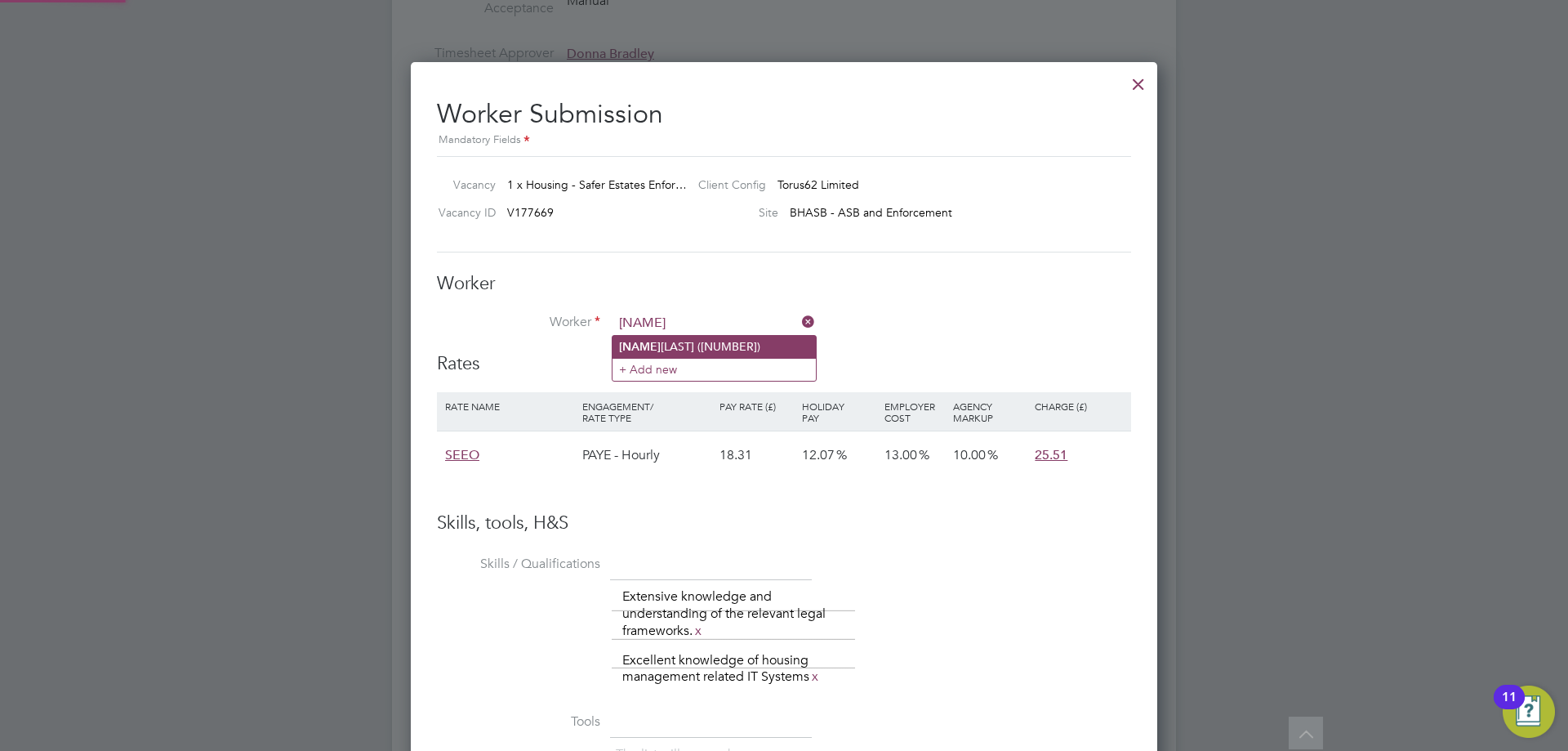 click on "[NAME] [LAST] ([NUMBER])" 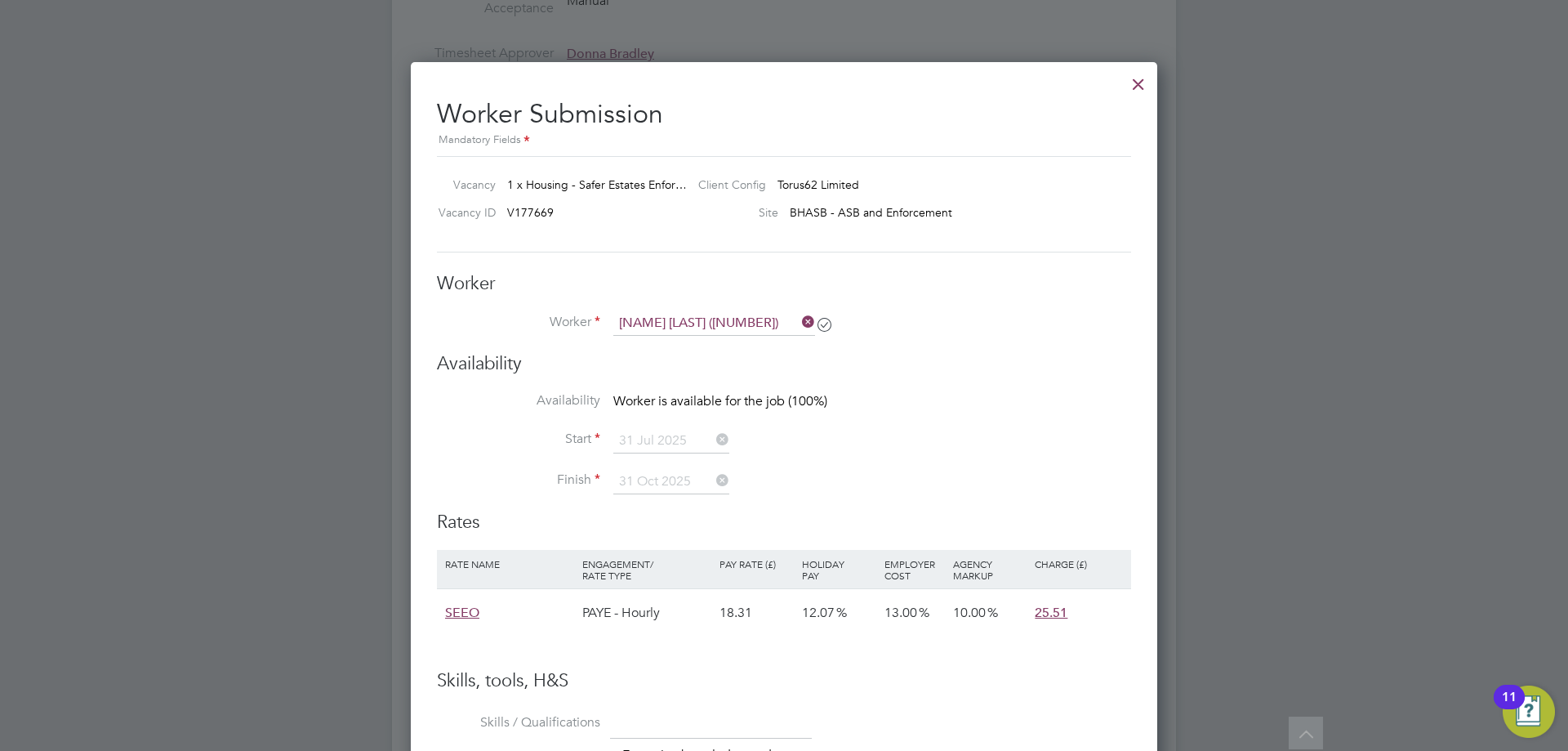 scroll, scrollTop: 8, scrollLeft: 8, axis: both 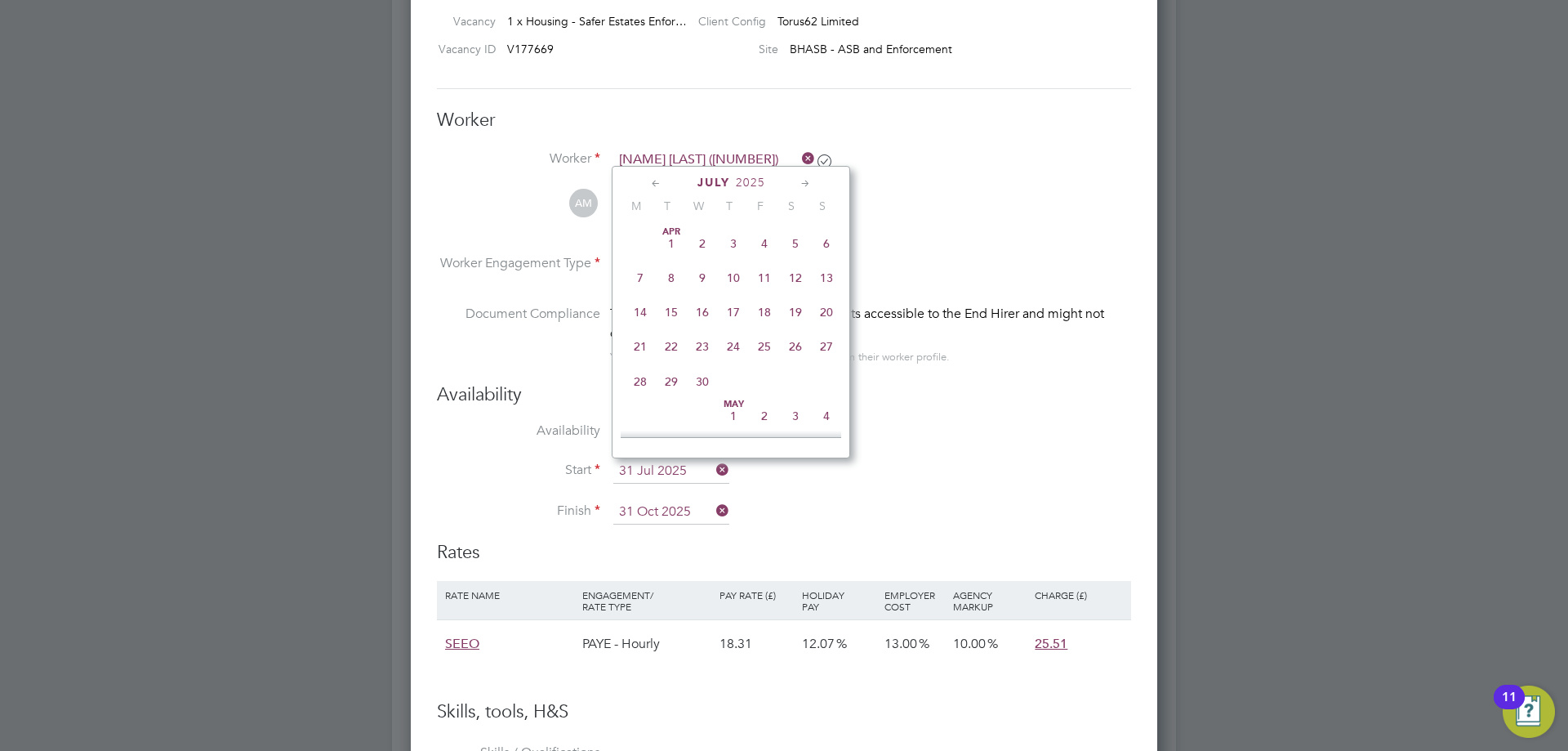 click on "31 Jul 2025" at bounding box center [671, 472] 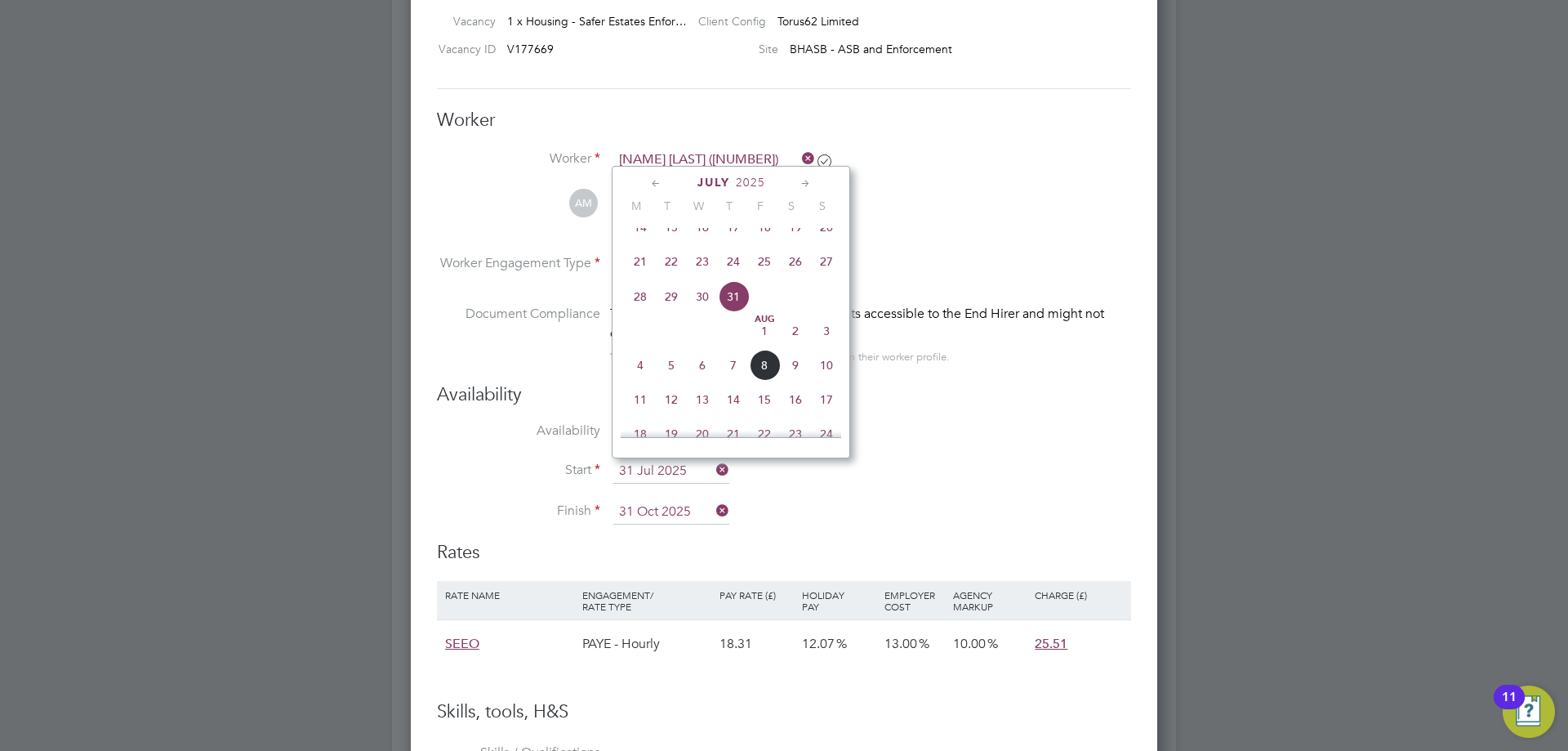scroll, scrollTop: 718, scrollLeft: 0, axis: vertical 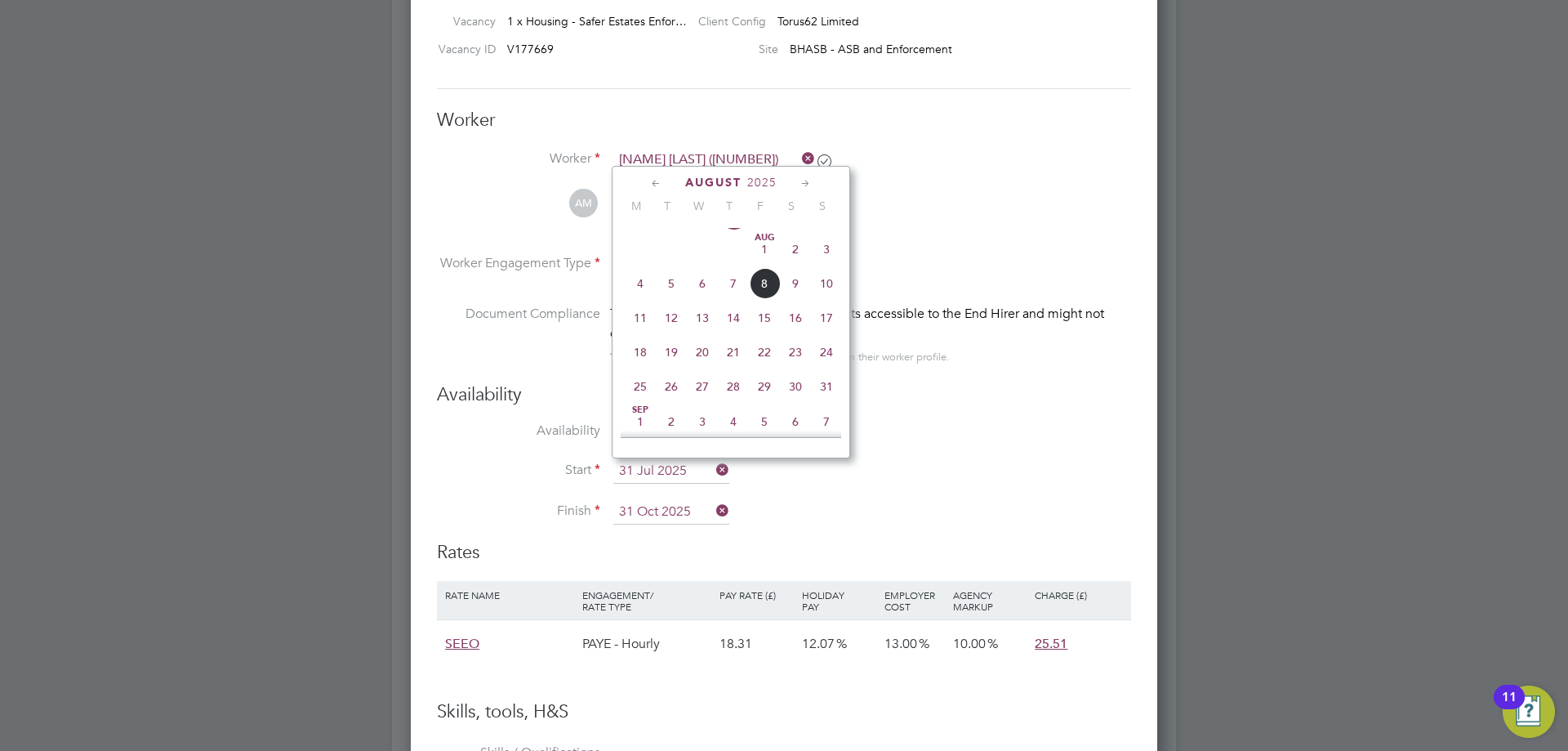 click on "18" 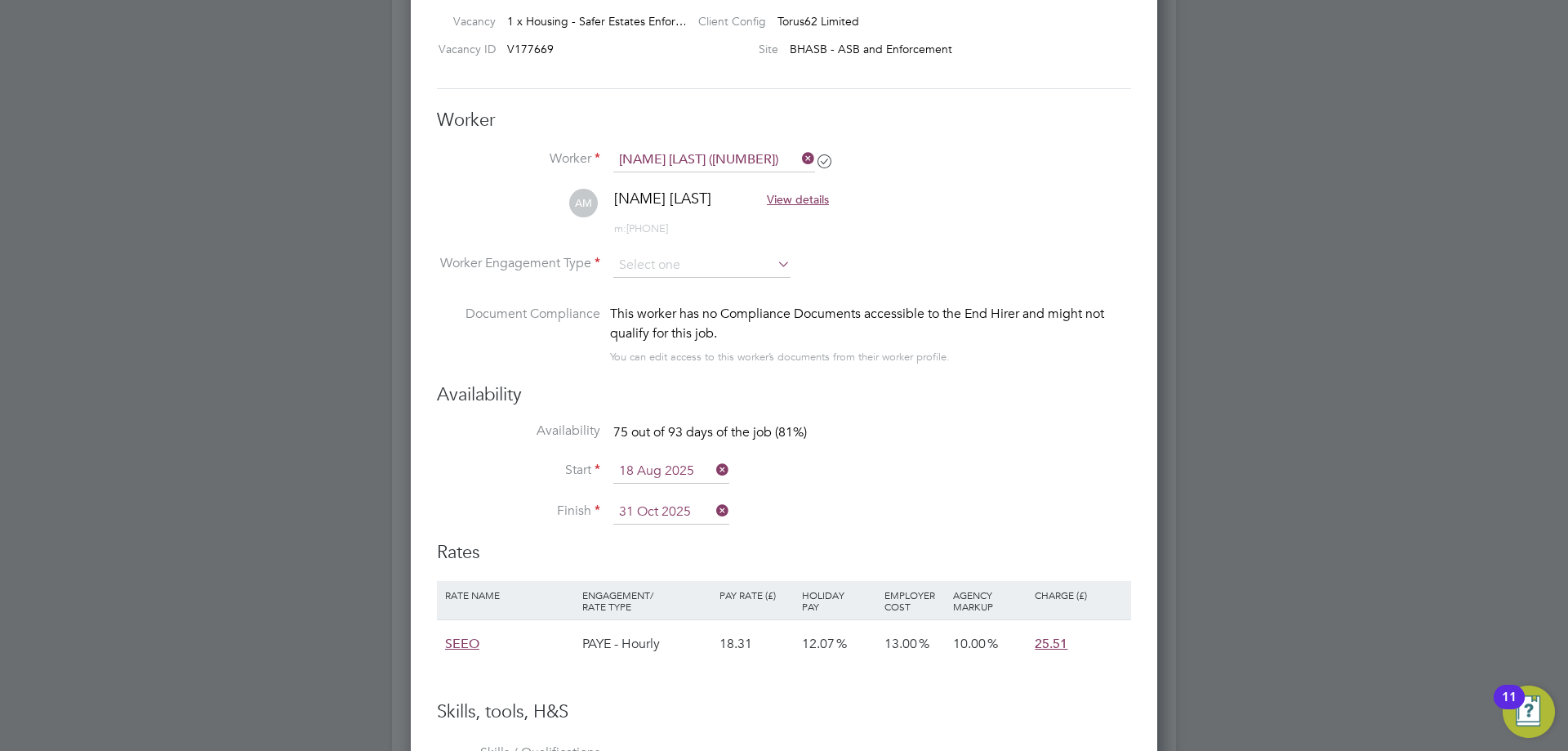 click on "31 Oct 2025" at bounding box center (671, 512) 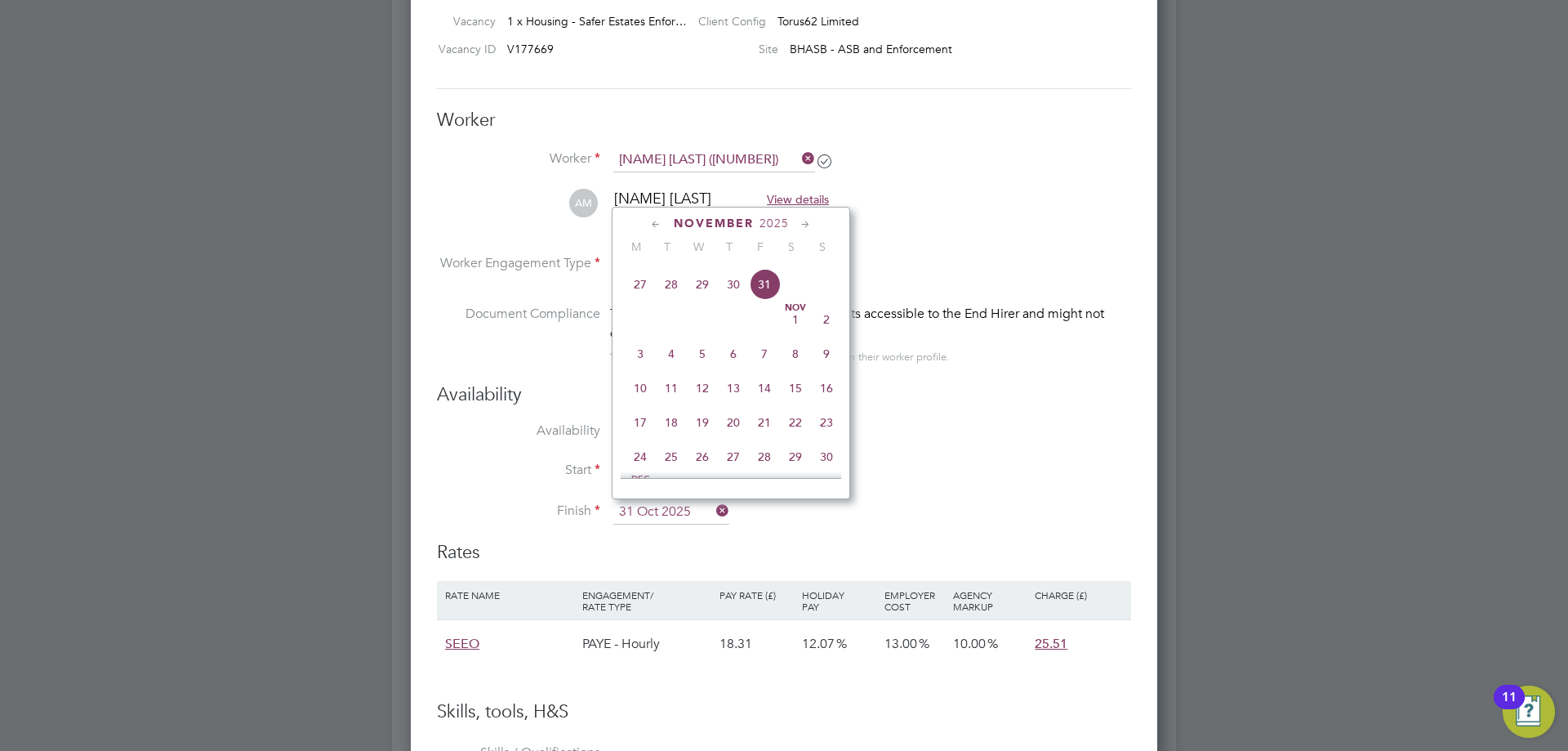 scroll 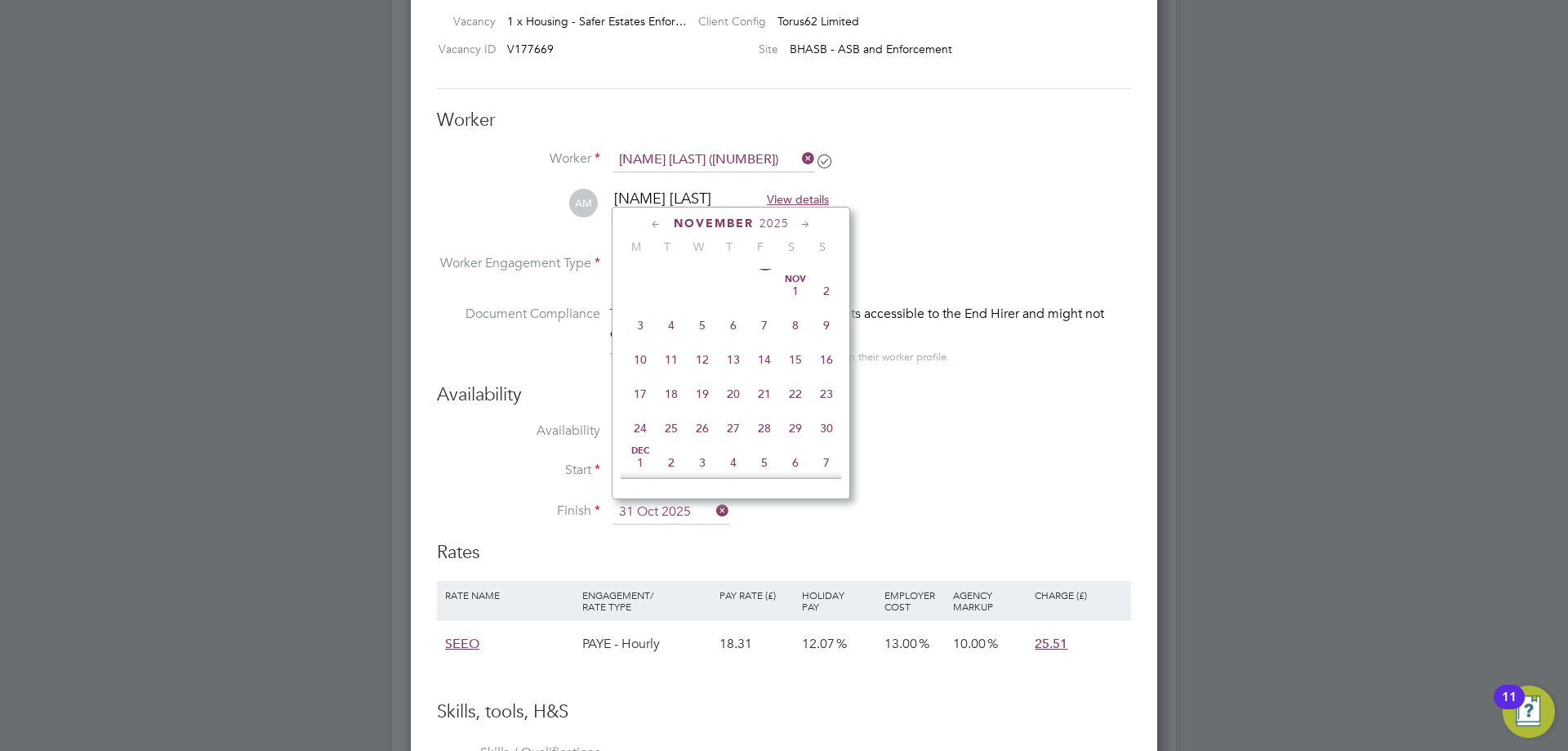 click on "15" 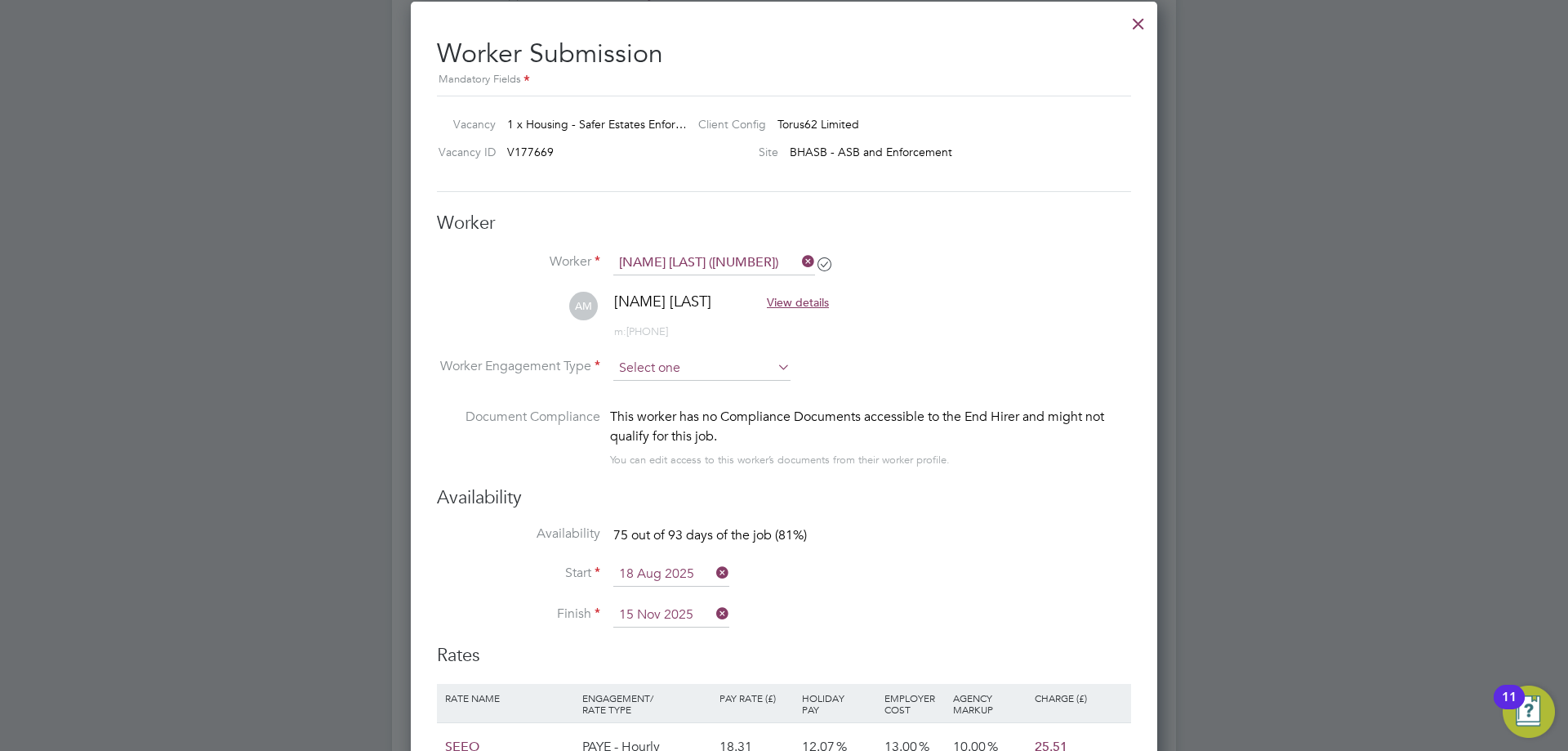 click at bounding box center [702, 369] 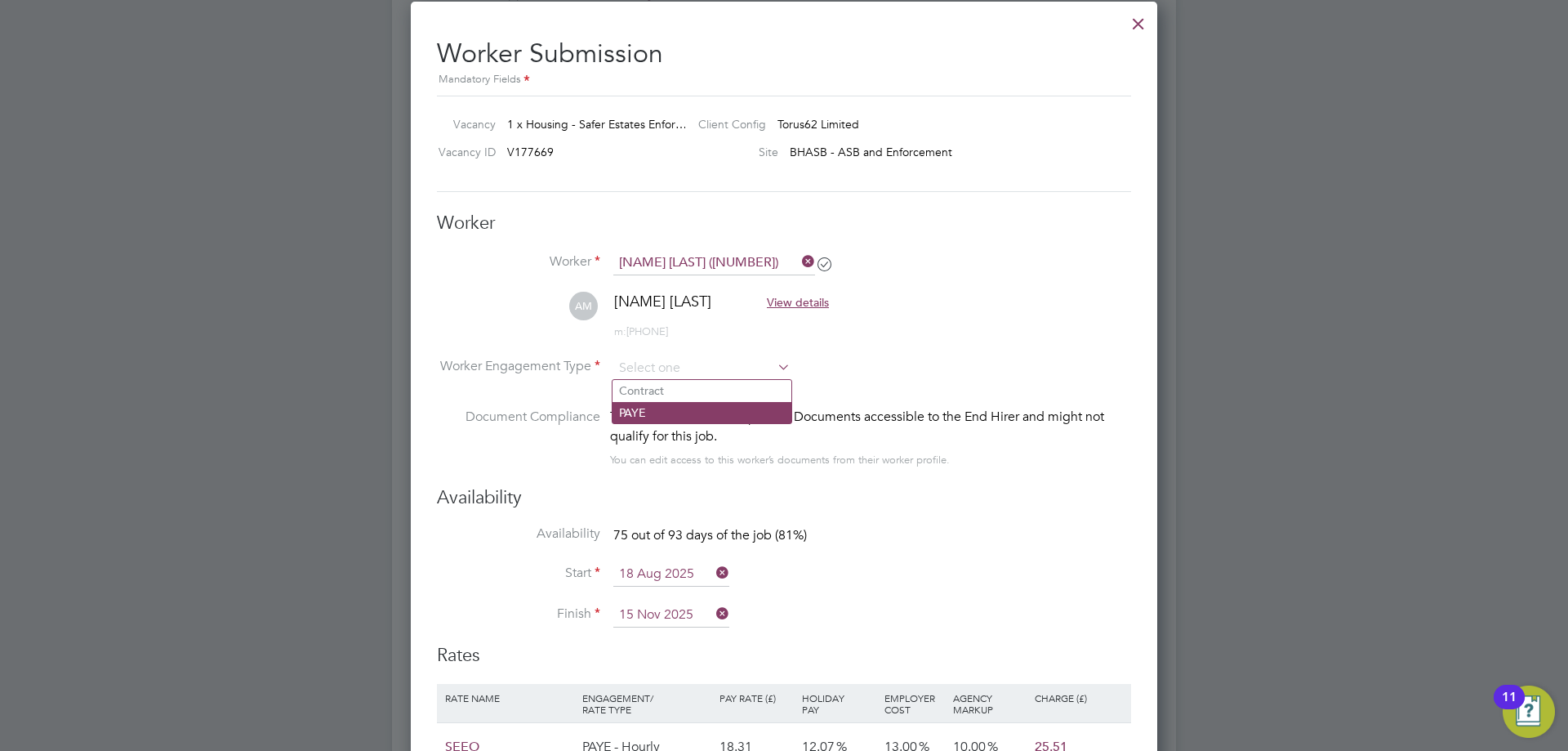 click on "PAYE" 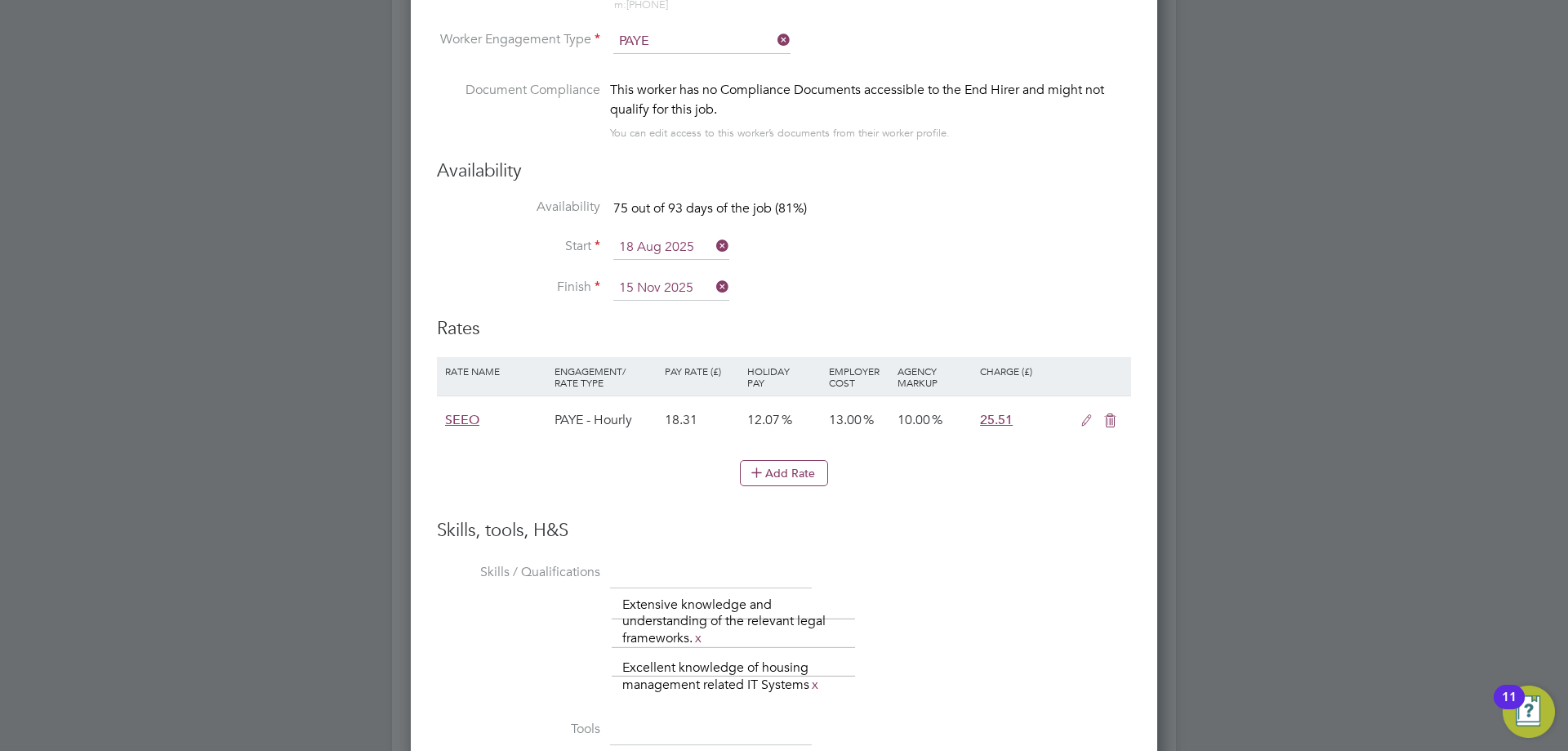 click at bounding box center [1086, 421] 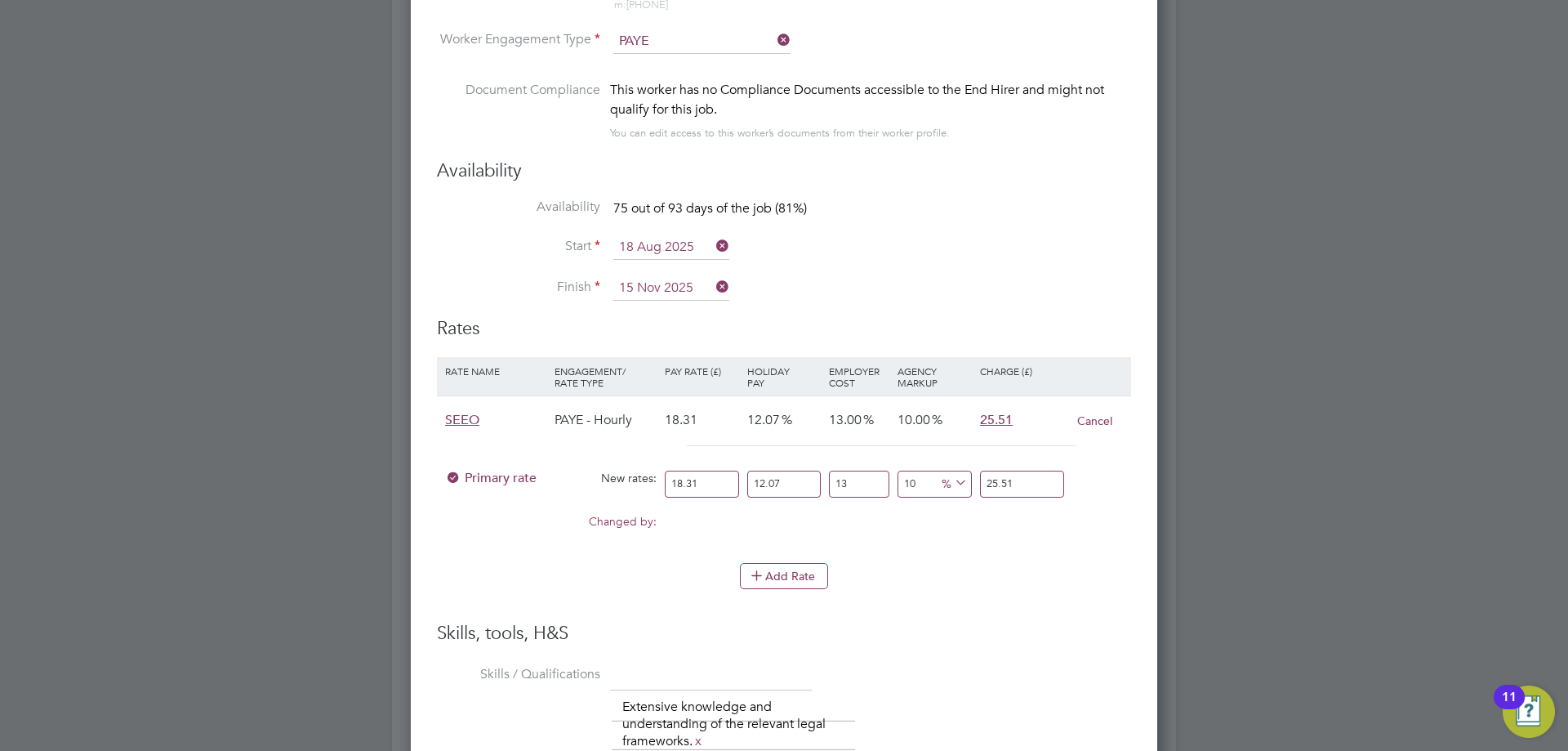 drag, startPoint x: 808, startPoint y: 484, endPoint x: 673, endPoint y: 484, distance: 135 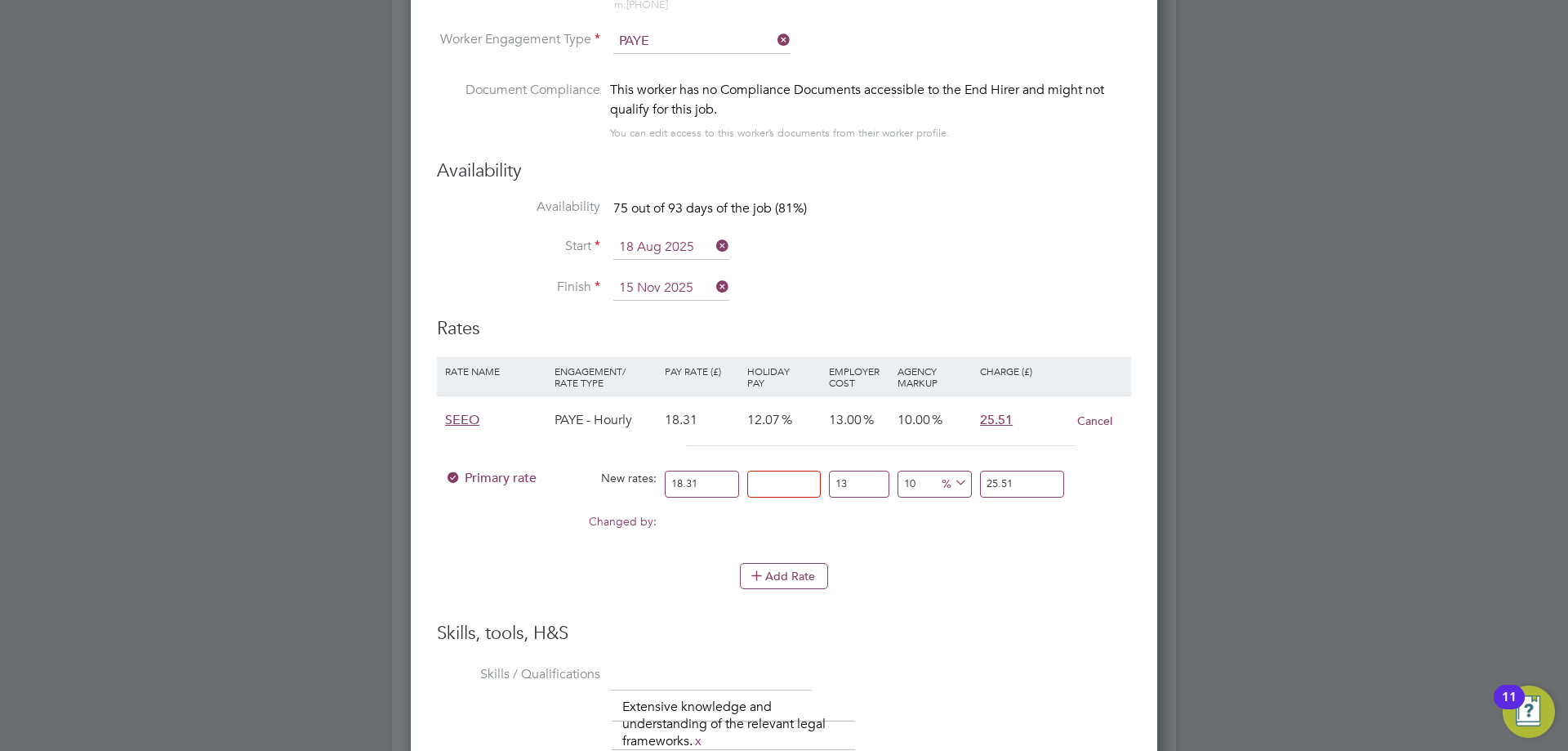type on "0" 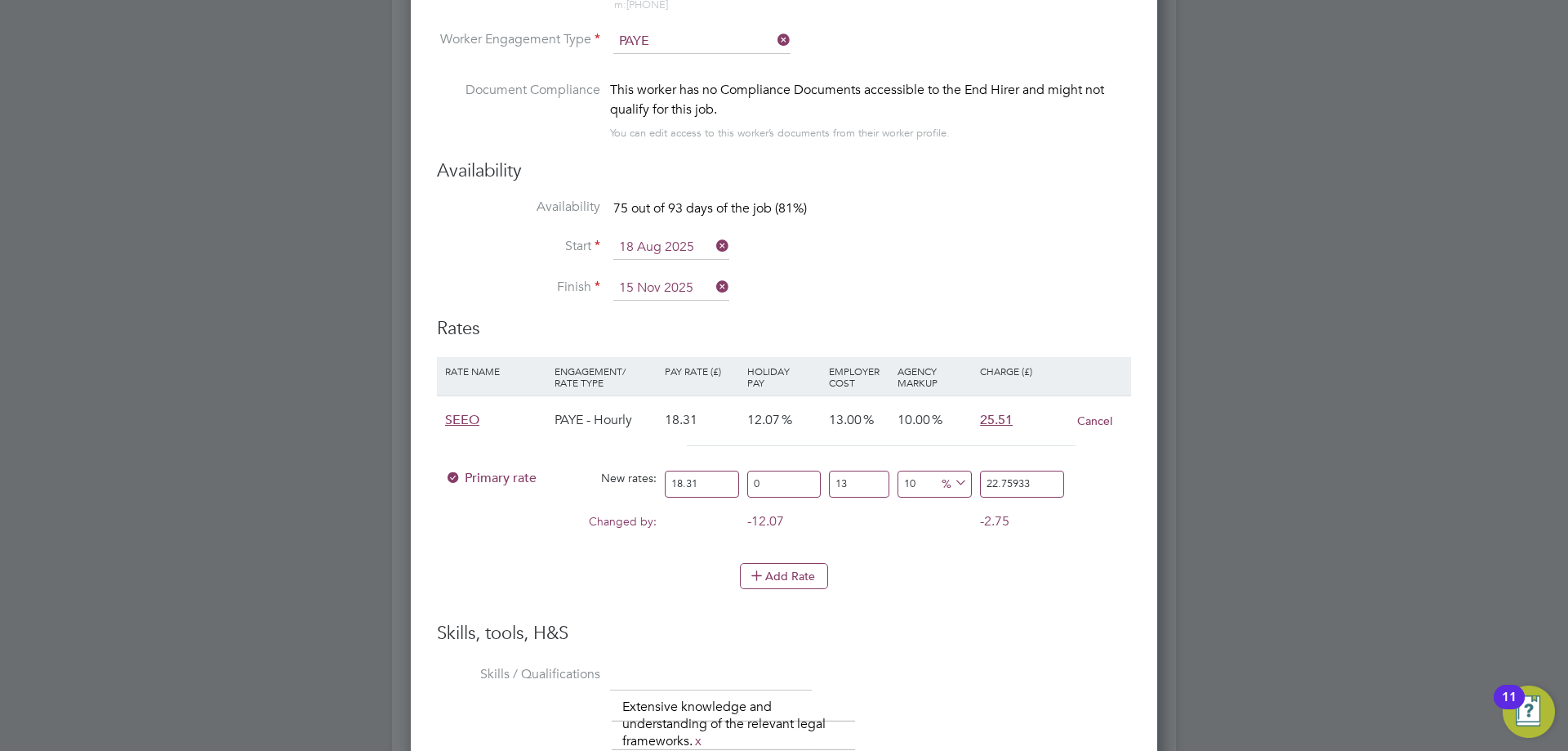 drag, startPoint x: 871, startPoint y: 482, endPoint x: 728, endPoint y: 484, distance: 143.01399 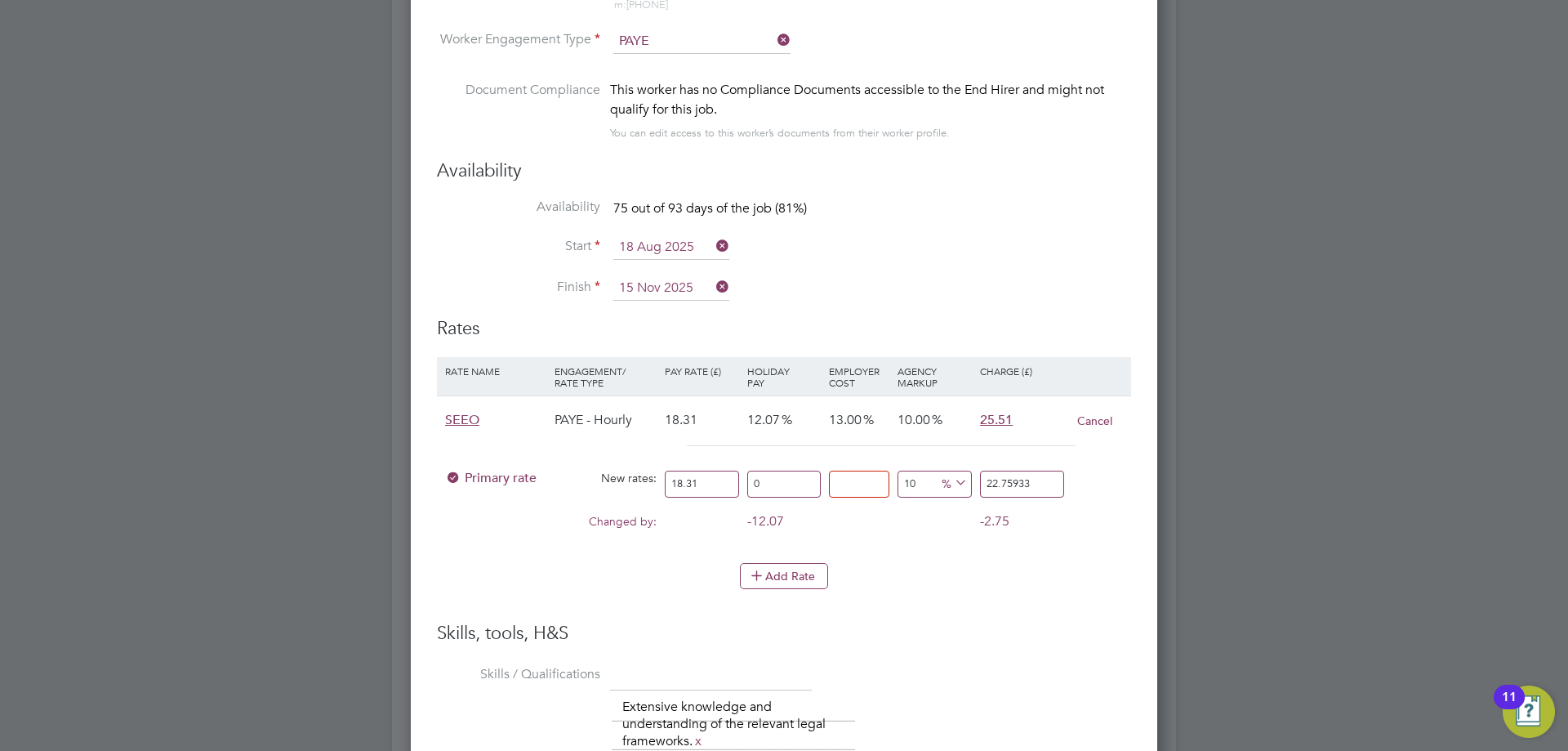 type on "0" 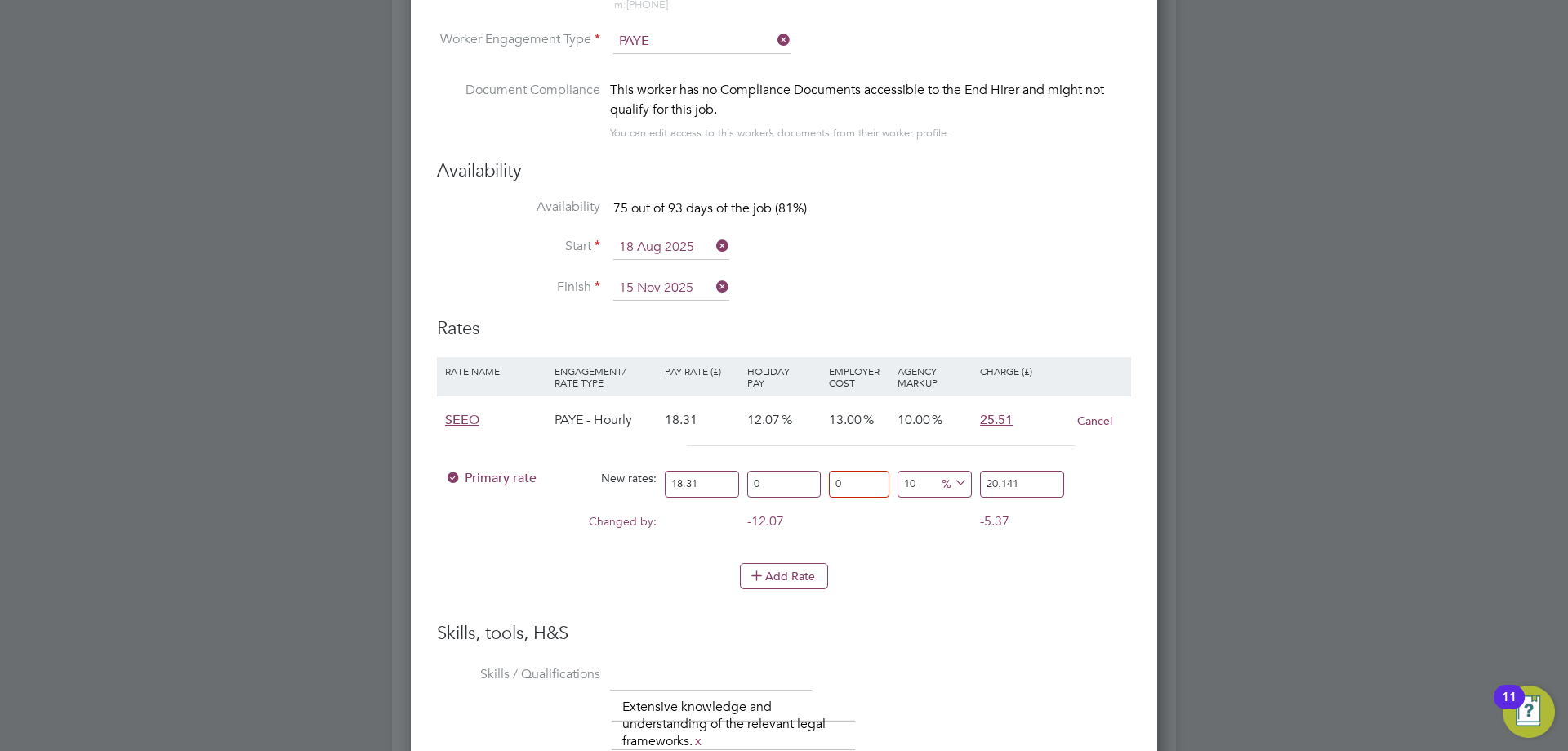 drag, startPoint x: 933, startPoint y: 482, endPoint x: 813, endPoint y: 484, distance: 120.0167 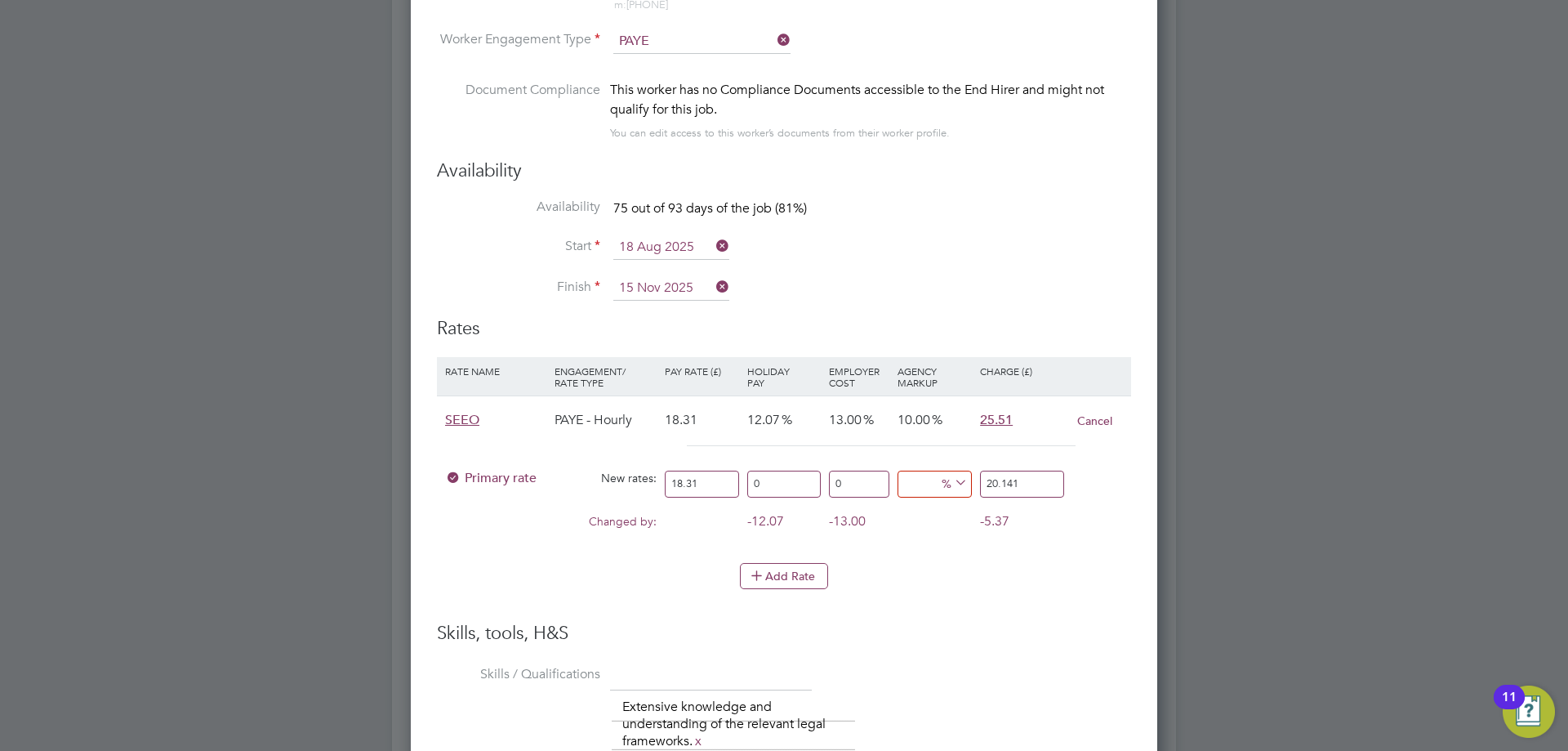 type on "0" 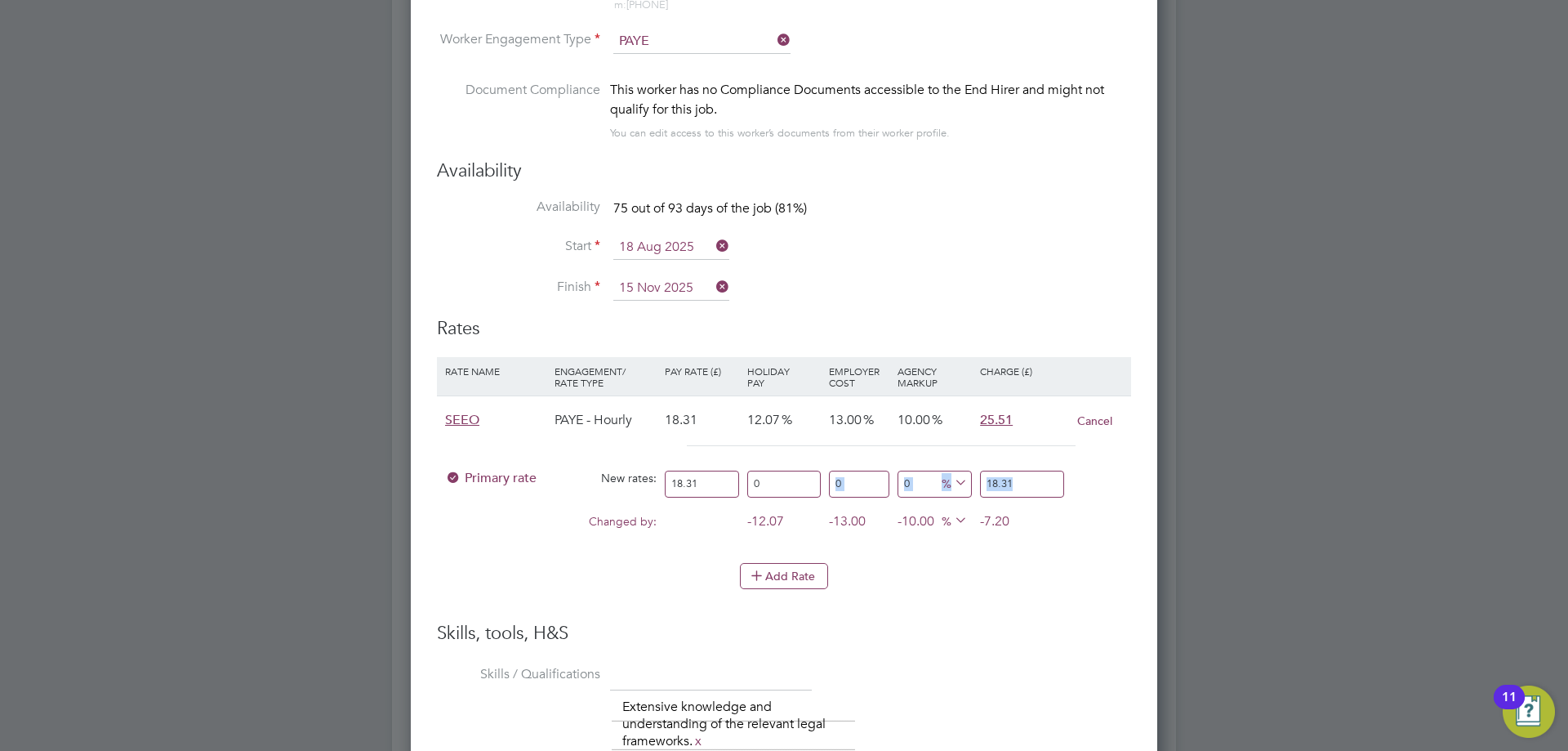 drag, startPoint x: 1076, startPoint y: 483, endPoint x: 804, endPoint y: 489, distance: 272.0662 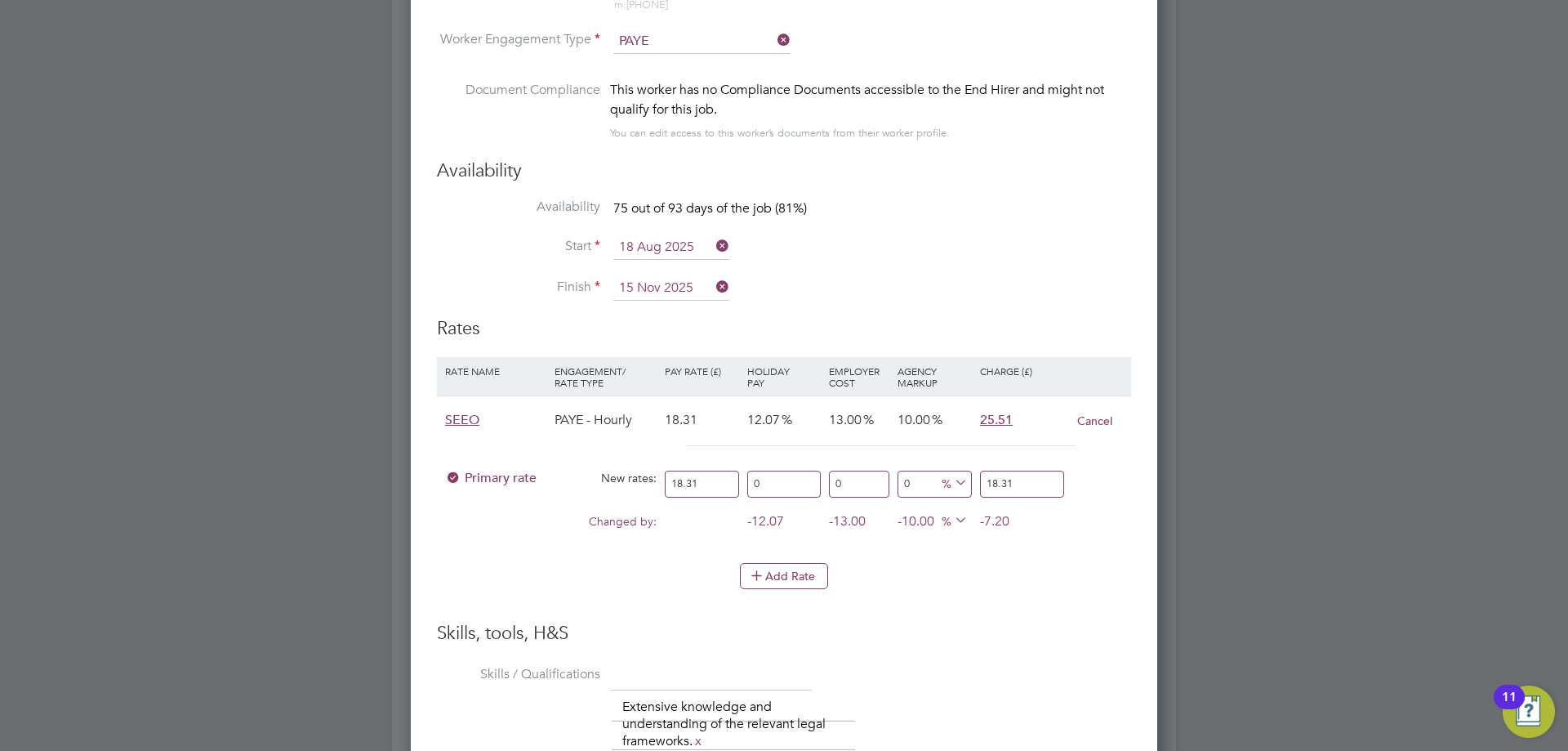 drag, startPoint x: 1053, startPoint y: 480, endPoint x: 809, endPoint y: 467, distance: 244.3461 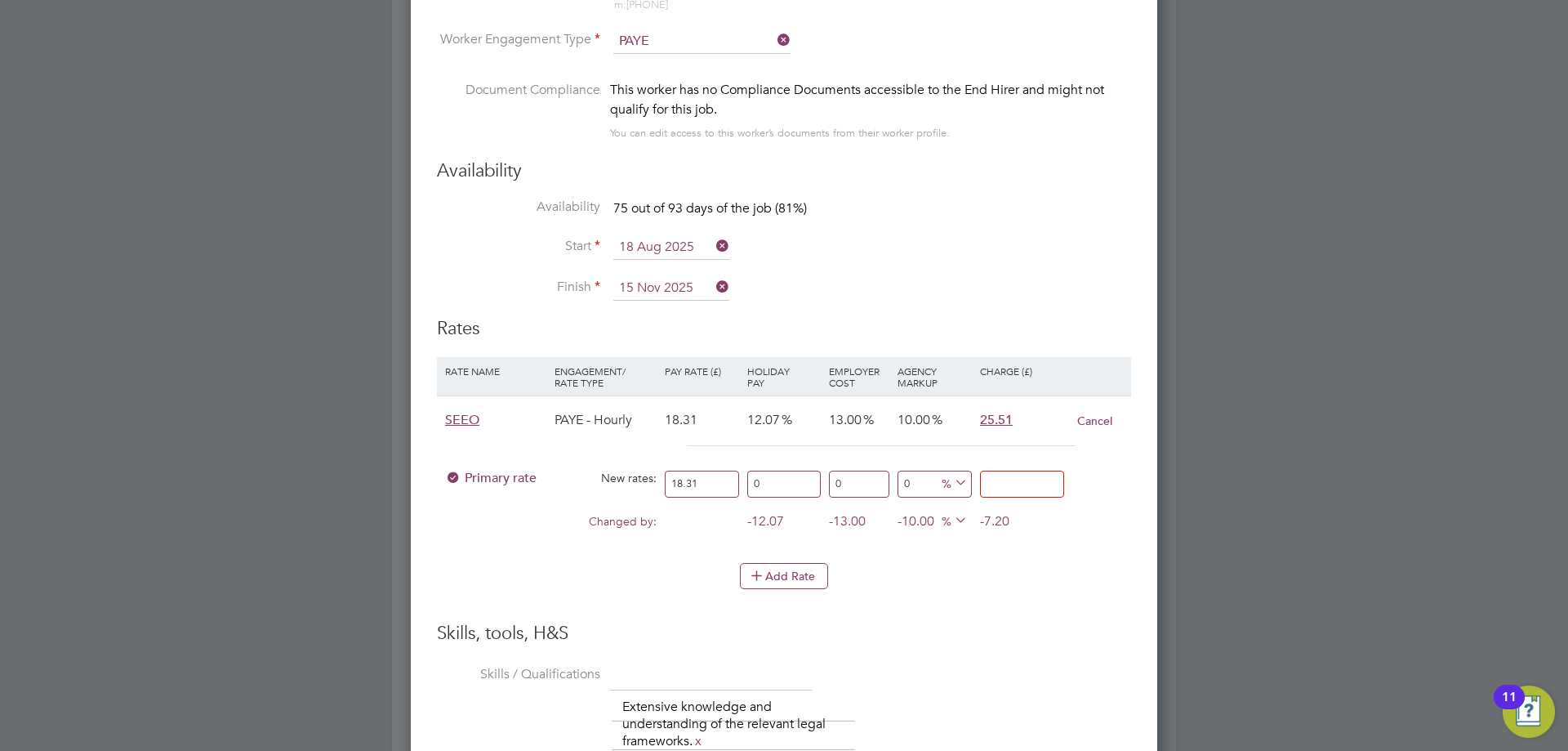 type on "18.31" 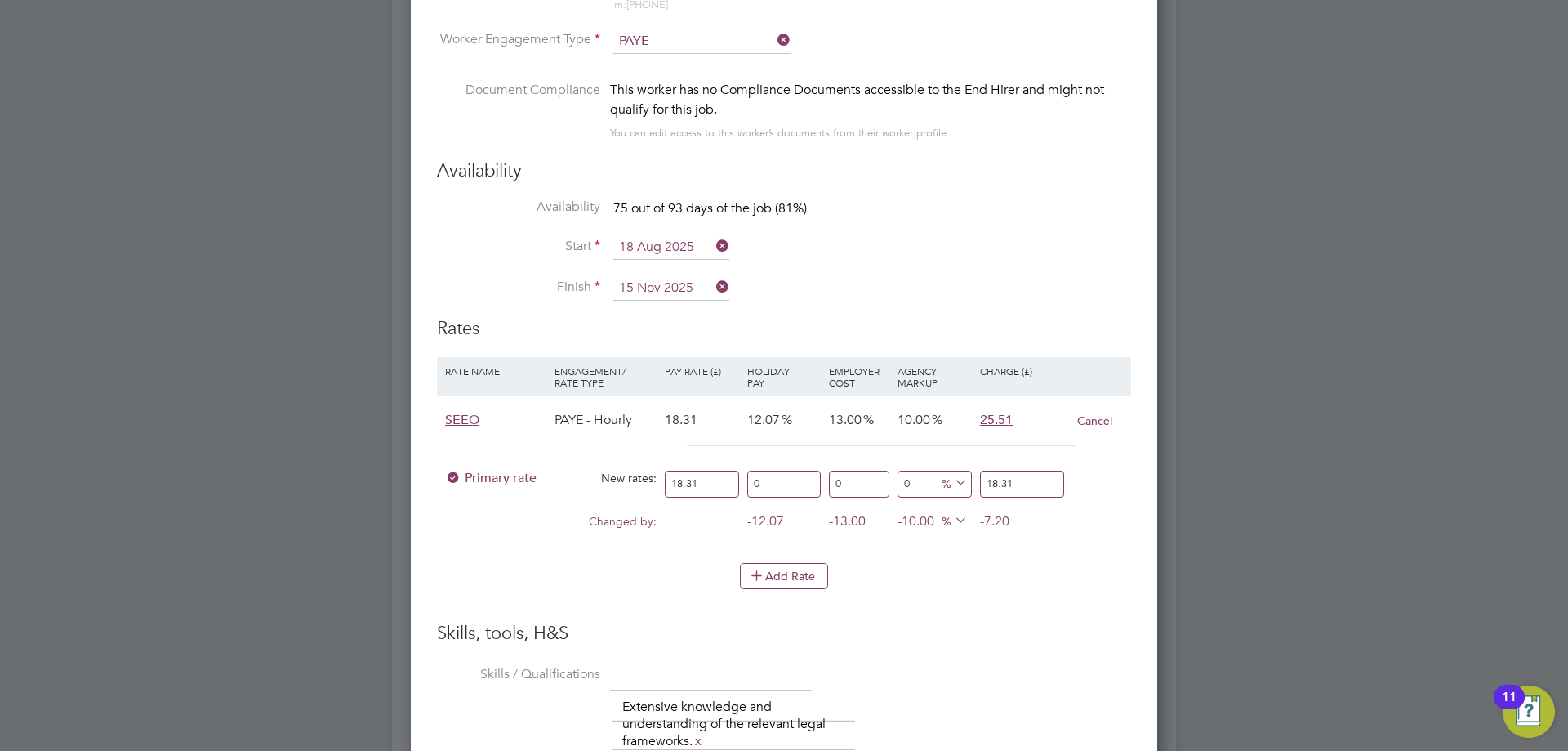 drag, startPoint x: 721, startPoint y: 477, endPoint x: 583, endPoint y: 470, distance: 138.17742 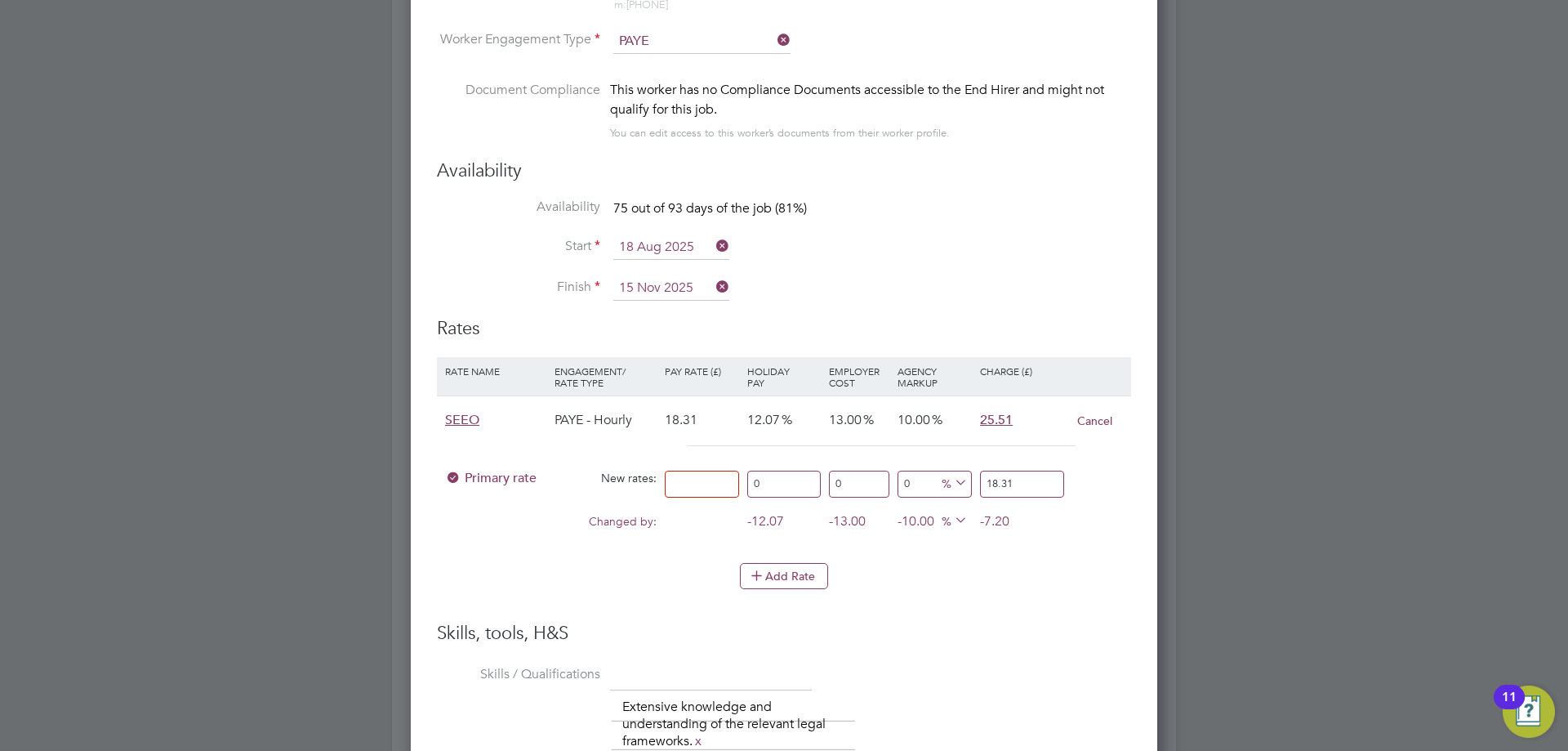 type on "2" 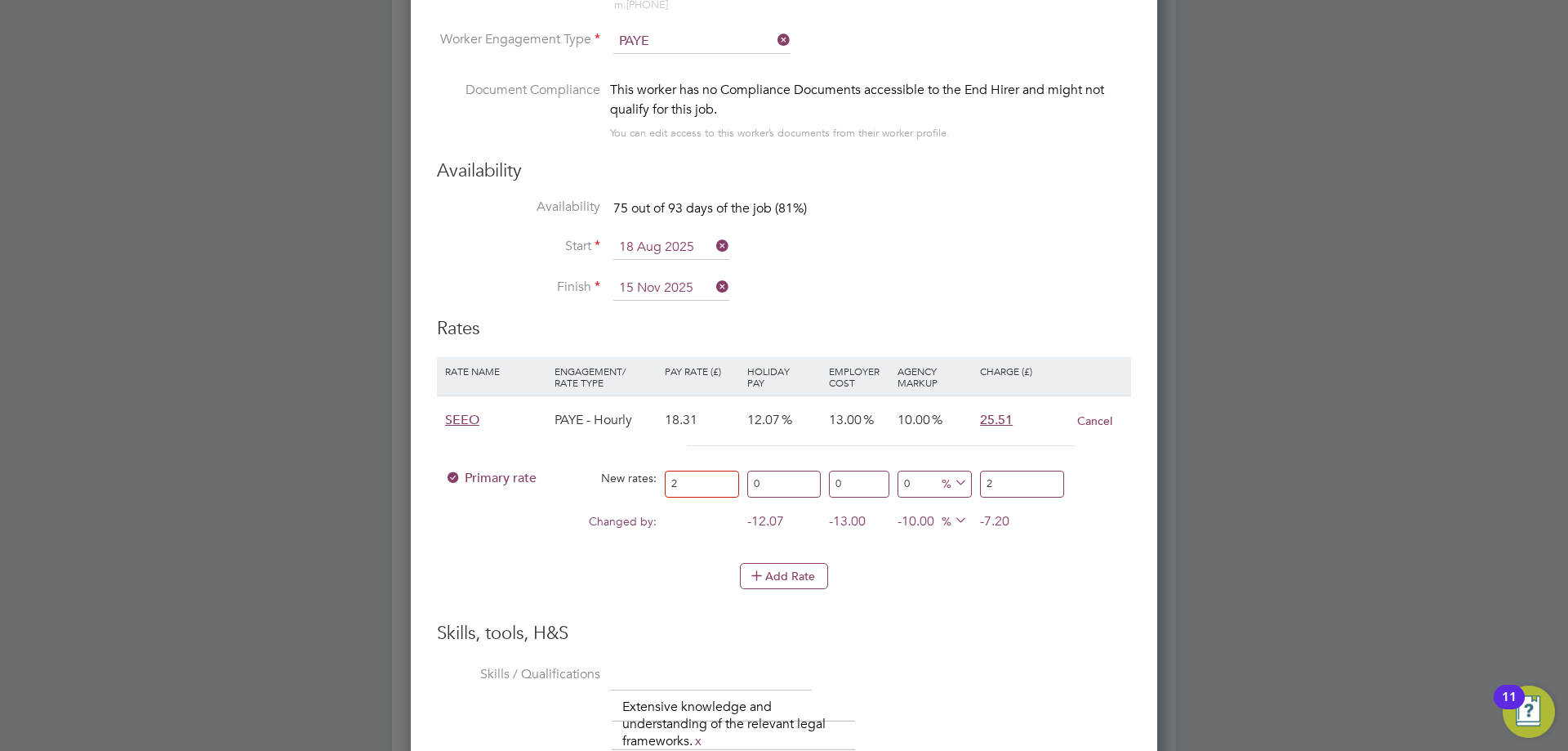 type on "24" 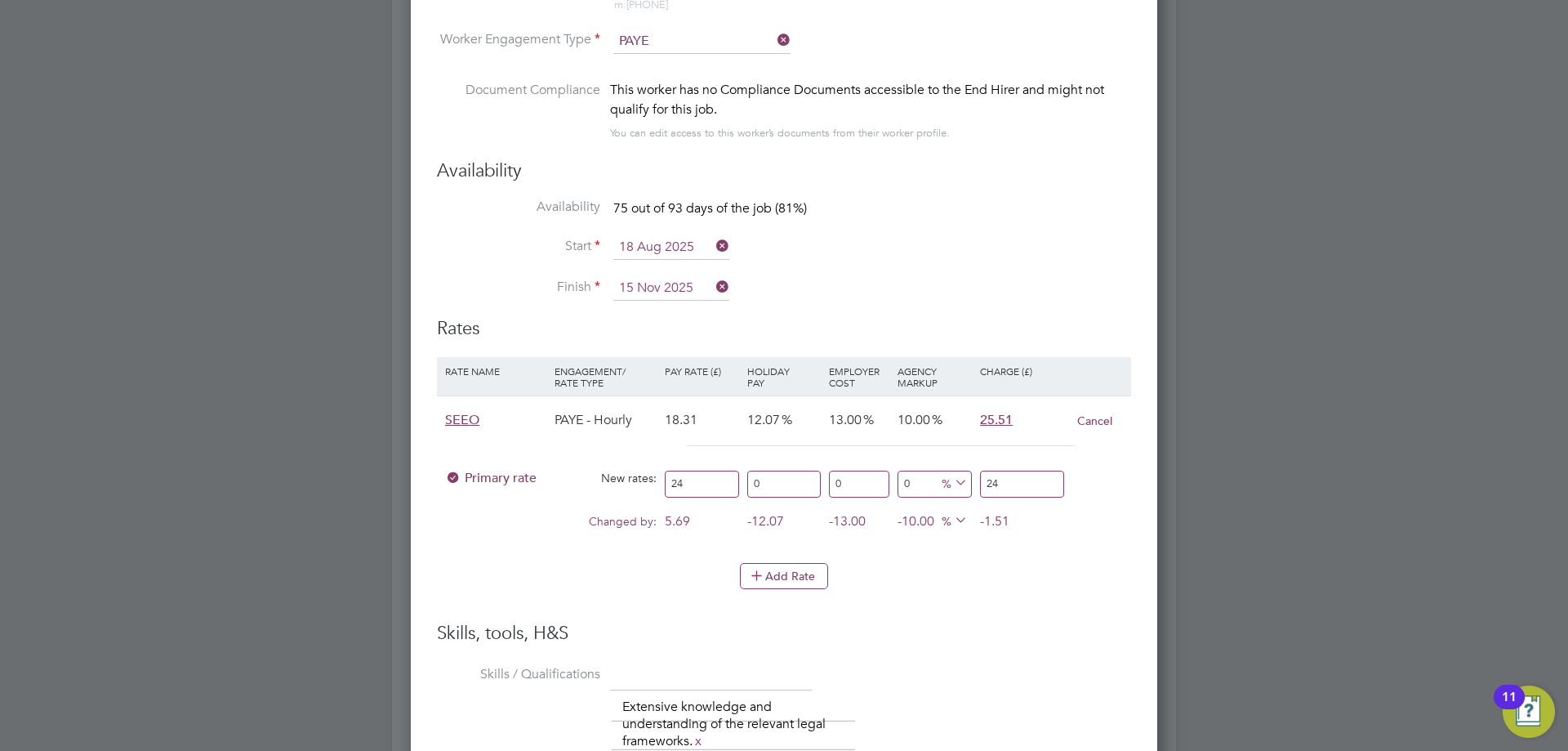 type on "24.8" 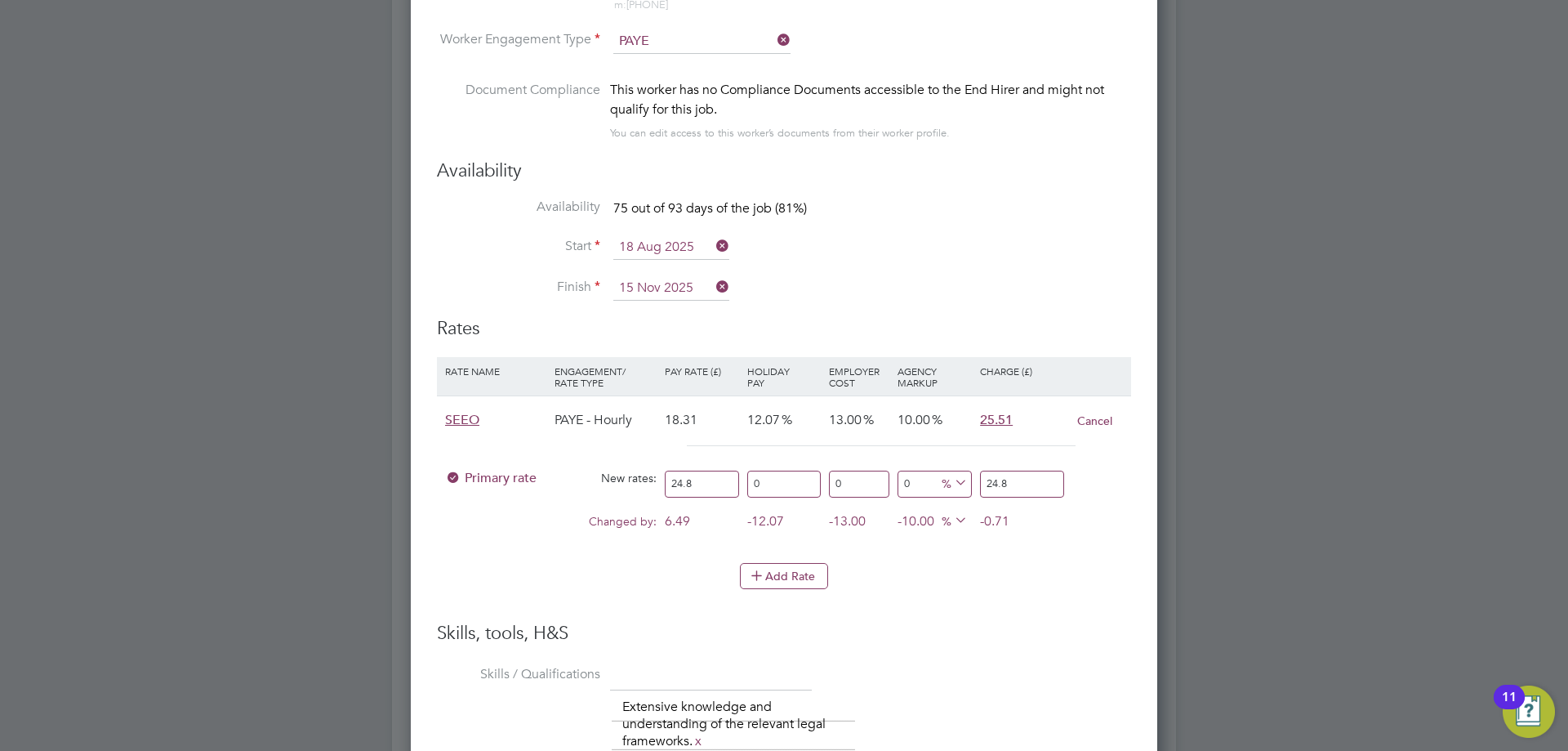 type on "24.82" 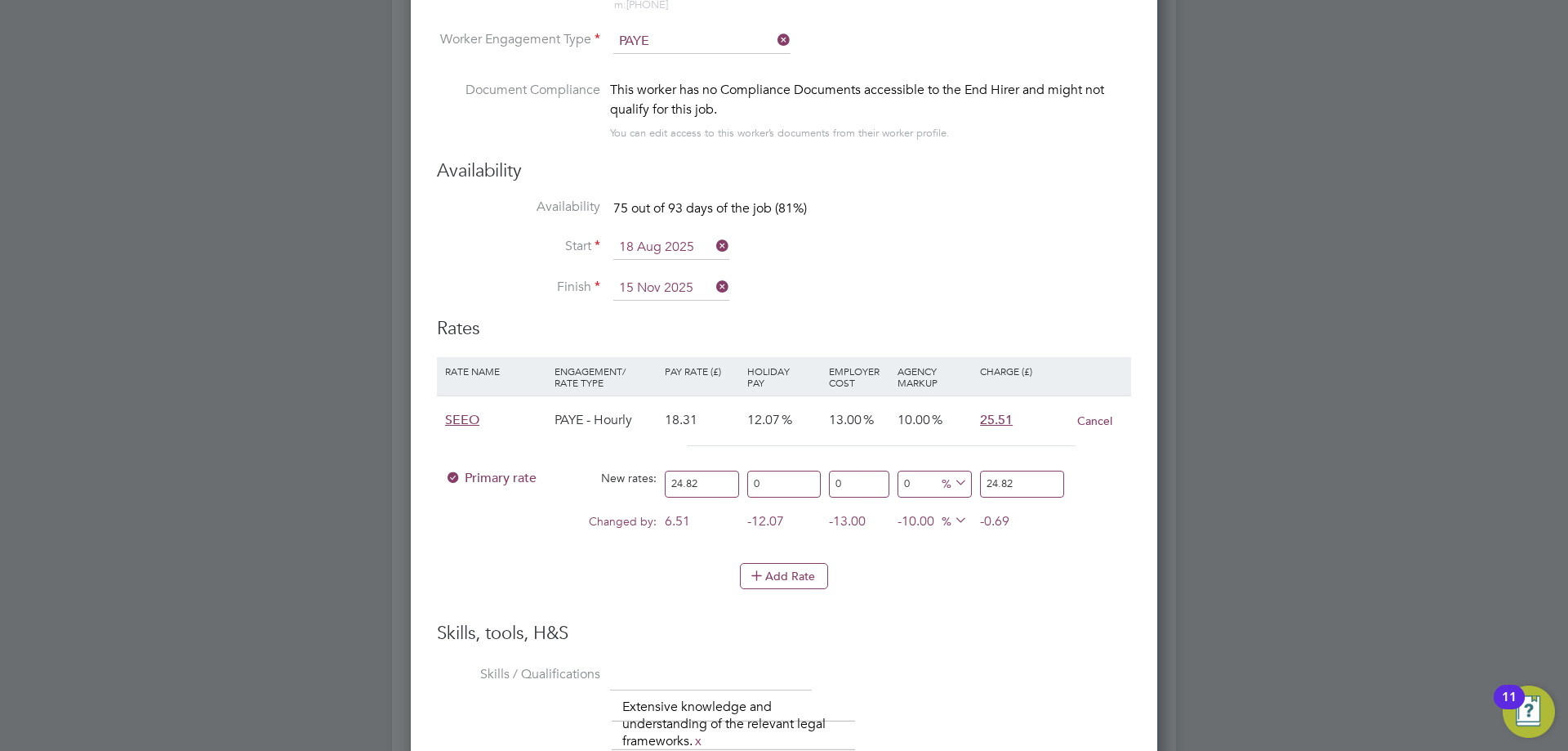 type on "24.82" 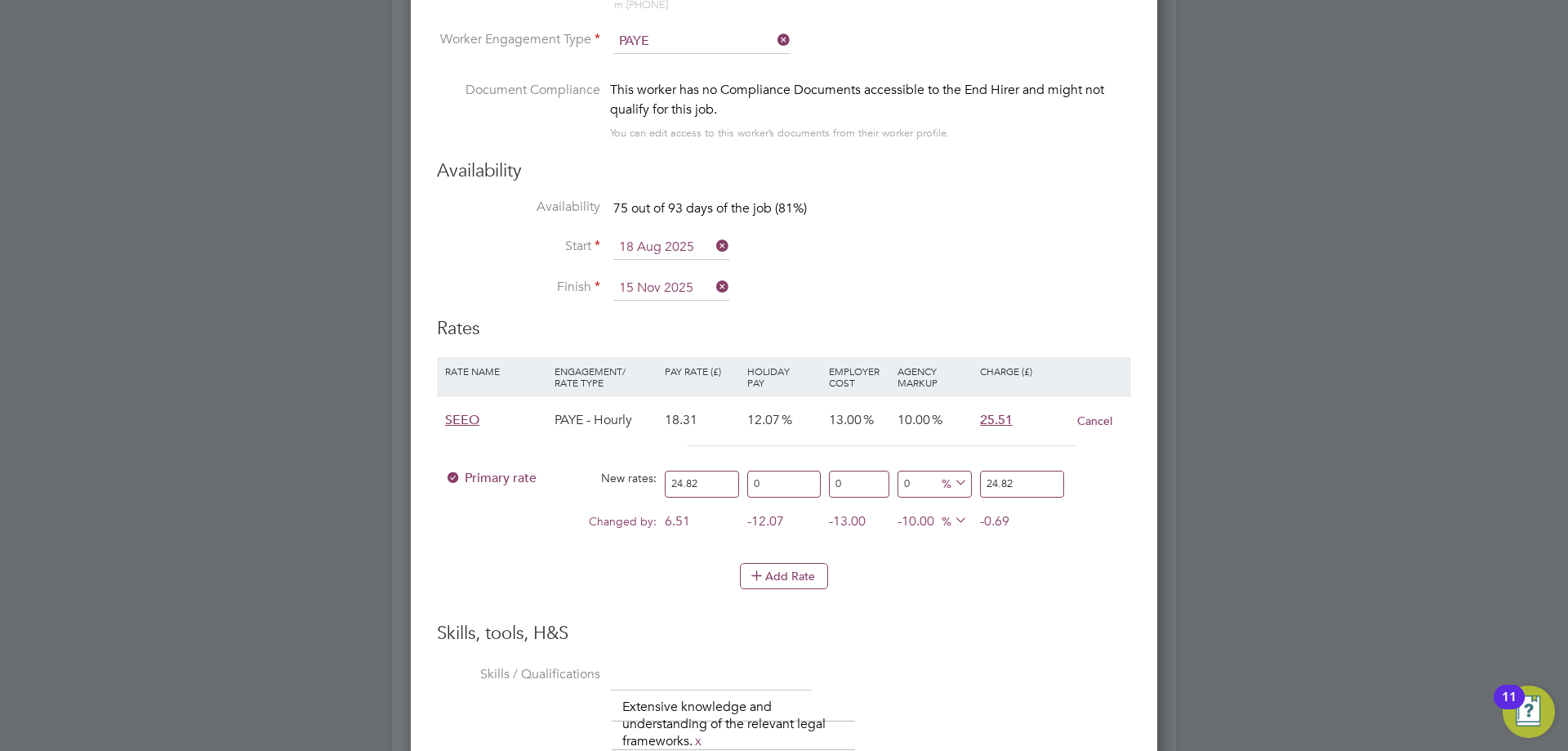 drag, startPoint x: 1017, startPoint y: 481, endPoint x: 978, endPoint y: 477, distance: 39.204592 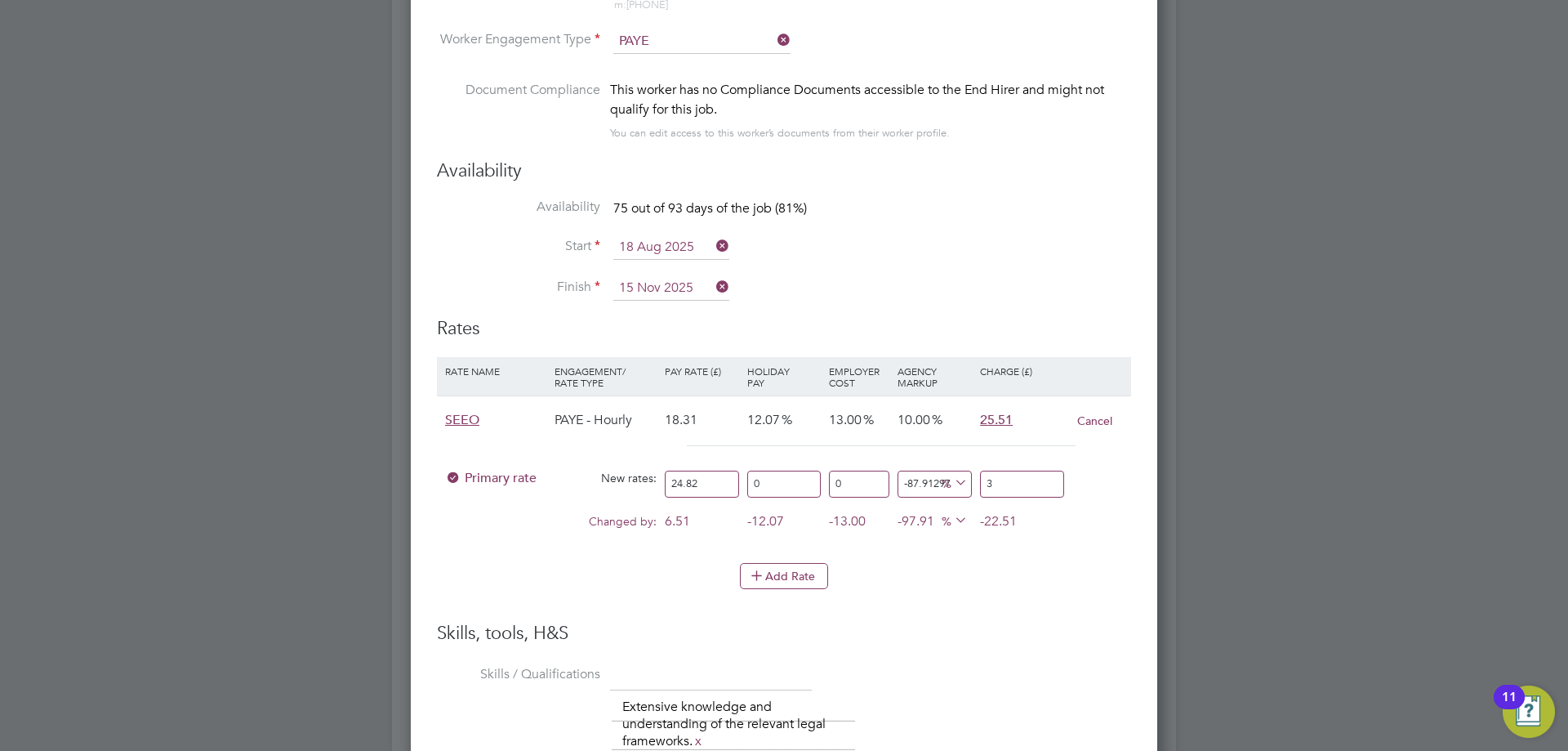 type on "24.89927477840451" 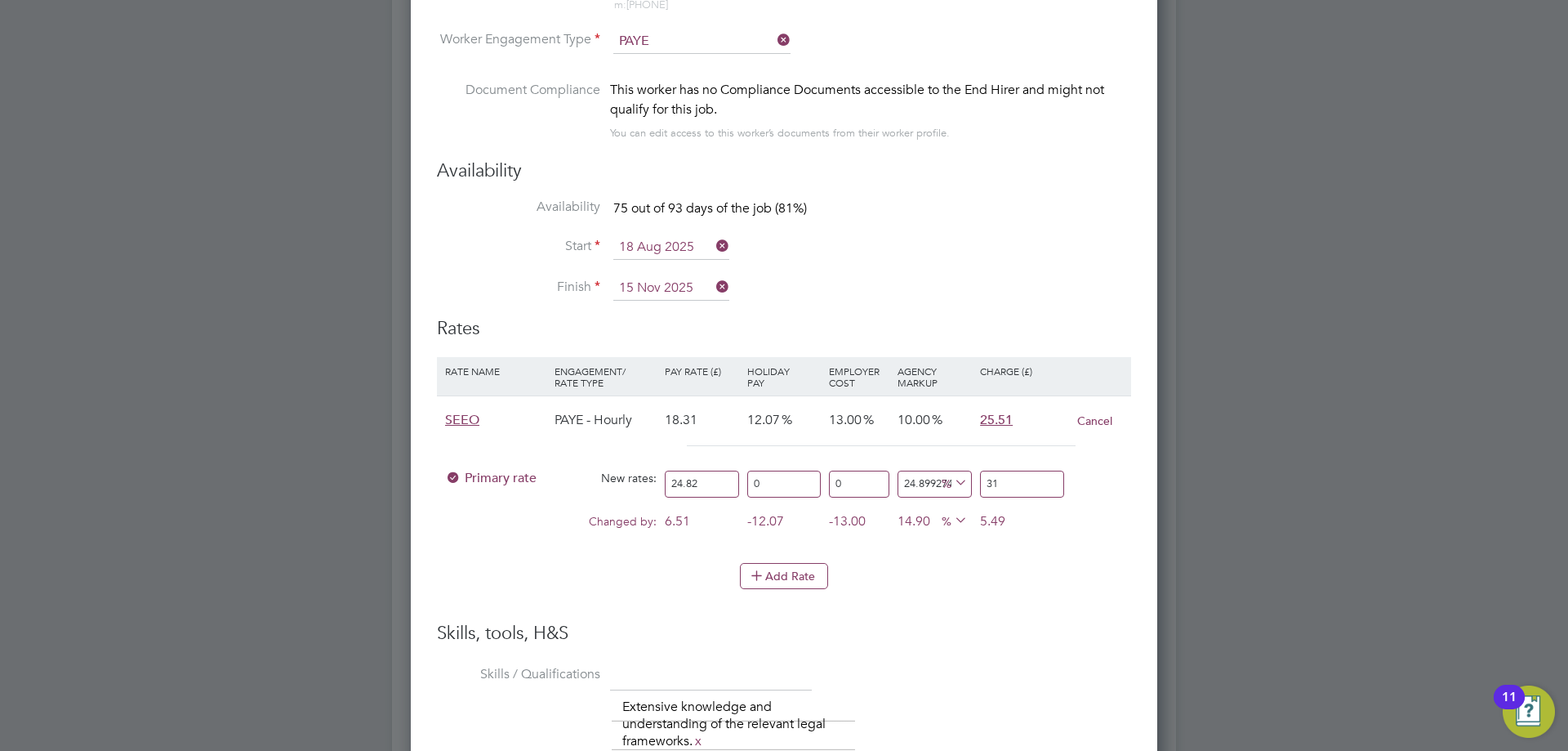 type on "31.0" 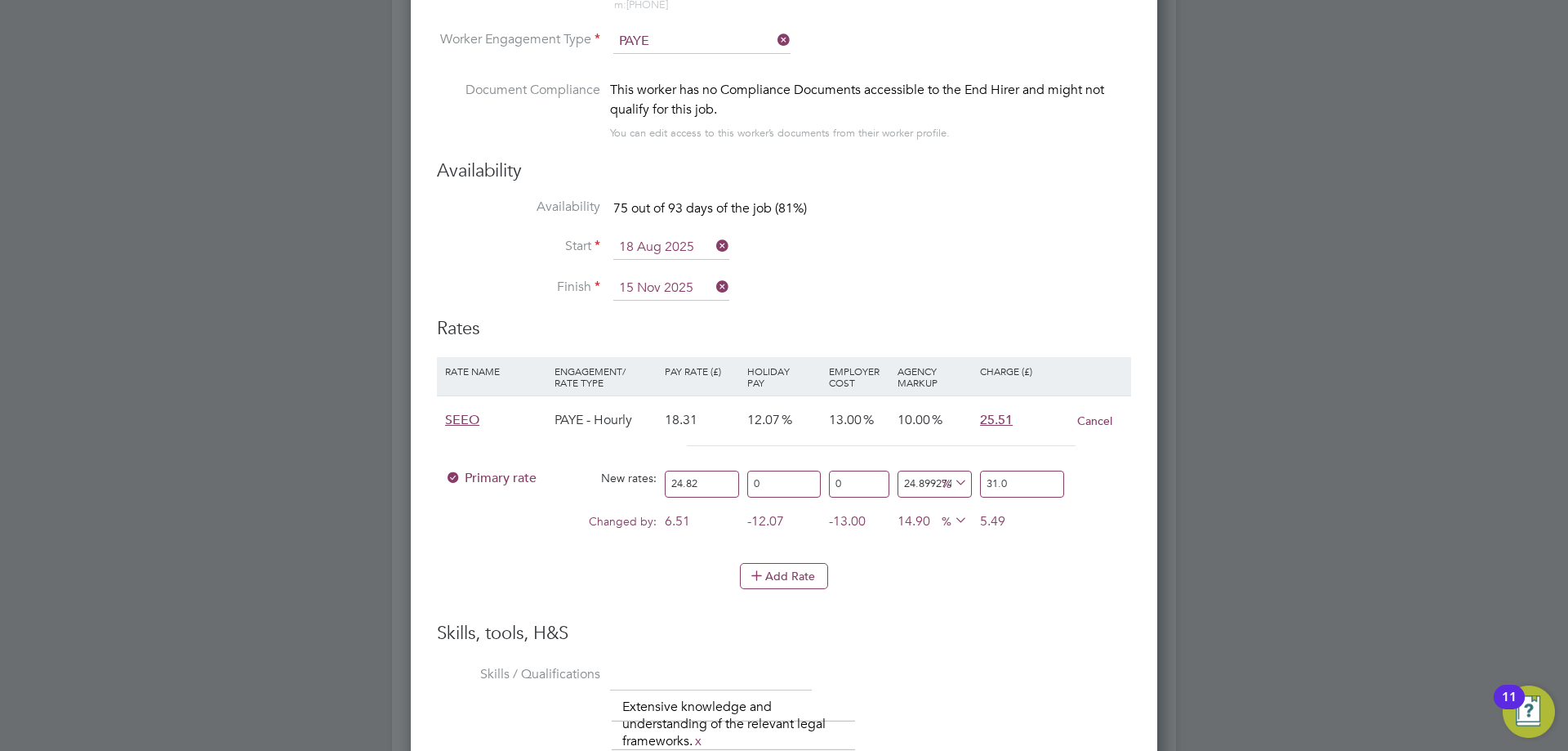 type on "25.020145044319097" 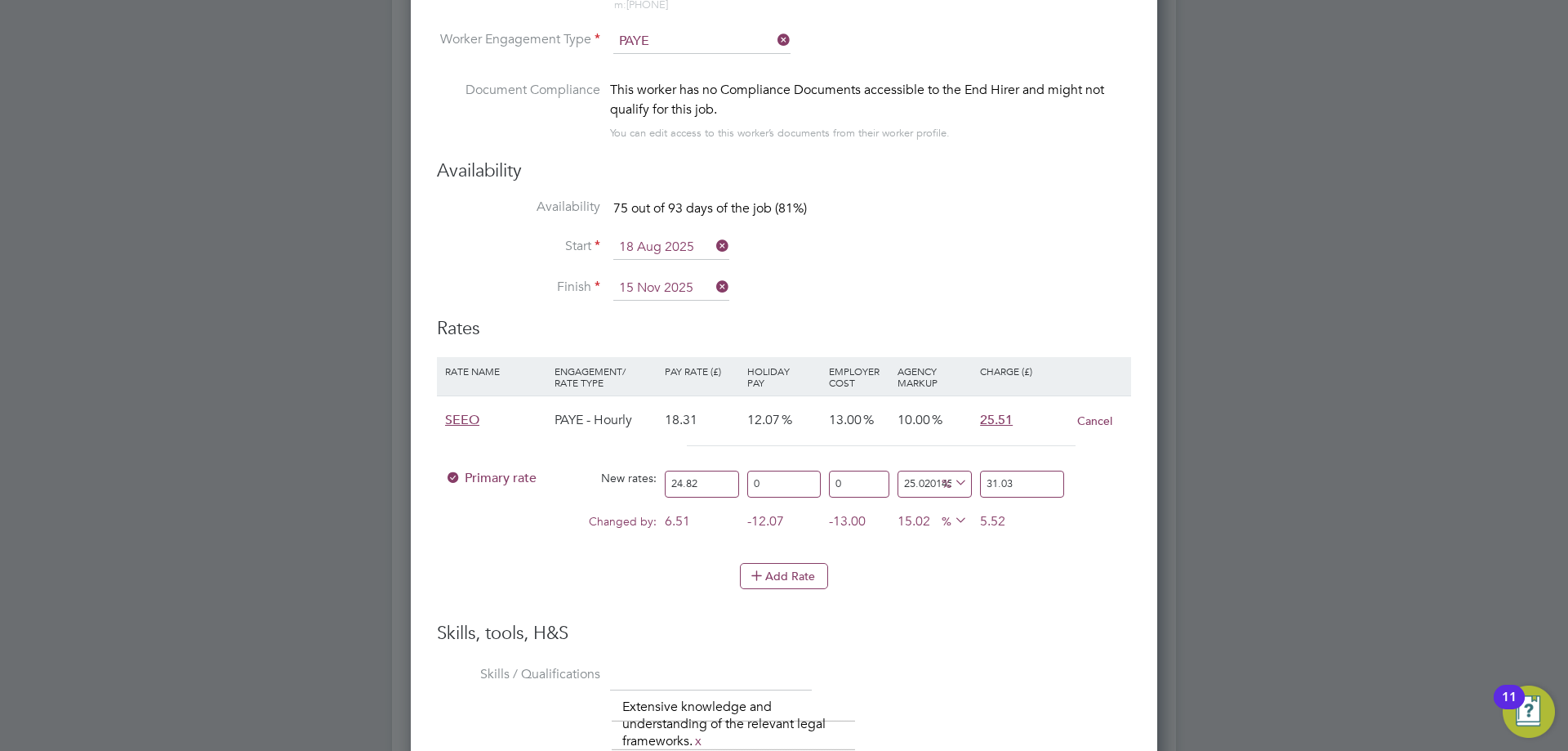 type on "31.03" 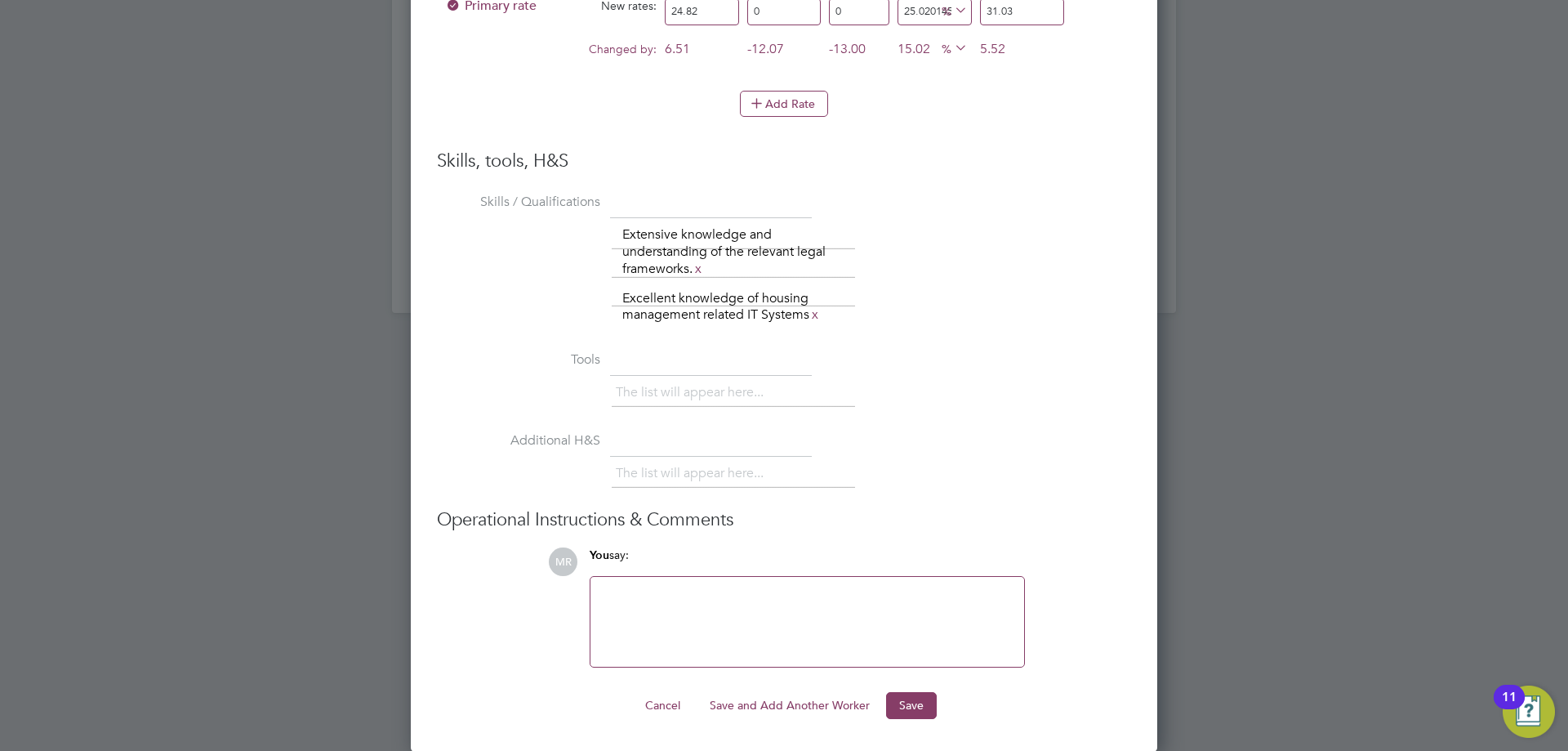 click on "Save" at bounding box center (911, 705) 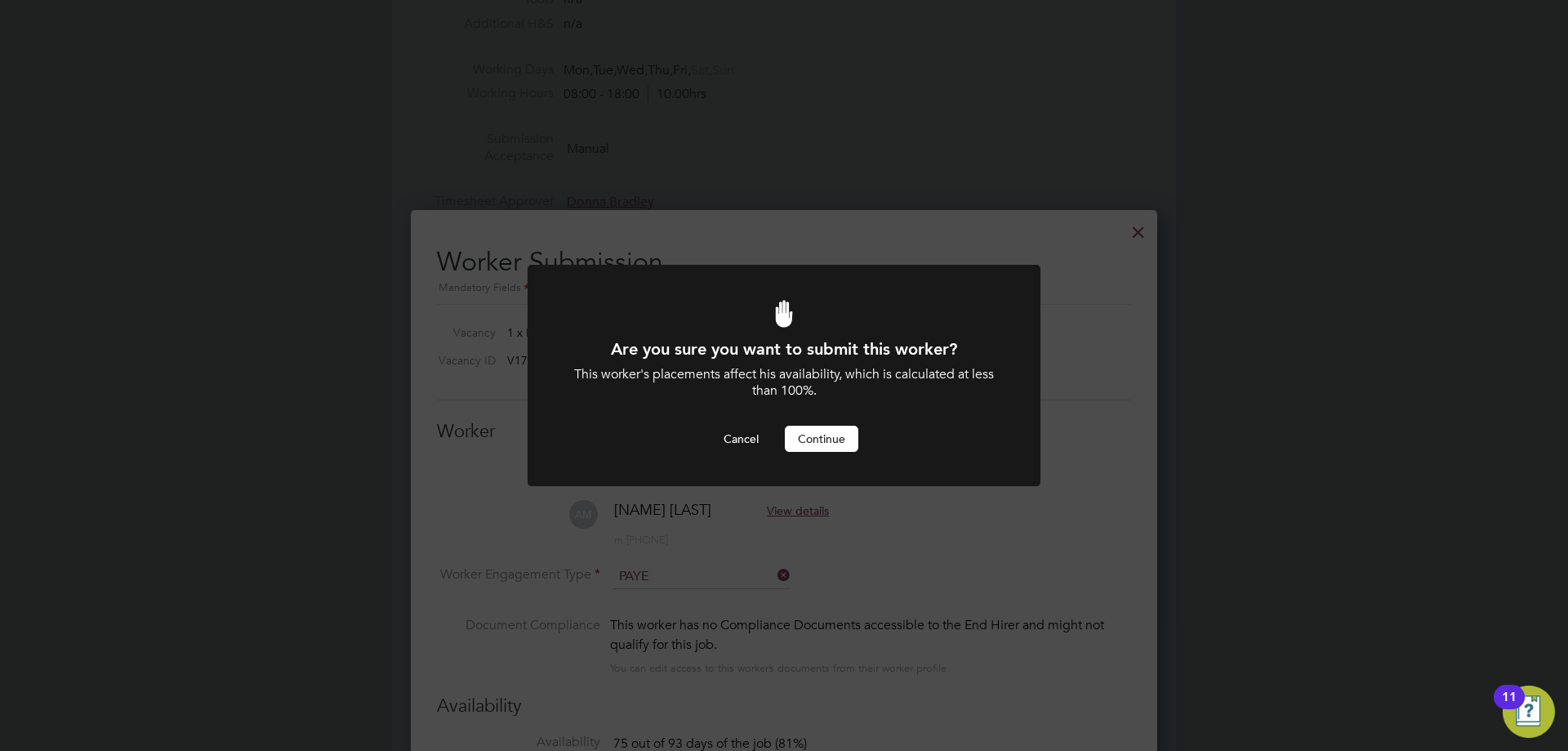 click on "Continue" at bounding box center (822, 439) 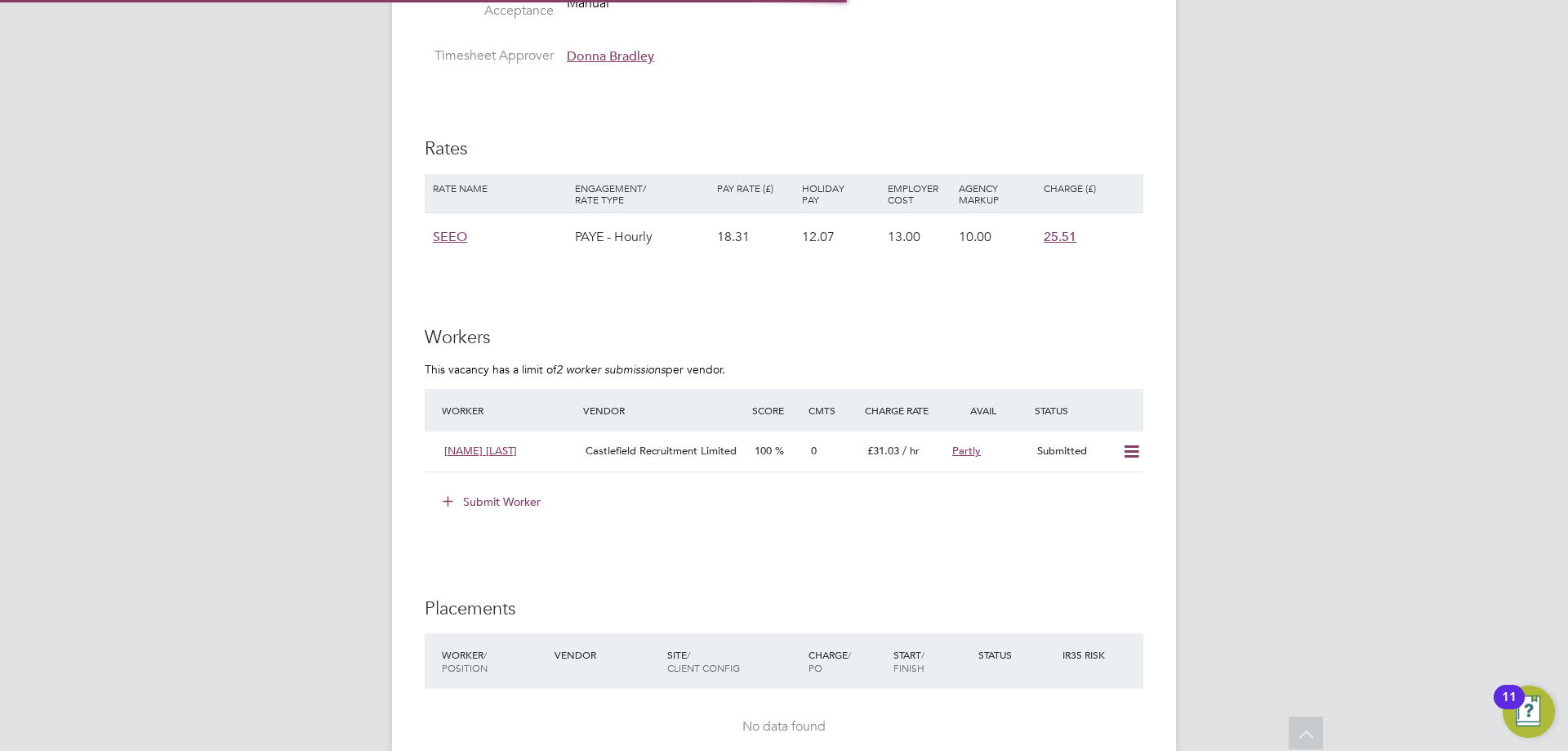 click on "Workers This vacancy has a limit of  2 worker submissions  per vendor. Worker Vendor Score Cmts Charge Rate Avail Status [NAME] [LAST] Castlefield Recruitment Limited 100 0 £31.03   / hr   Partly Submitted Submit Worker" 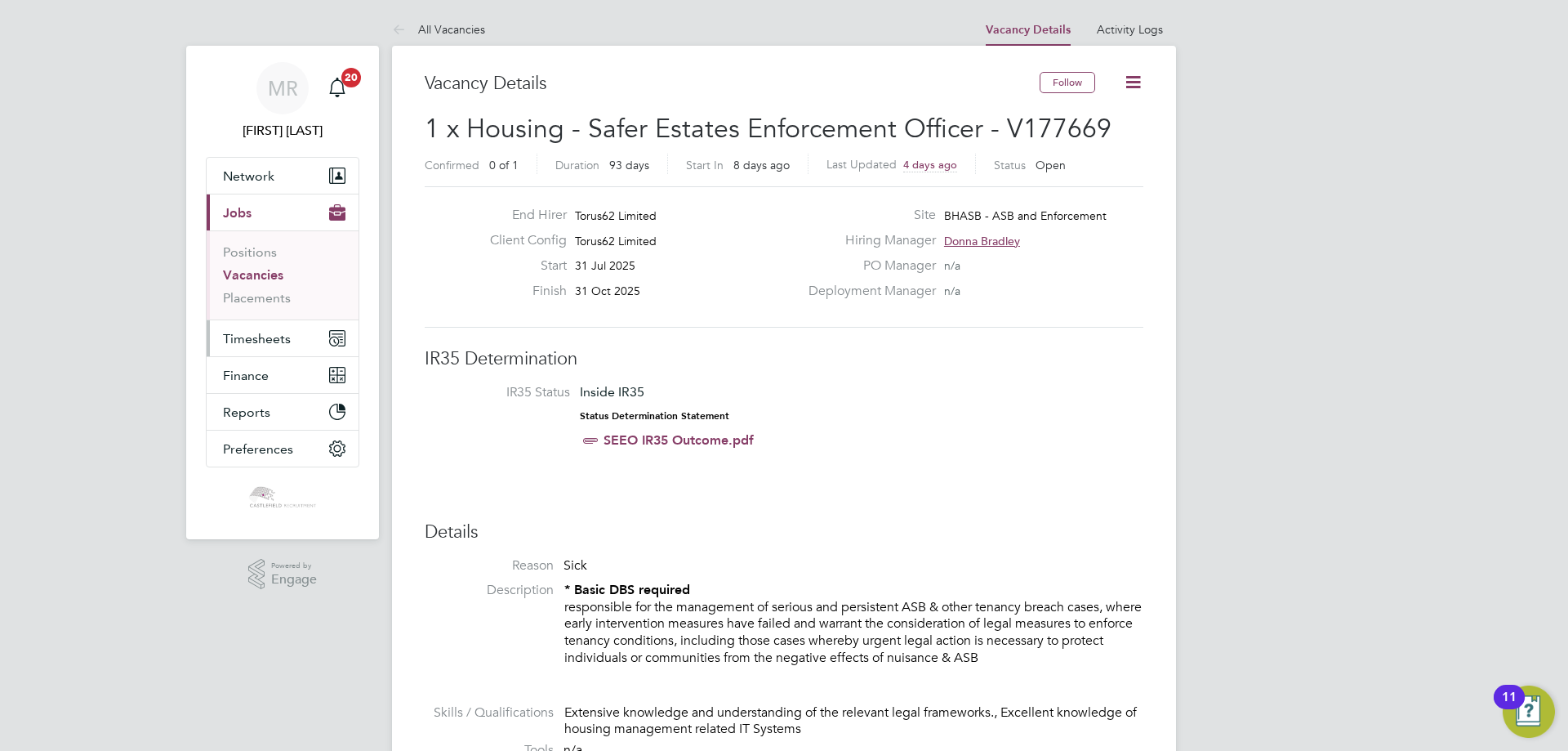 click on "Timesheets" at bounding box center (283, 338) 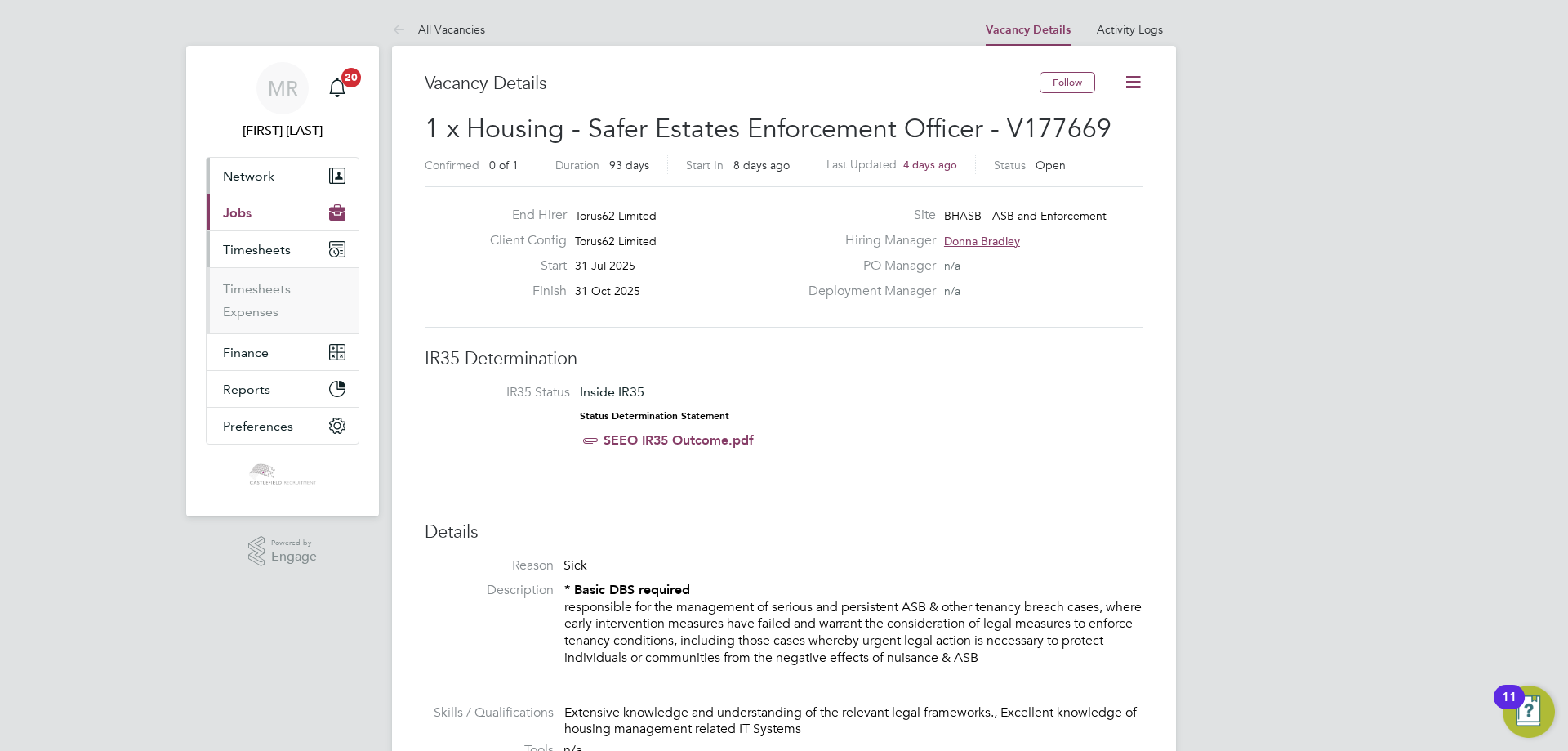 click on "Network" at bounding box center [283, 176] 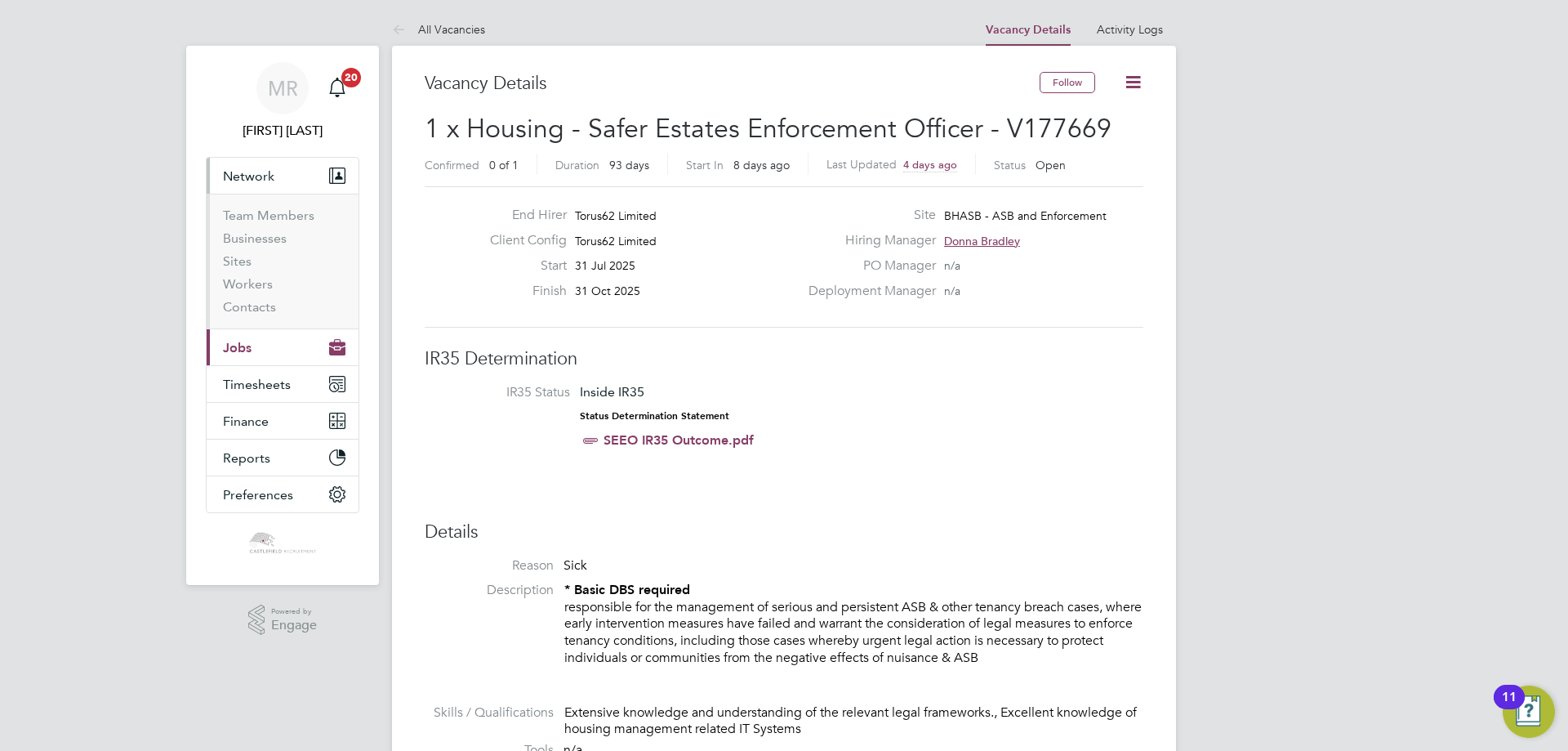click on "Network
Team Members   Businesses   Sites   Workers   Contacts   Current page:   Jobs
Positions   Vacancies   Placements   Timesheets
Timesheets   Expenses   Finance
Invoices & Credit Notes   Statements   Payments   Reports
Margin Report   Report Downloads   Preferences
My Business   Doc. Requirements   VMS Configurations   Notifications   Activity Logs" at bounding box center [283, 335] 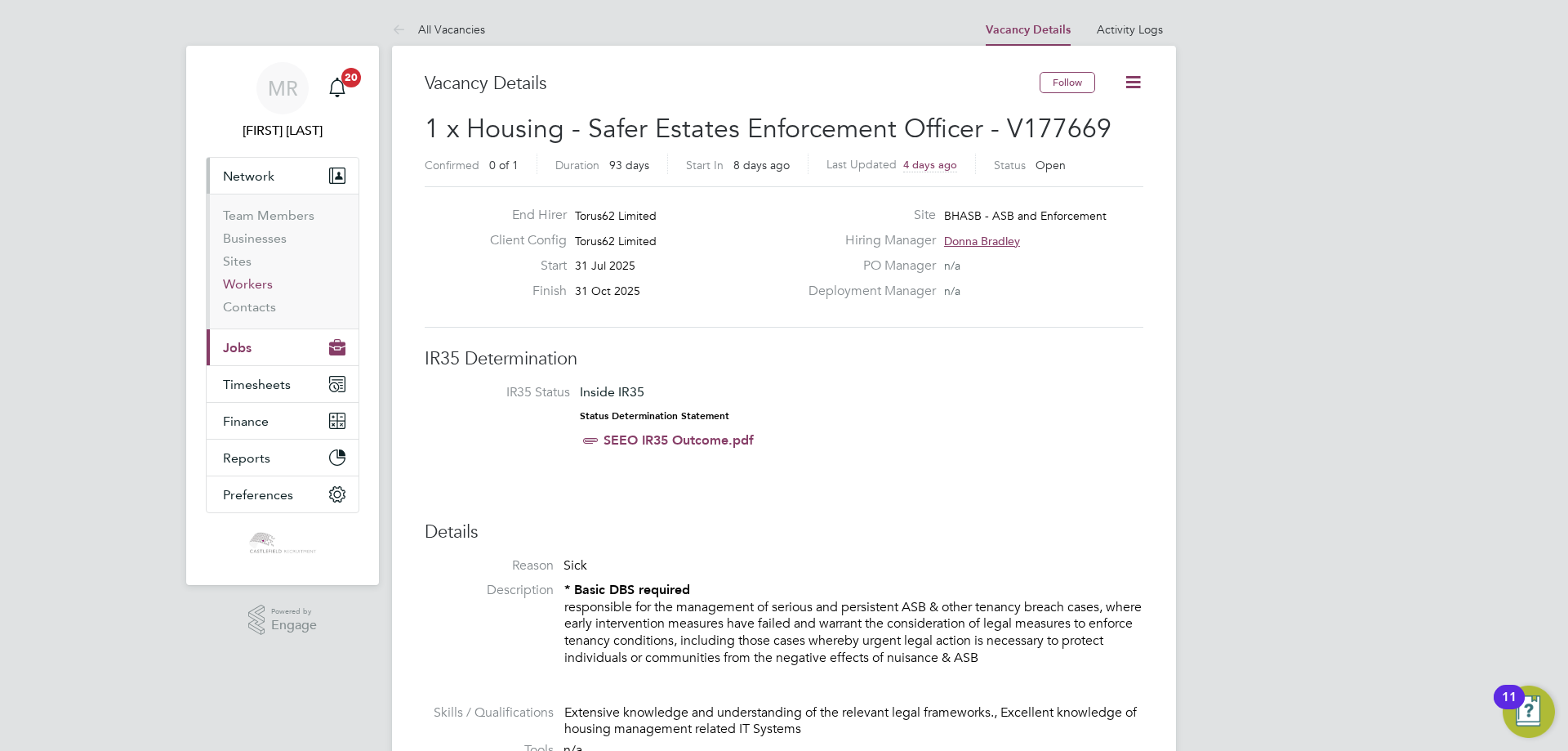 click on "Workers" at bounding box center [247, 284] 